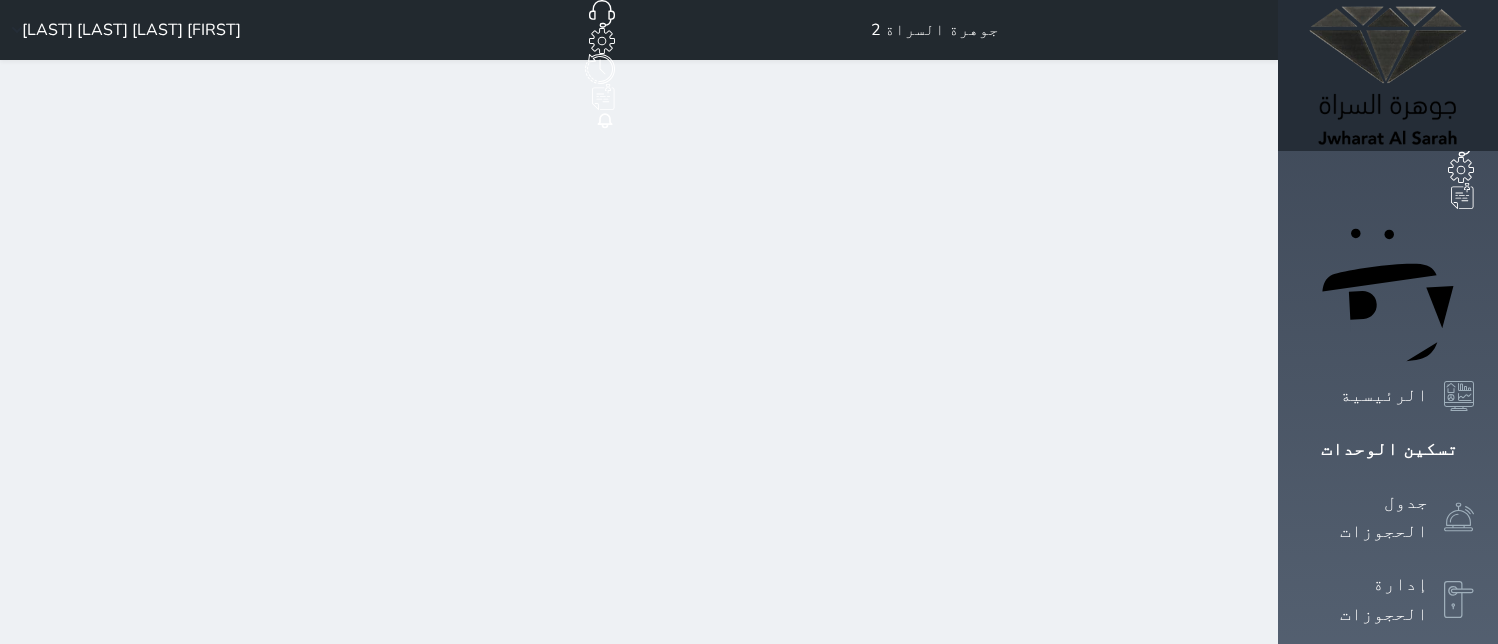 scroll, scrollTop: 77, scrollLeft: 0, axis: vertical 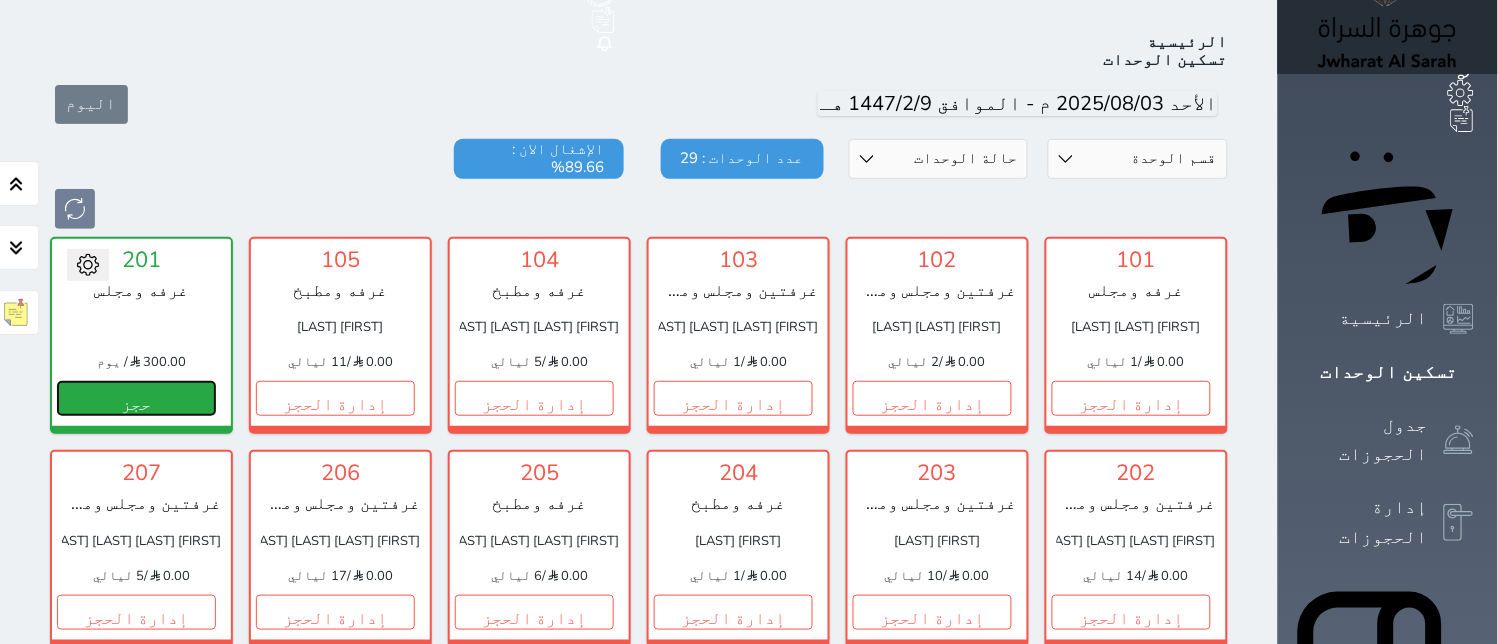 click on "حجز" at bounding box center [136, 398] 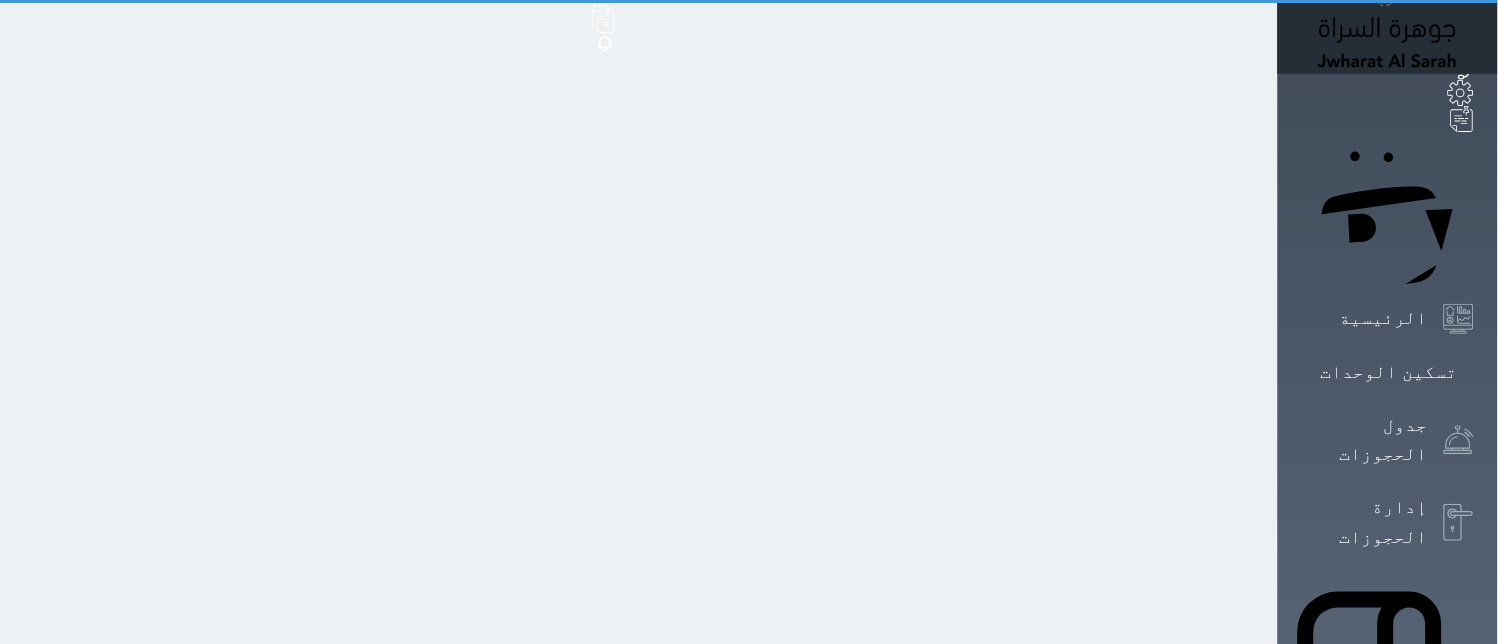 scroll, scrollTop: 0, scrollLeft: 0, axis: both 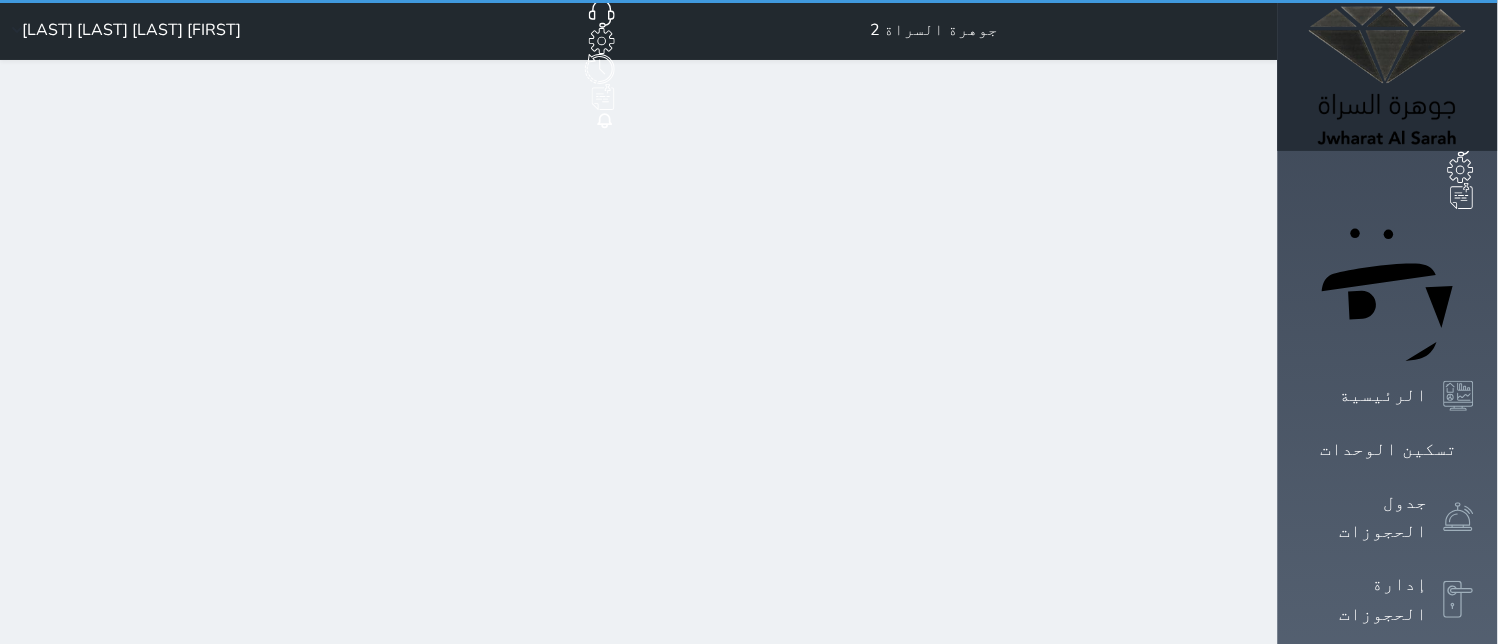 select on "1" 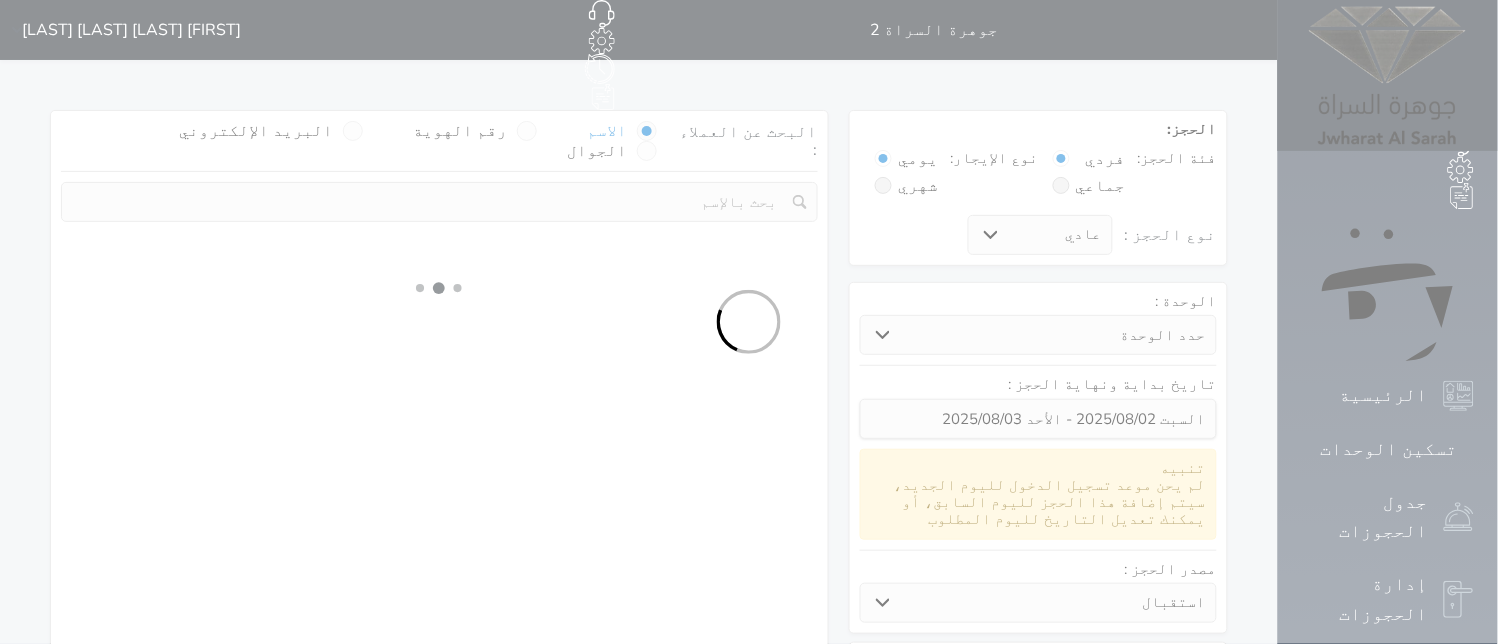 select 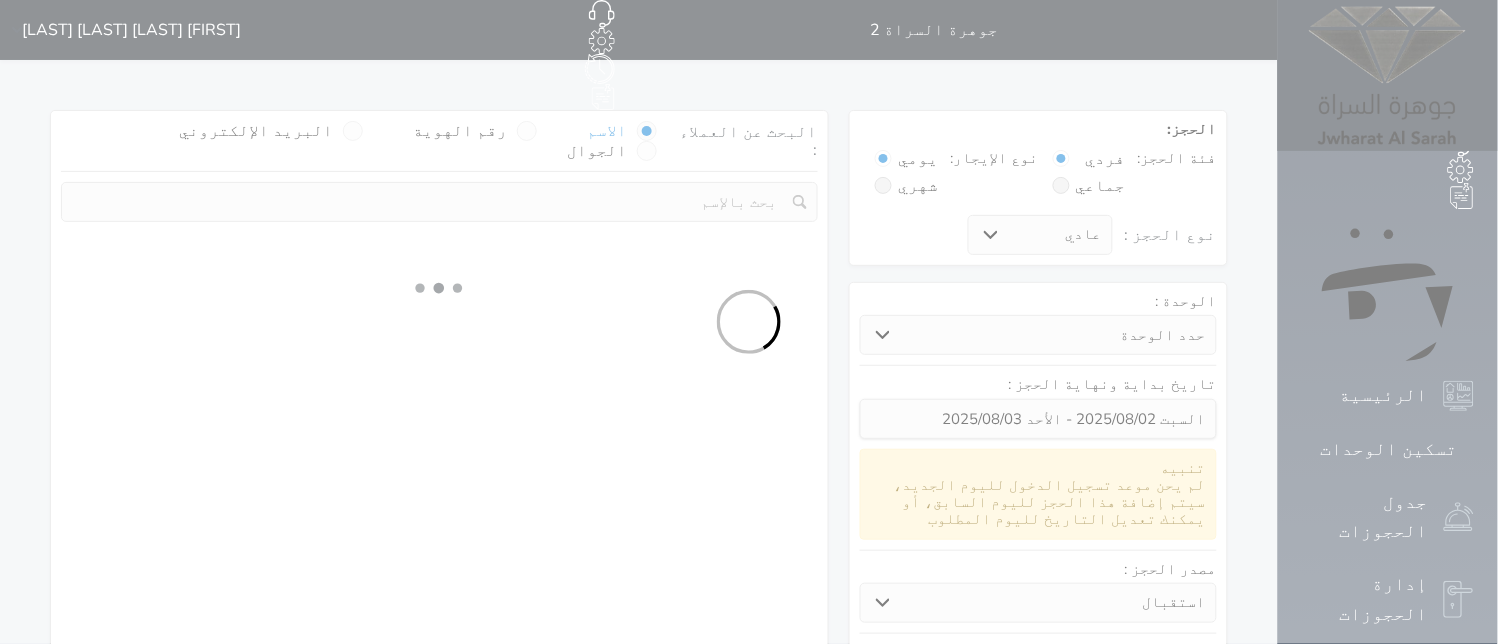 select on "1" 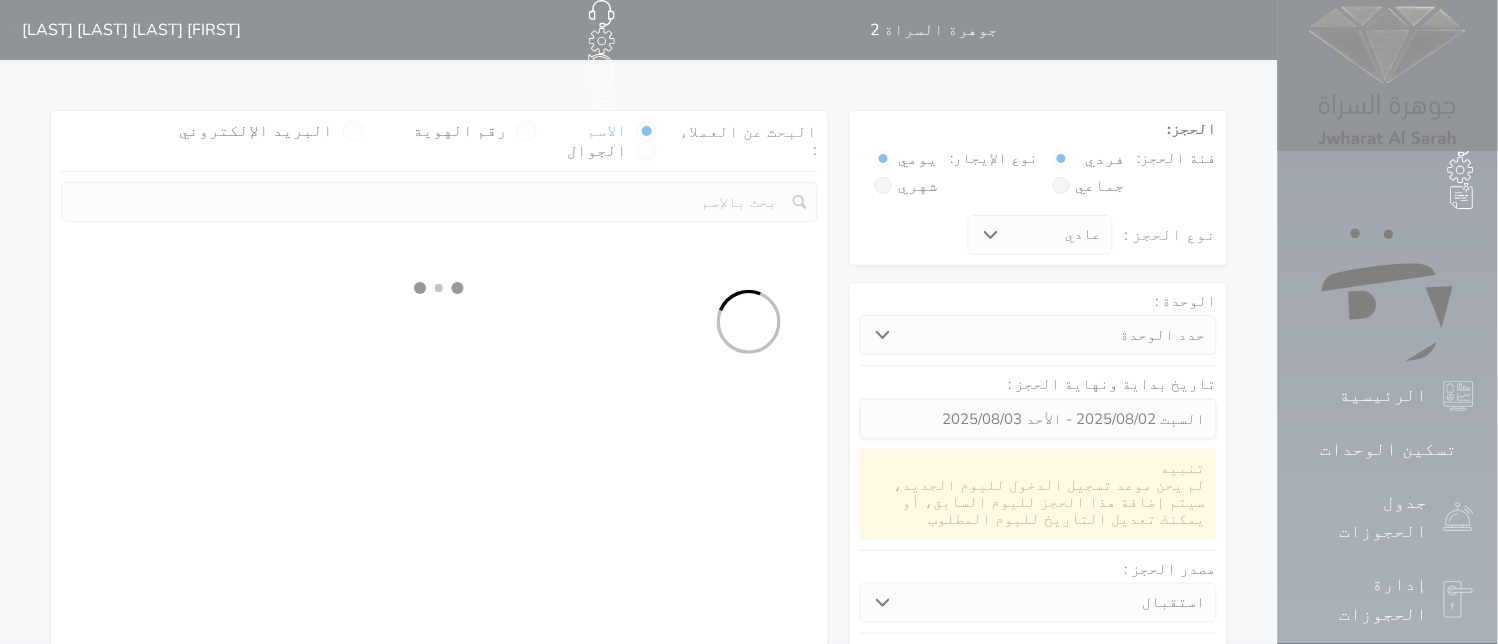 select on "113" 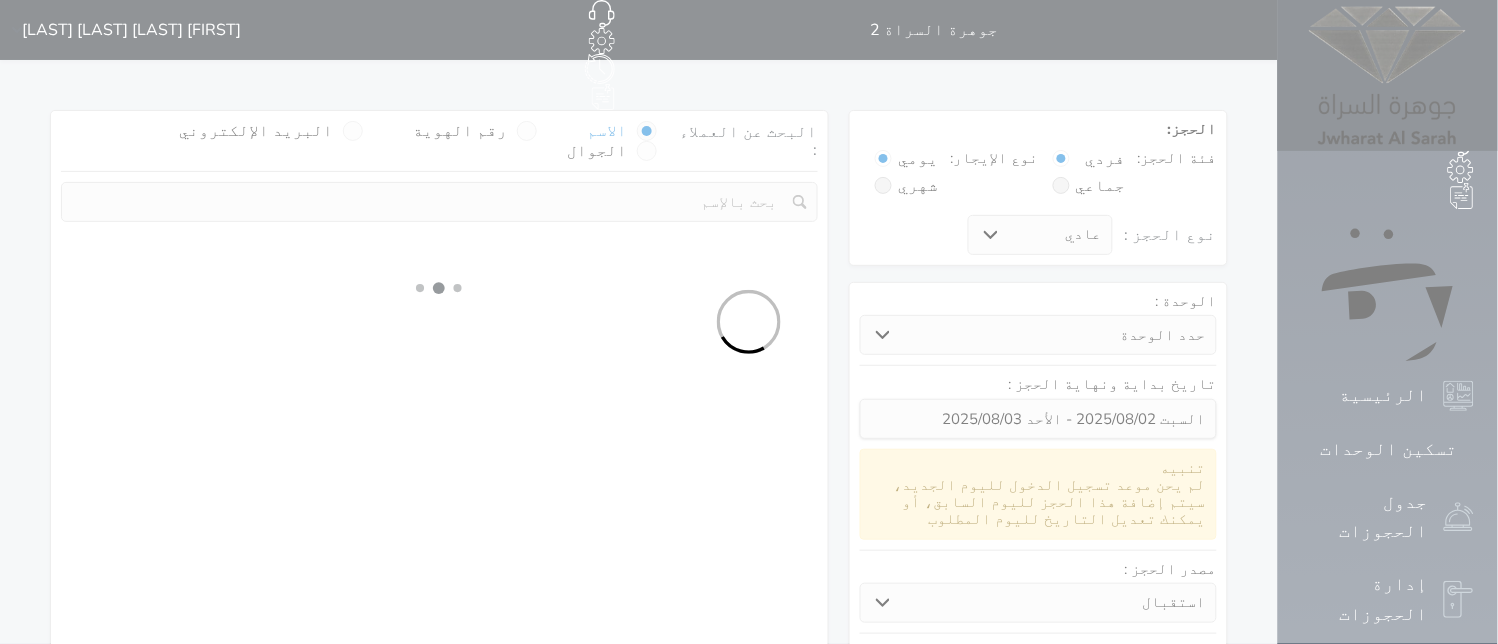 select on "1" 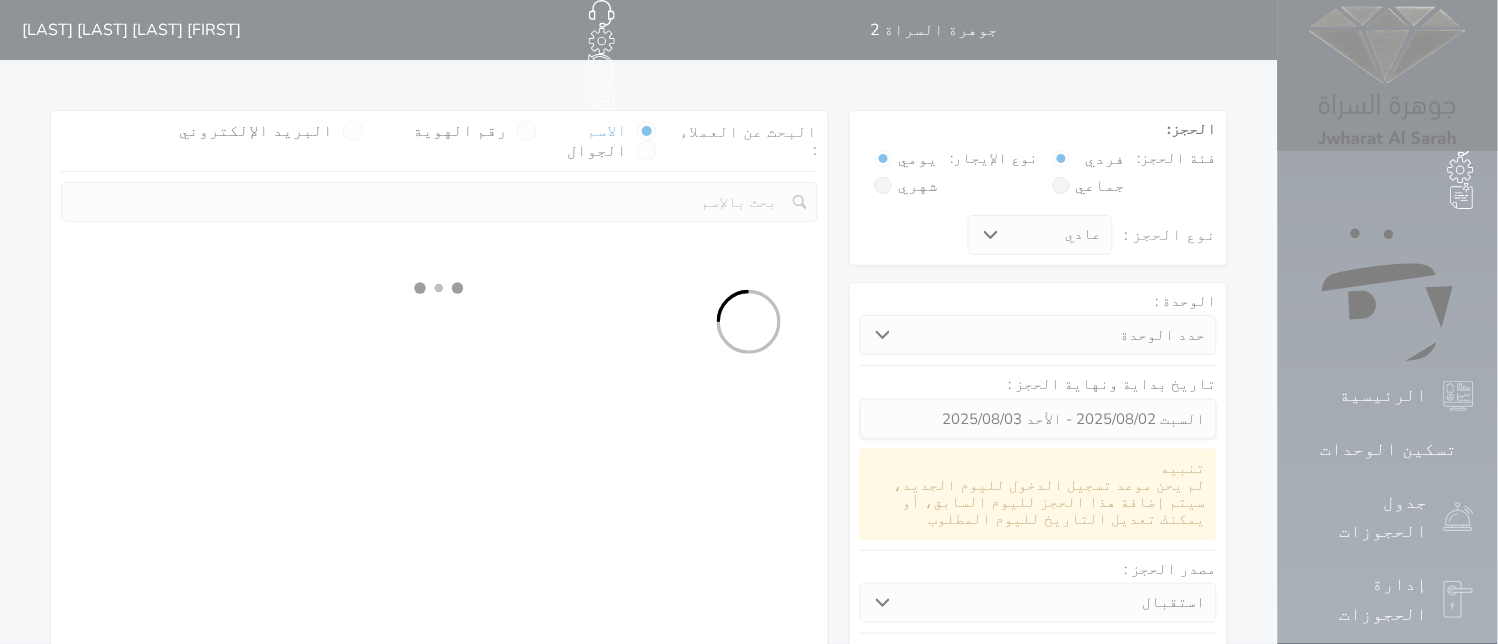 select 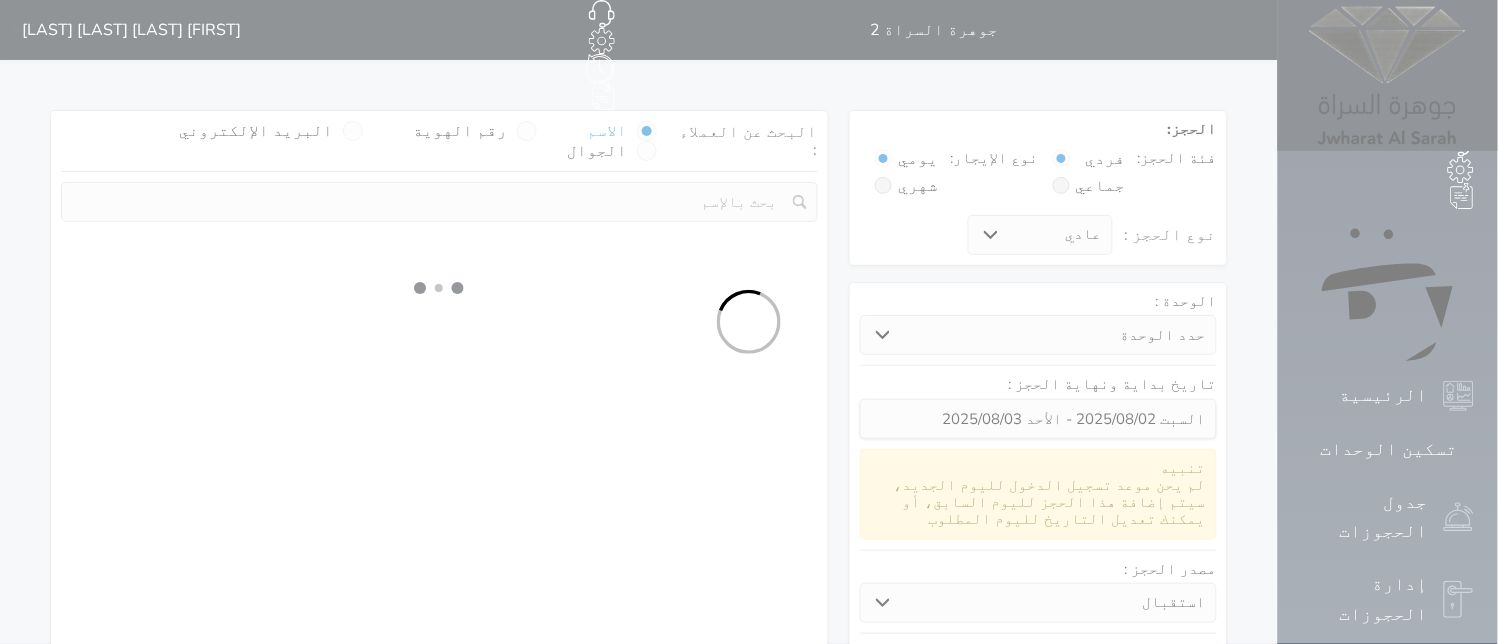 select on "7" 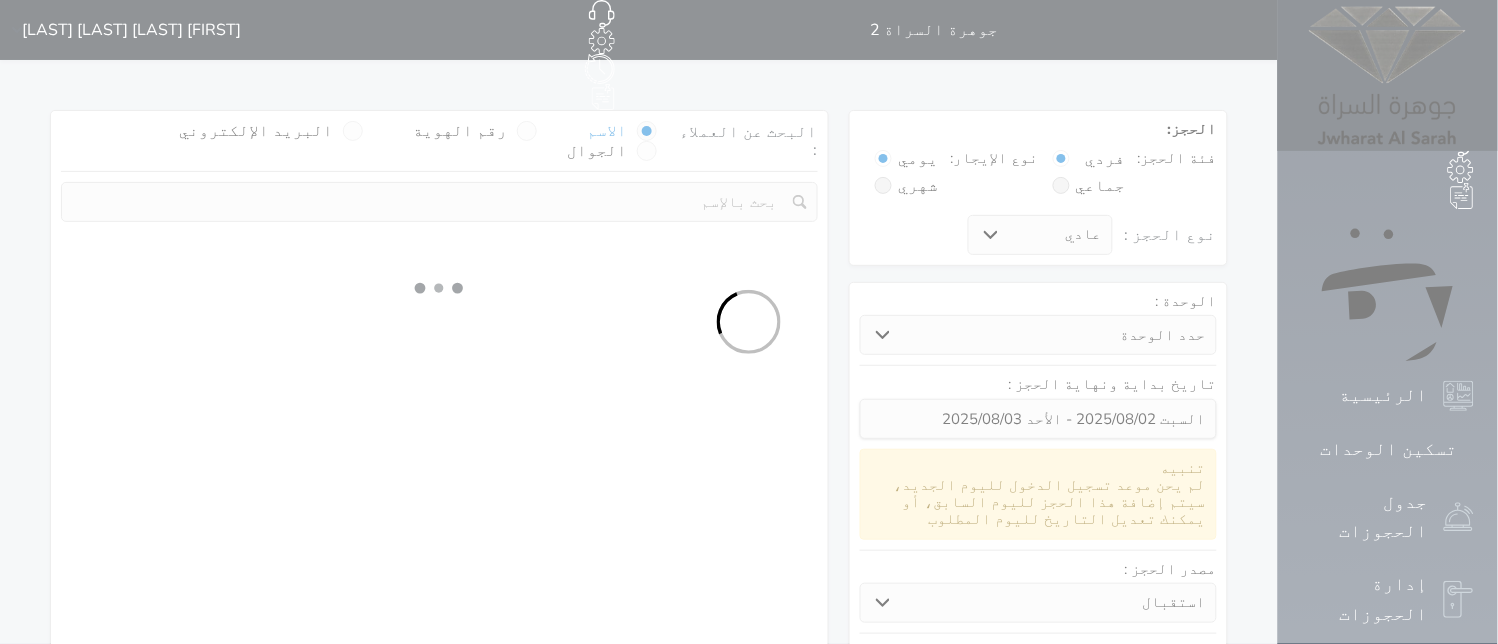 select 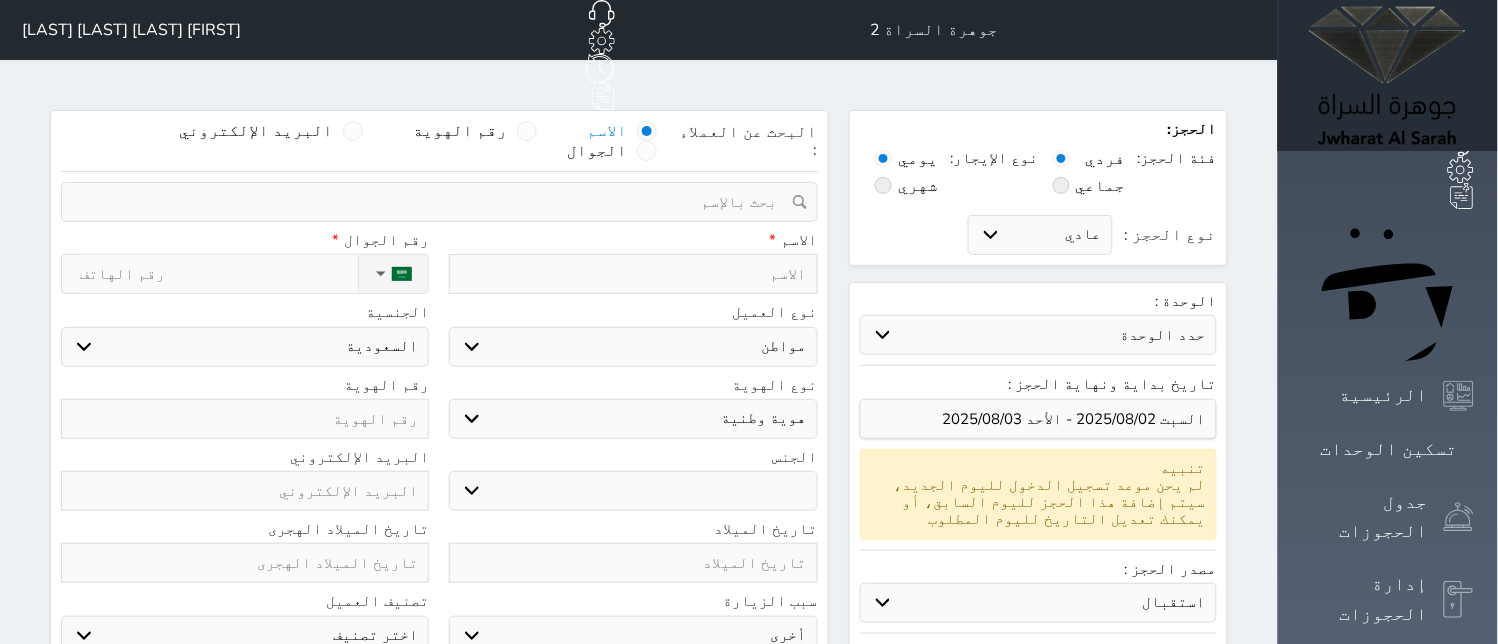 select 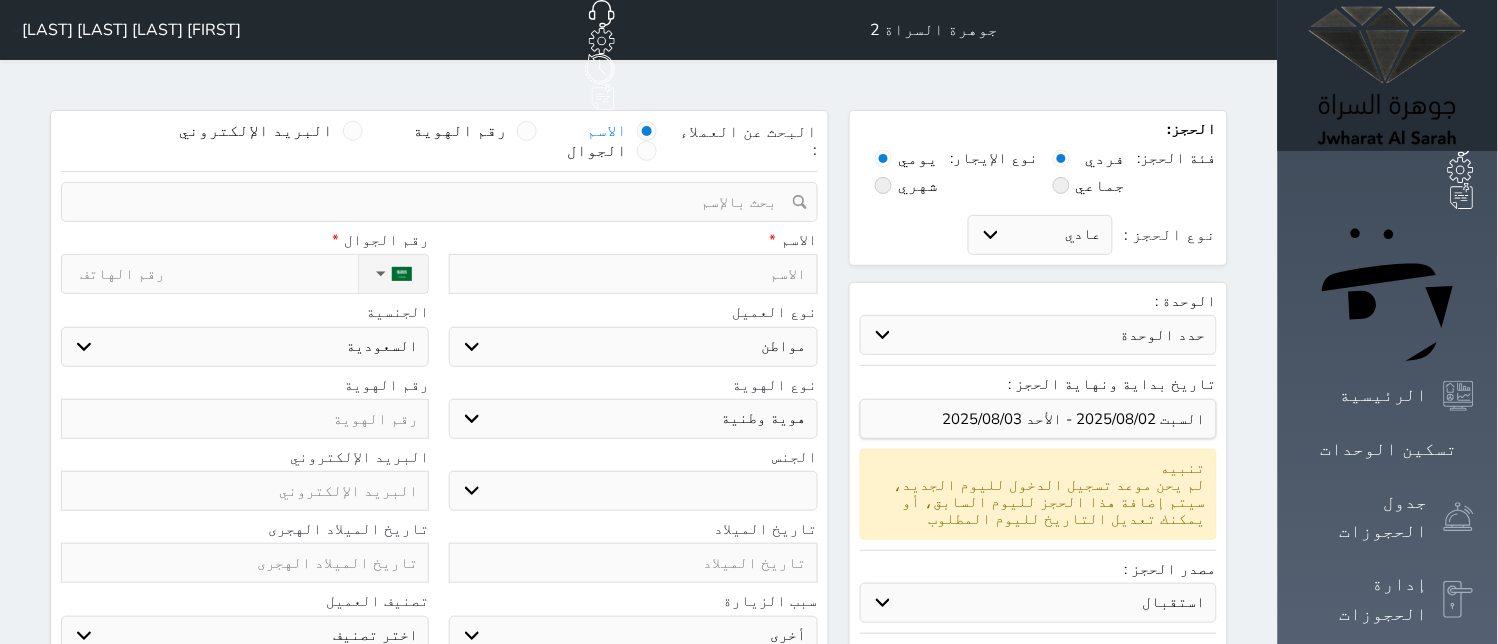 select 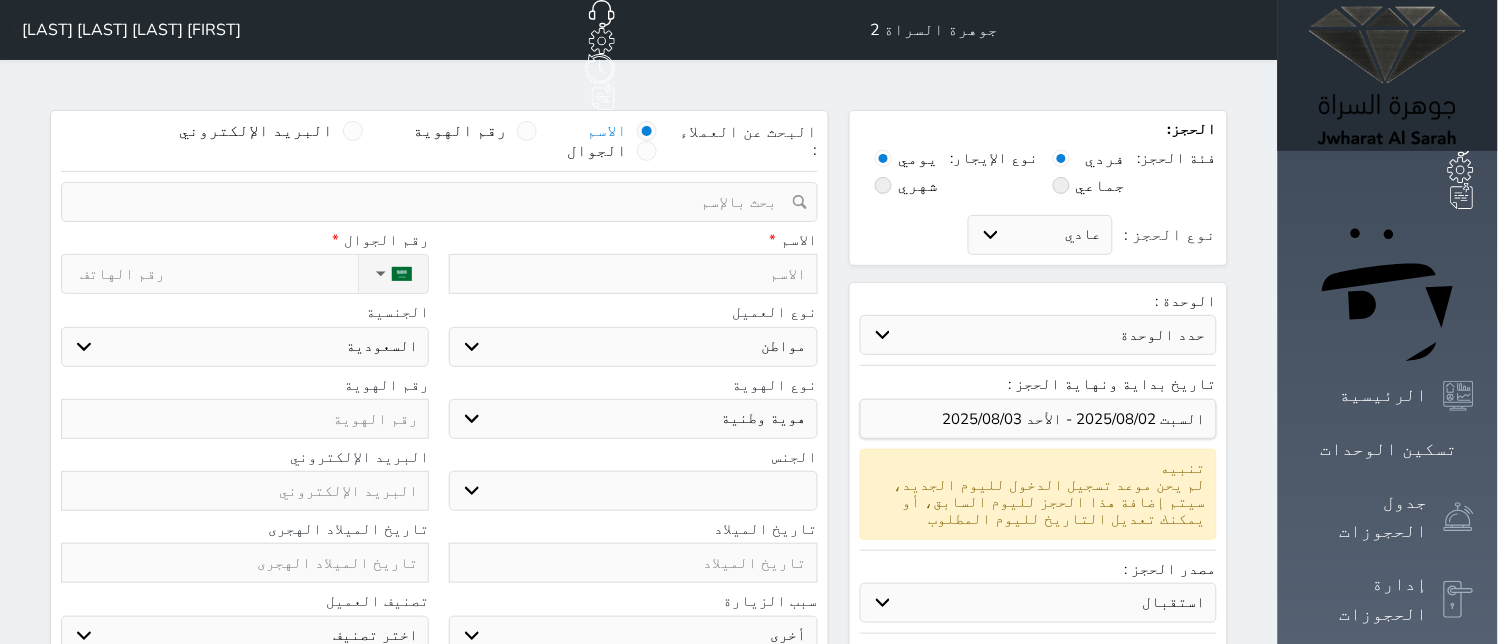 select 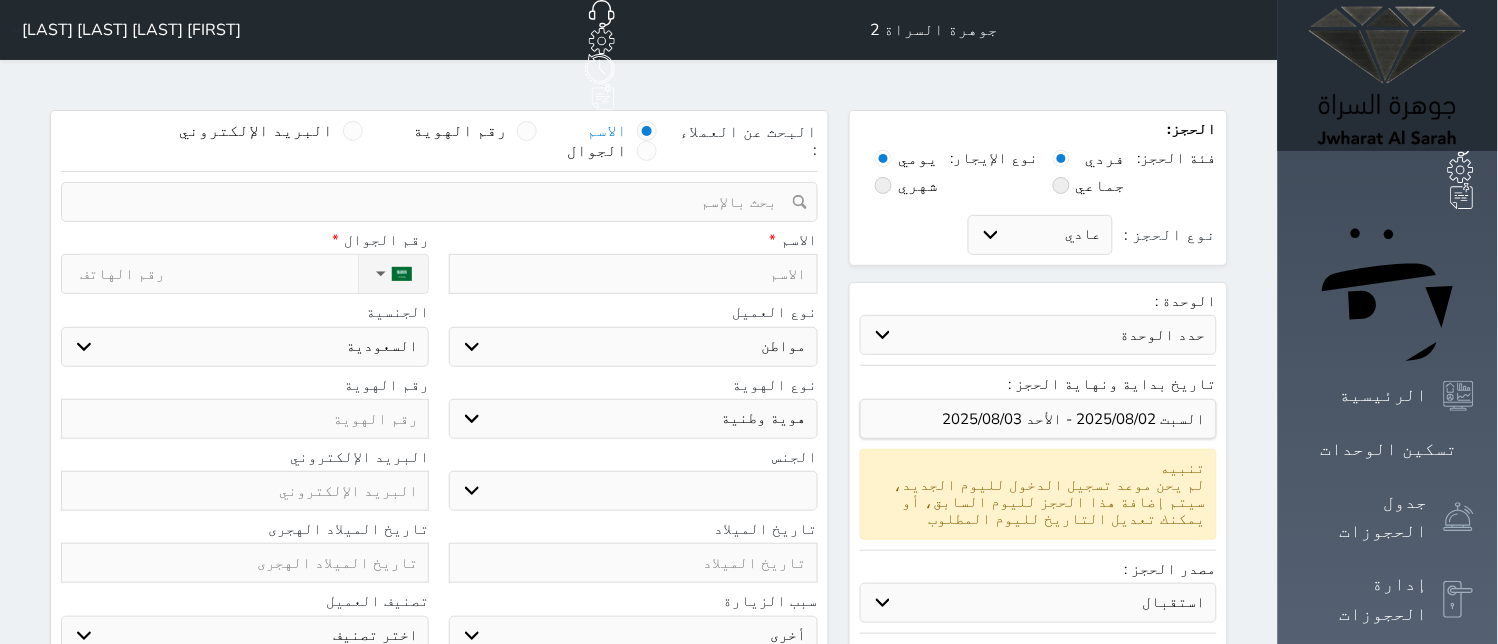 select 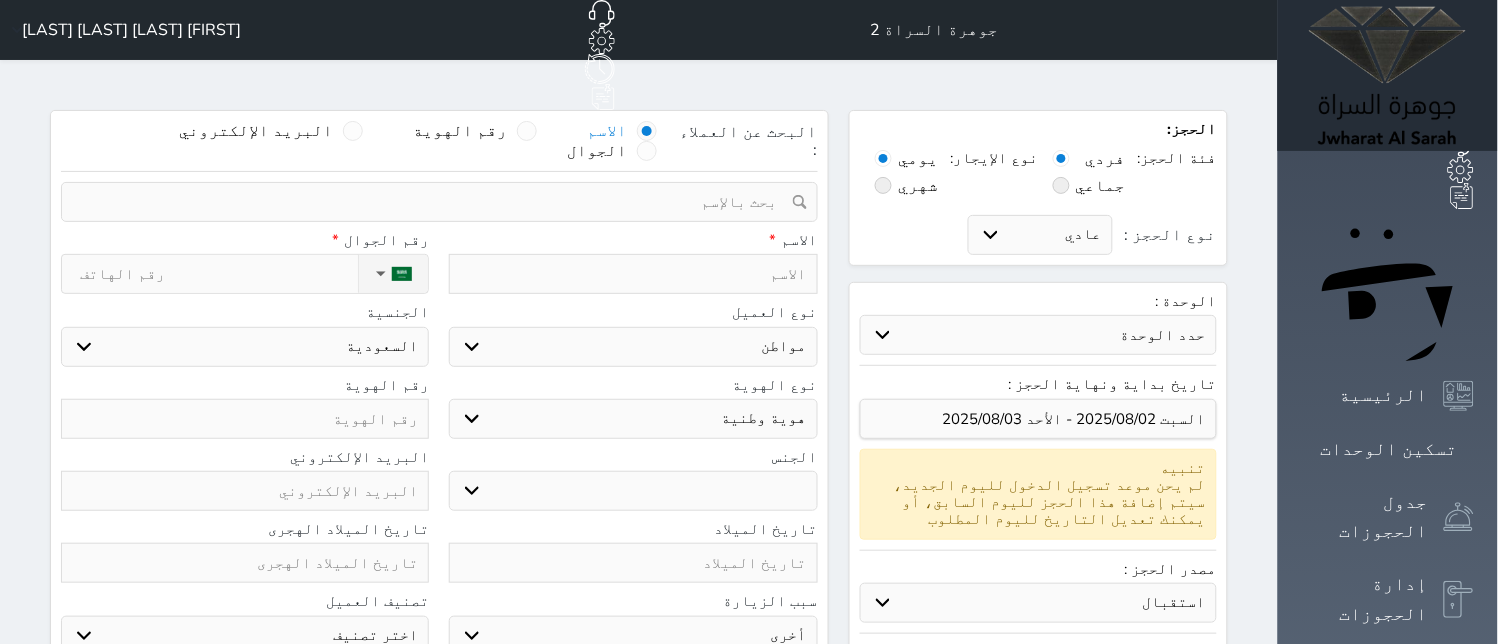 click on "البحث عن العملاء :        الاسم       رقم الهوية       البريد الإلكتروني       الجوال           تغيير العميل                      ملاحظات                           سجل حجوزات العميل undefined                   إجمالى رصيد العميل : 0 ريال     رقم الحجز   الوحدة   من   إلى   نوع الحجز   الرصيد   الاجرائات         النتائج  : من (  ) - إلى  (  )   العدد  :              سجل الكمبيالات الغير محصلة على العميل undefined                 رقم الحجز   المبلغ الكلى    المبلغ المحصل    المبلغ المتبقى    تاريخ الإستحقاق         النتائج  : من (  ) - إلى  (  )   العدد  :      الاسم *     رقم الجوال *       ▼     Afghanistan (‫افغانستان‬‎)   +93   Albania (Shqipëri)   +355   Algeria (‫الجزائر‬‎)   +213   American Samoa" at bounding box center [439, 557] 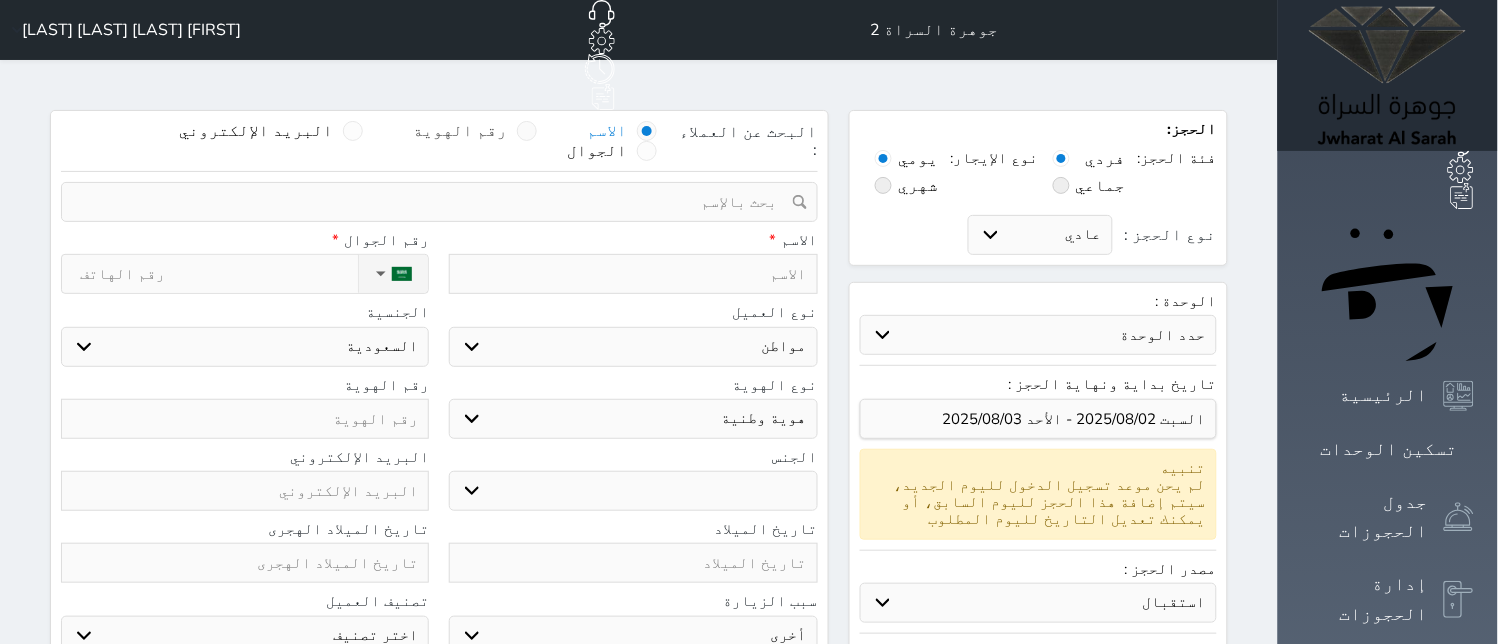 click on "رقم الهوية" at bounding box center [460, 131] 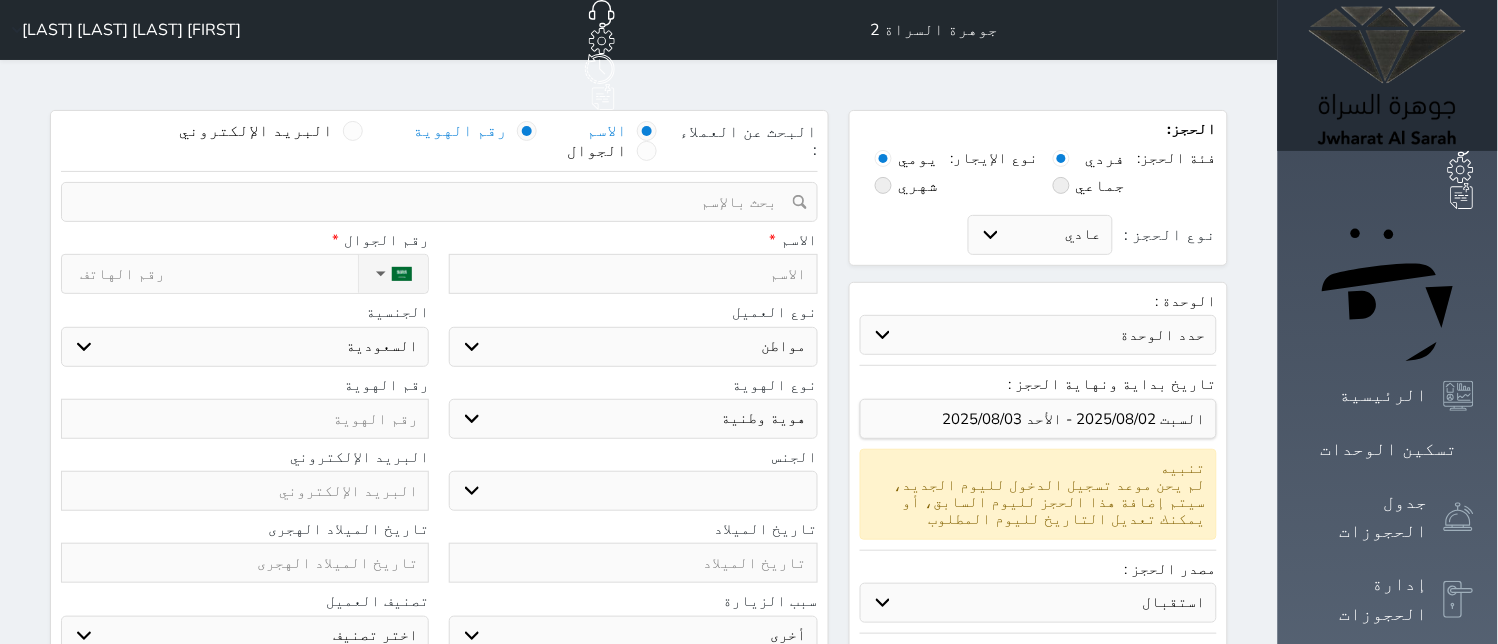 select 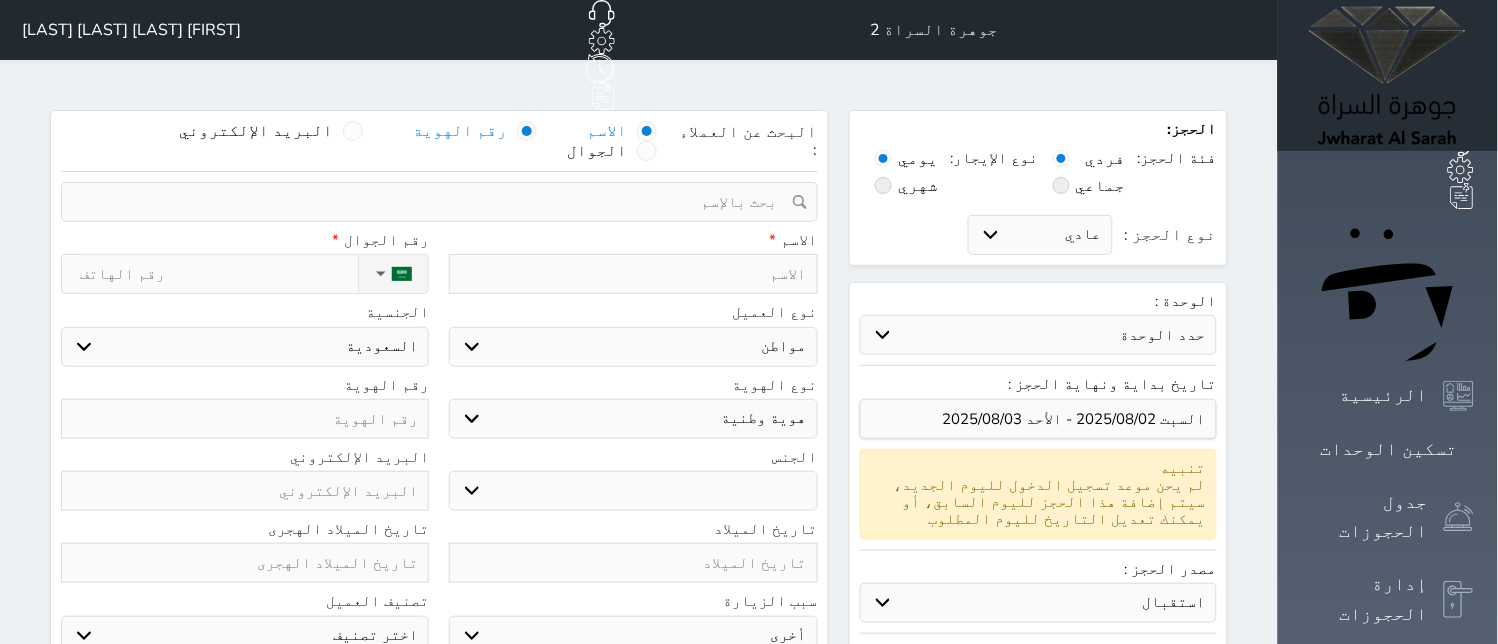 select 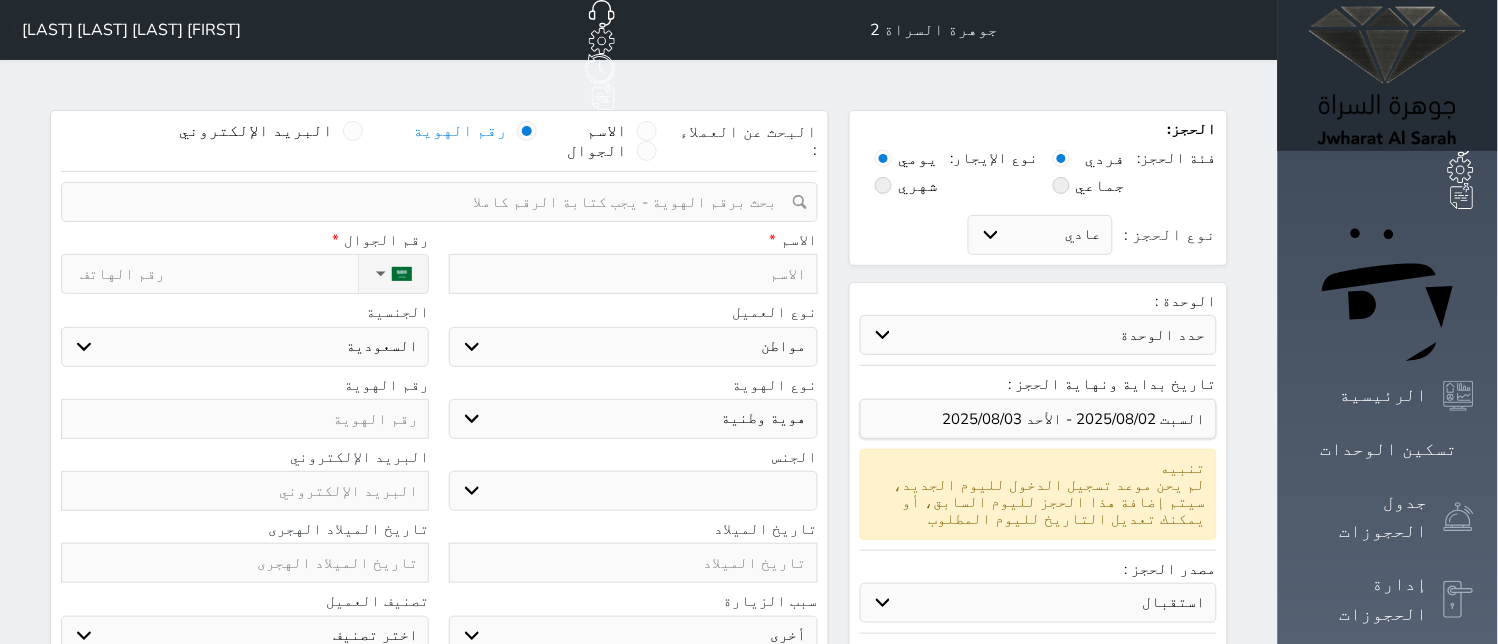 click at bounding box center [432, 202] 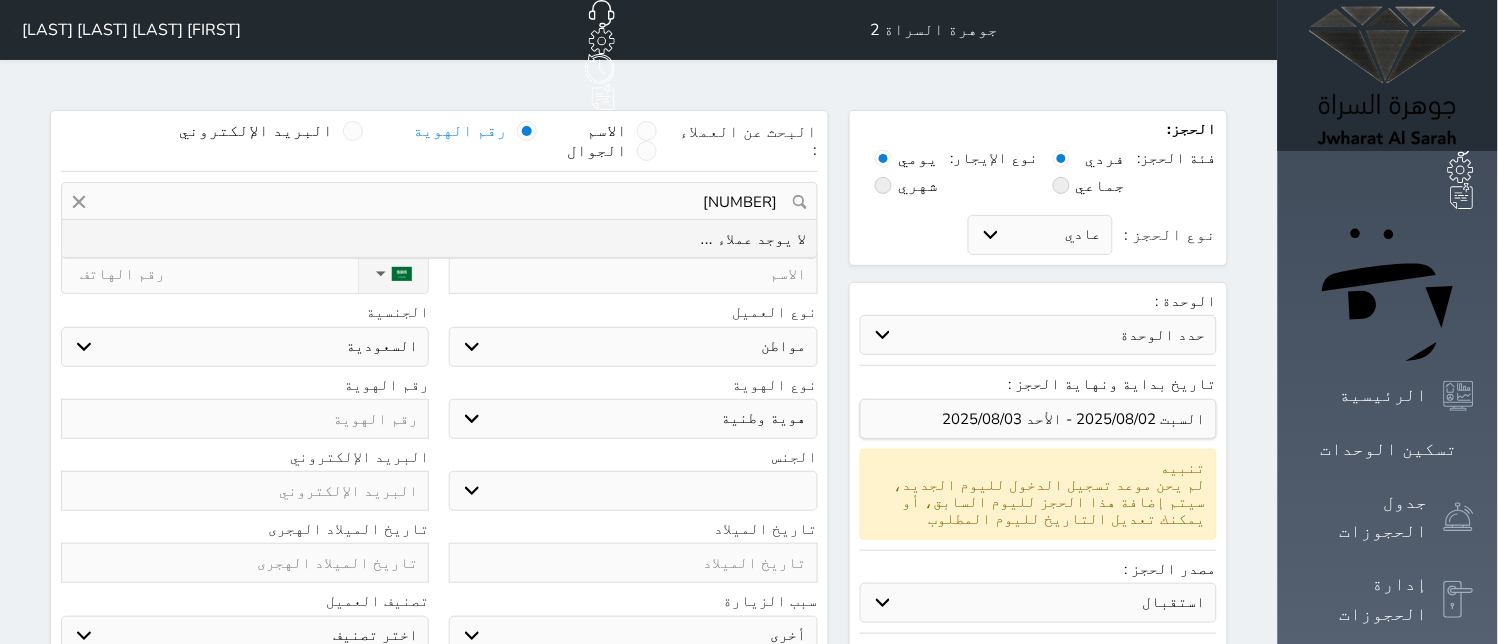 click on "[NUMBER]" at bounding box center (439, 202) 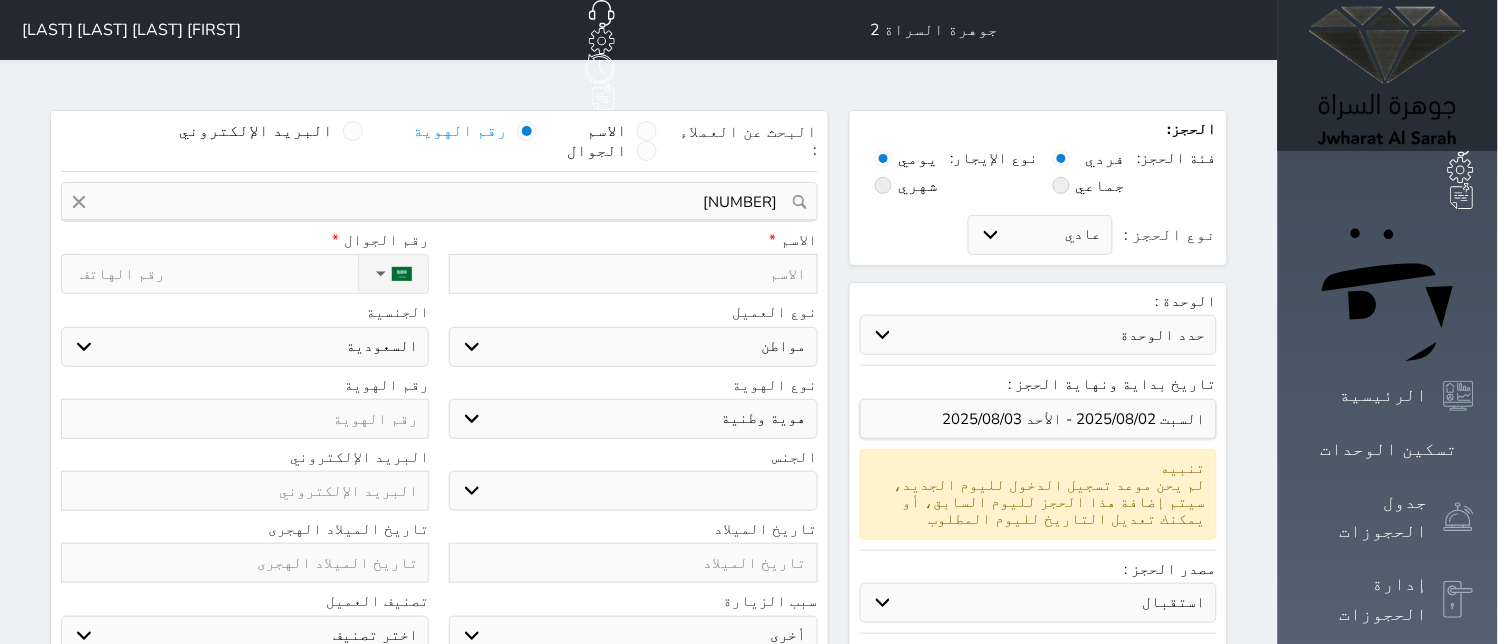 click at bounding box center [245, 419] 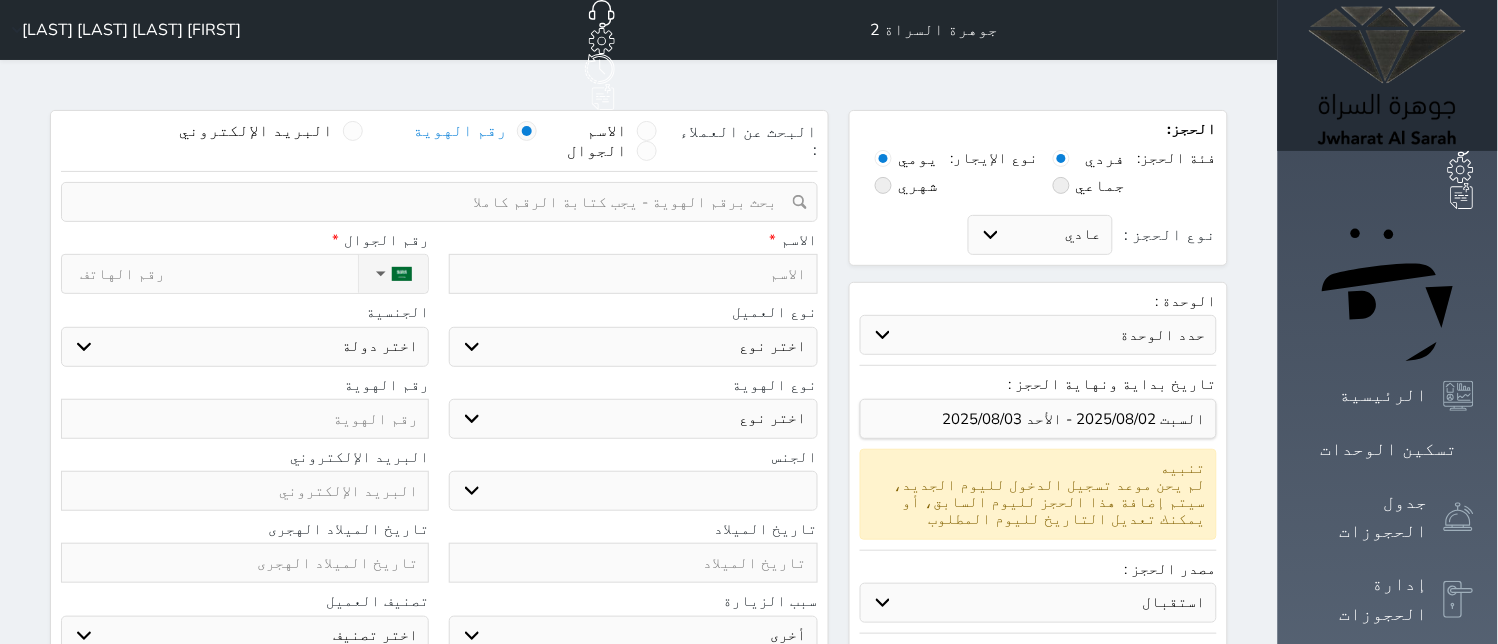 paste on "[NUMBER]" 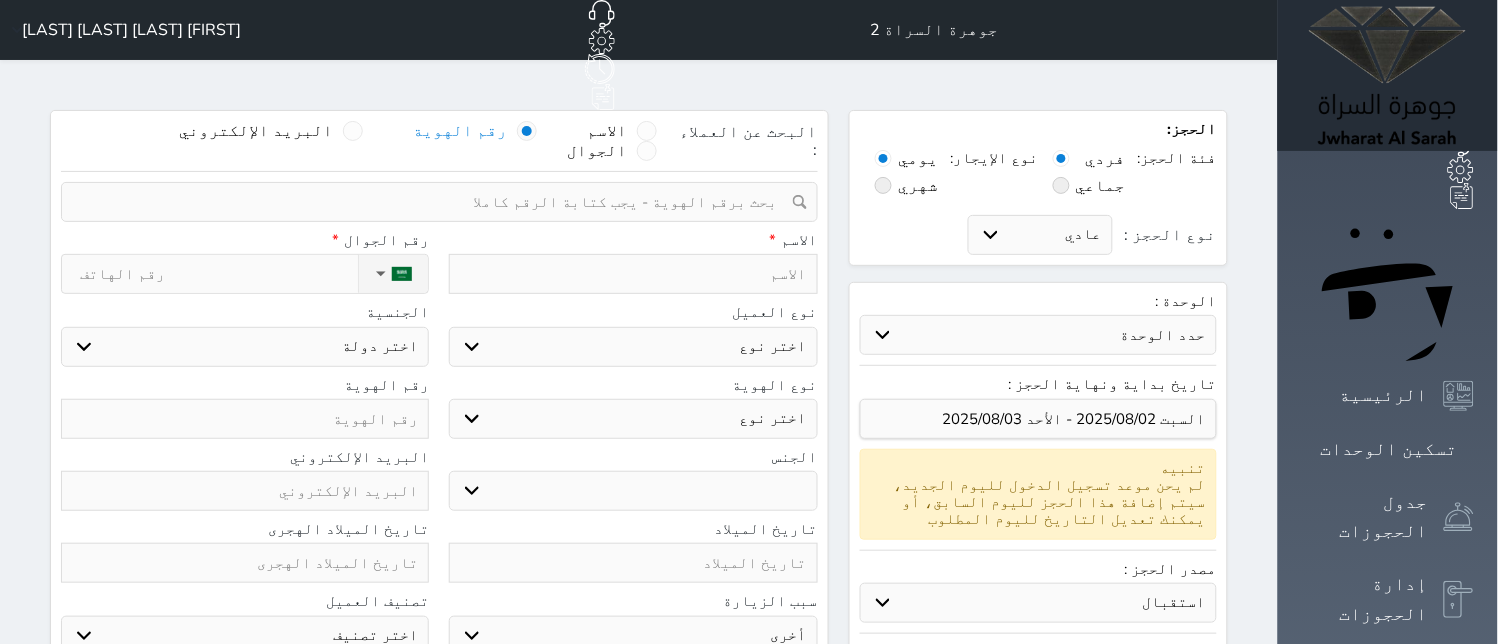 select 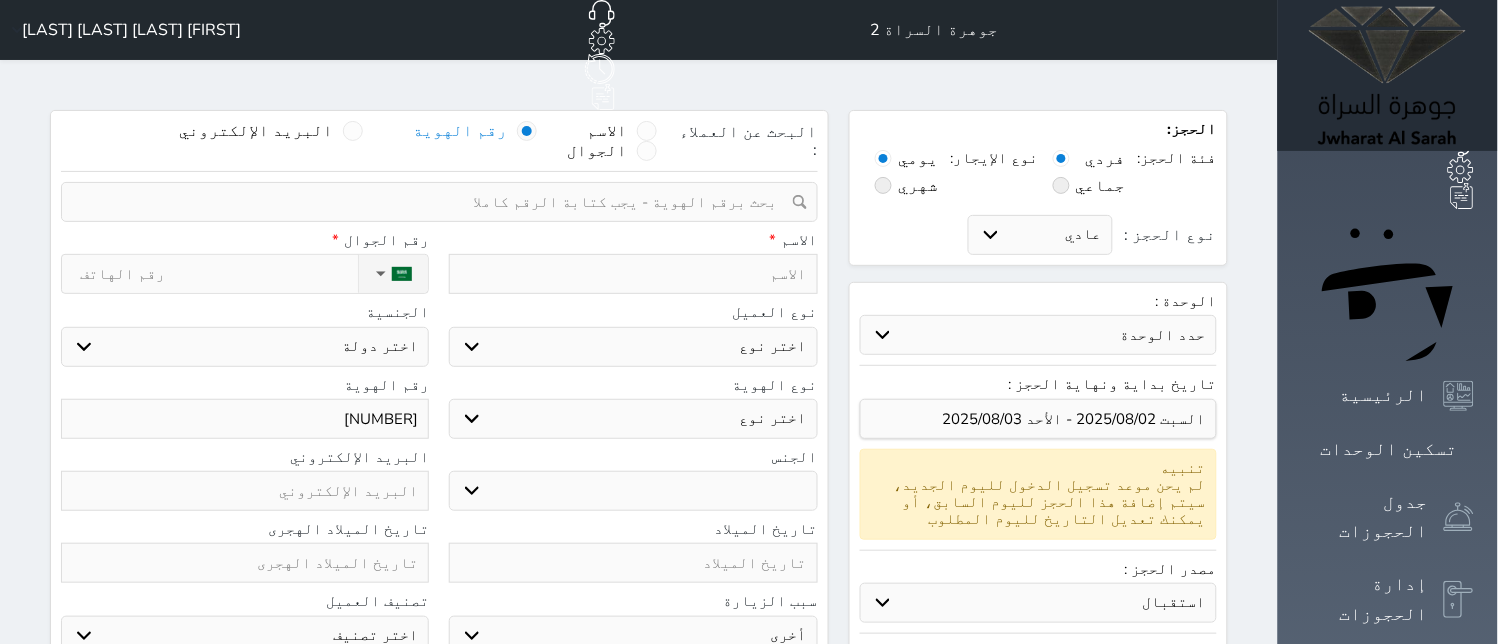 type on "[NUMBER]" 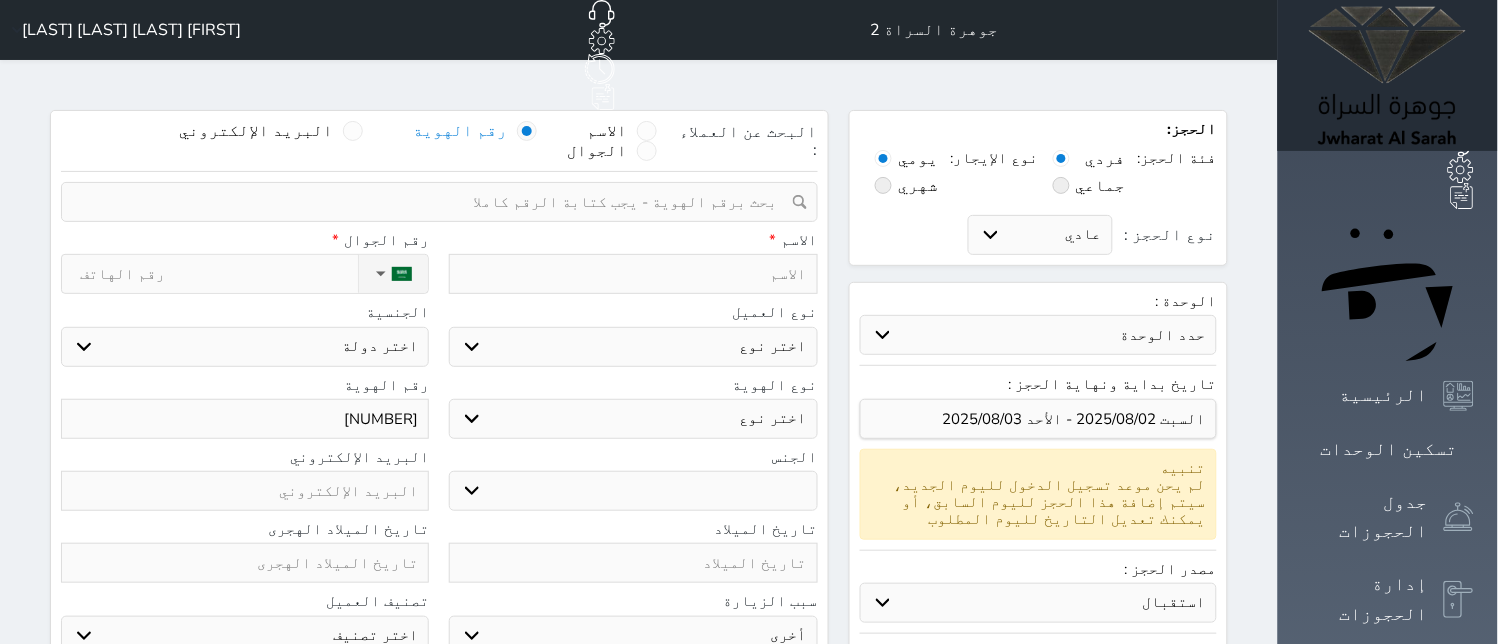 type on "u" 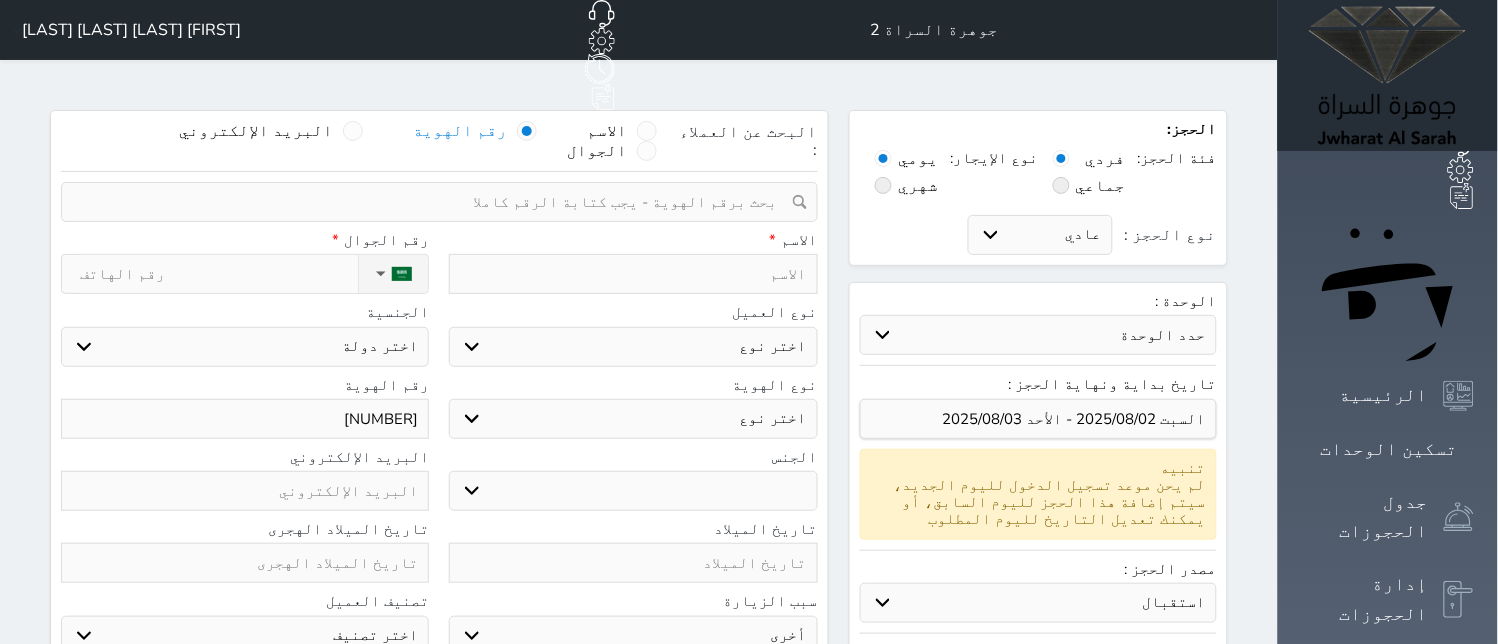 select 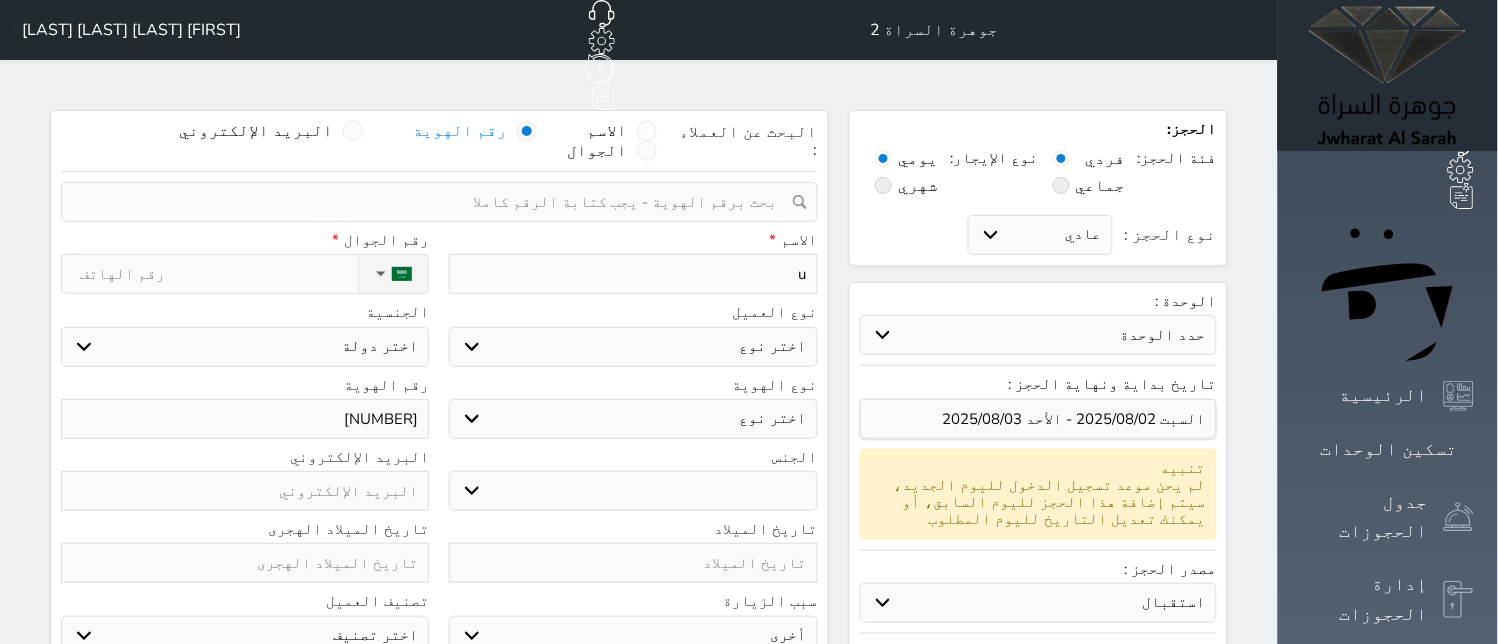 type 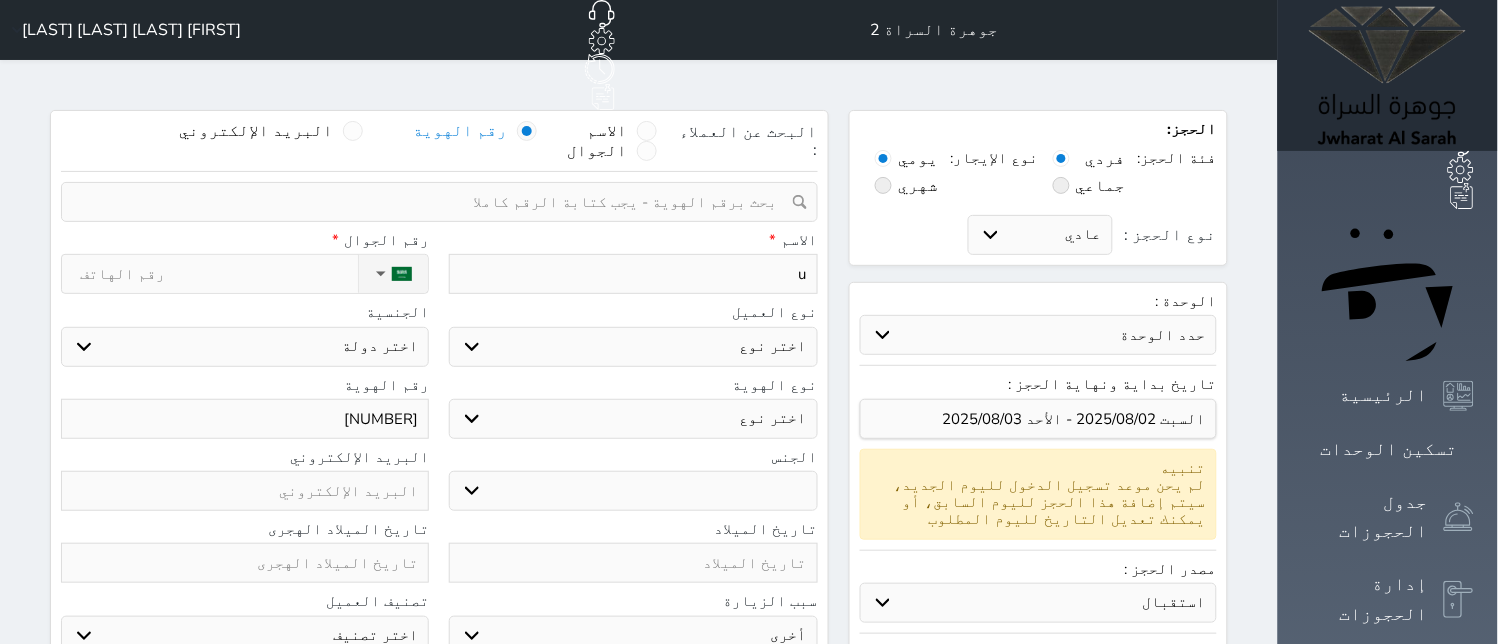 select 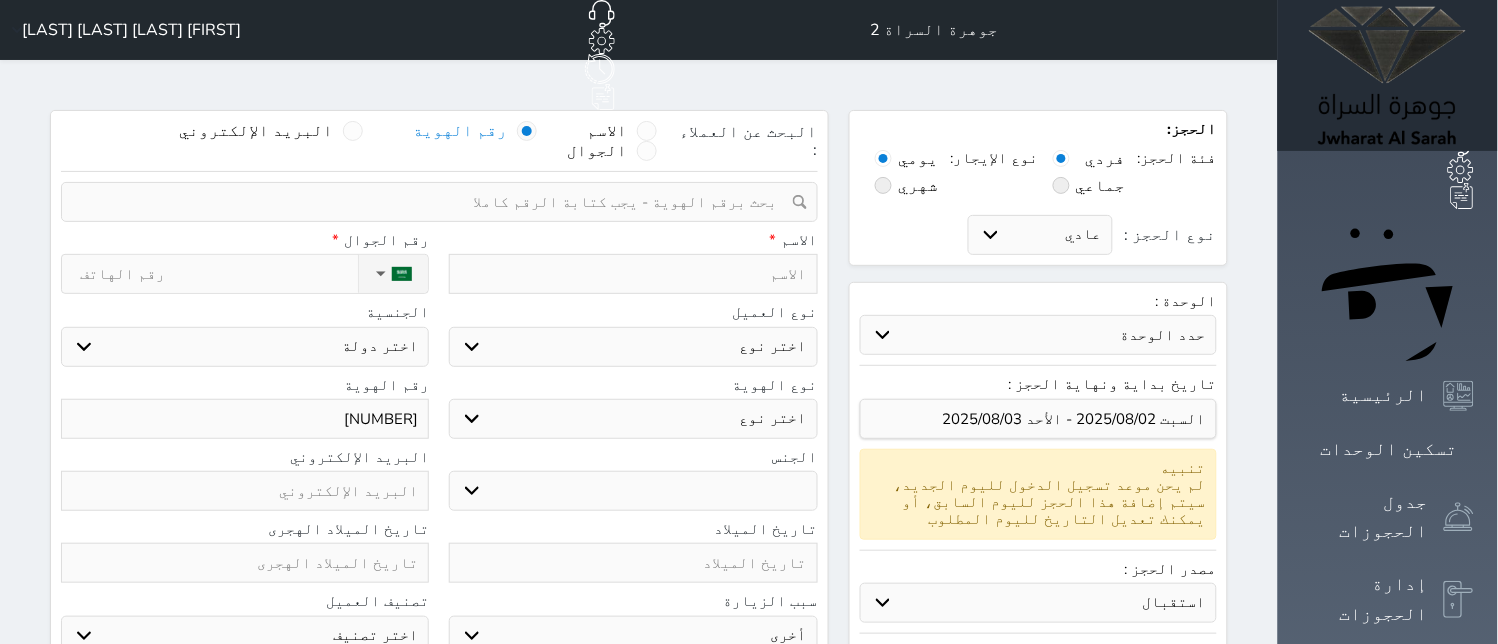 type on "ع" 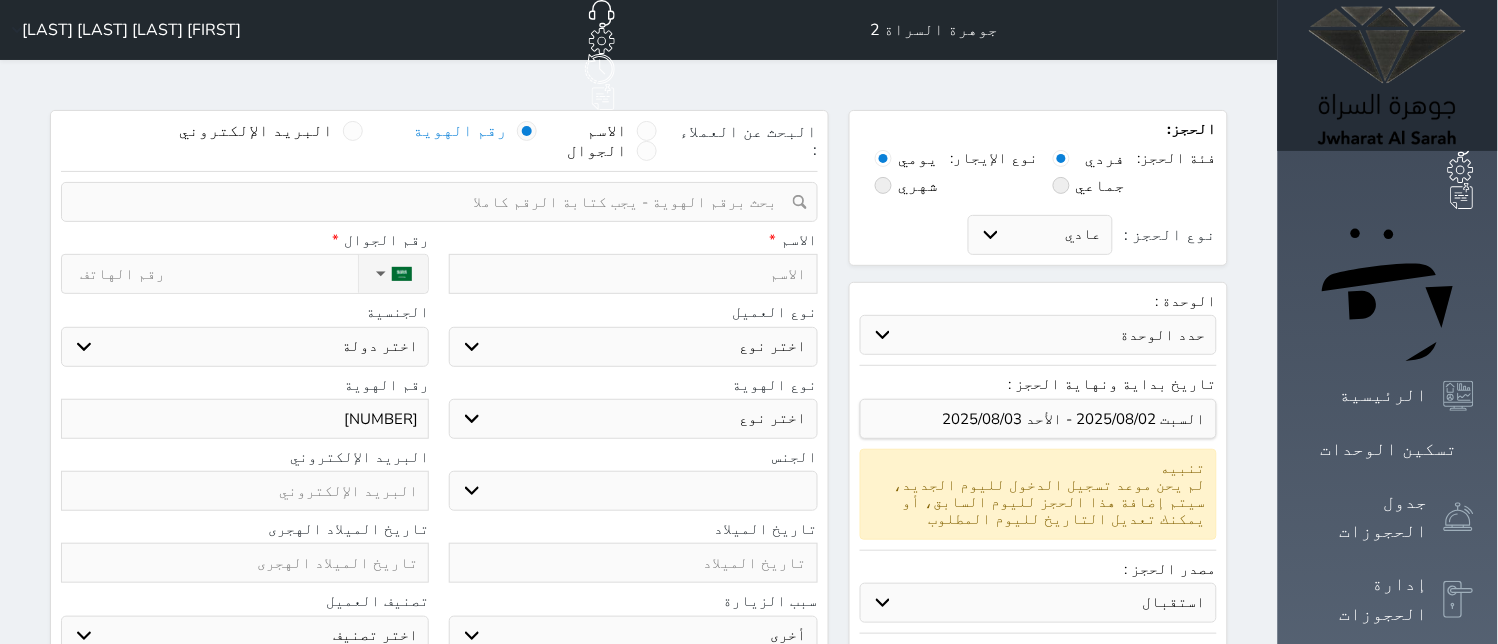 select 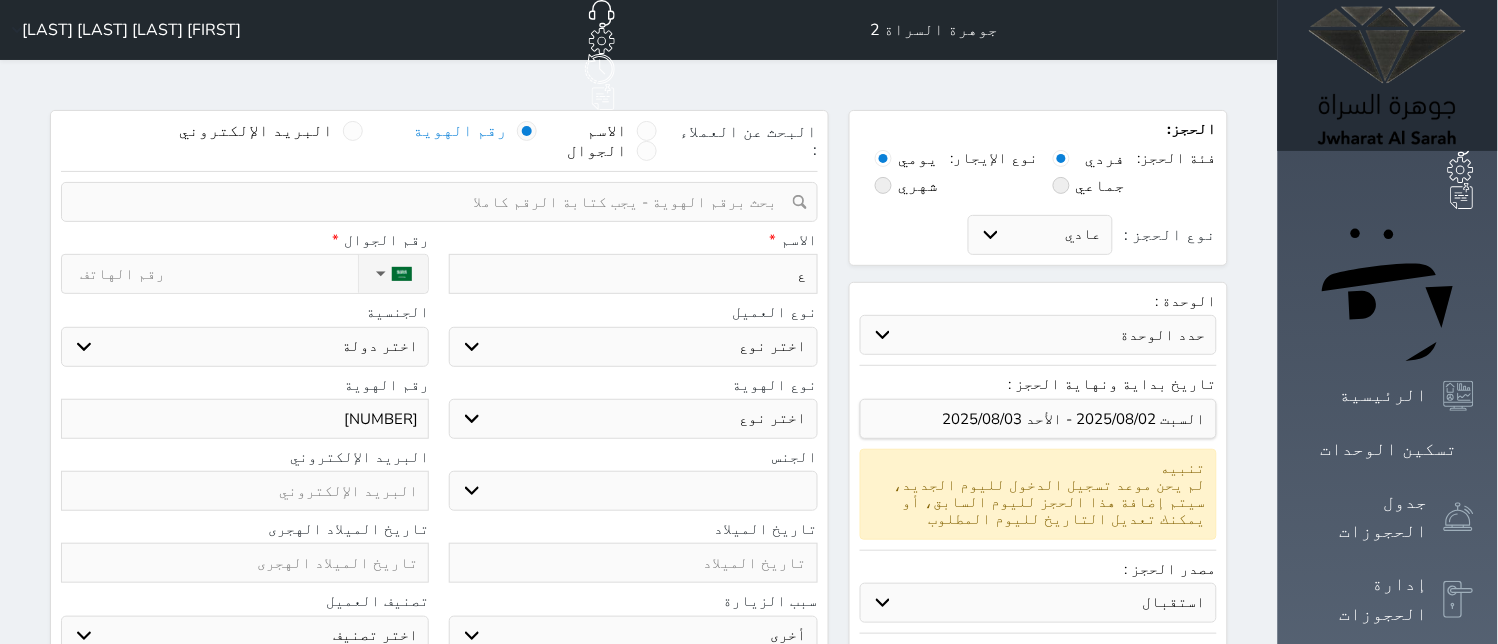 type on "عب" 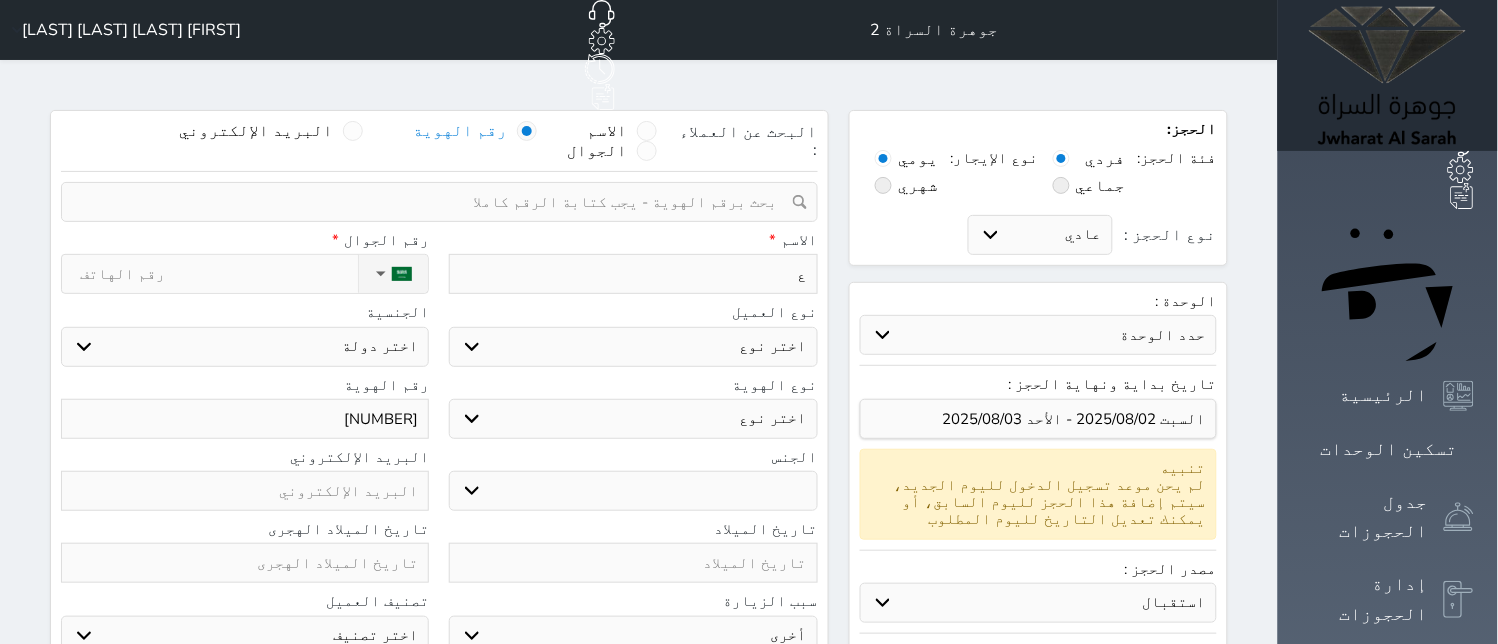 select 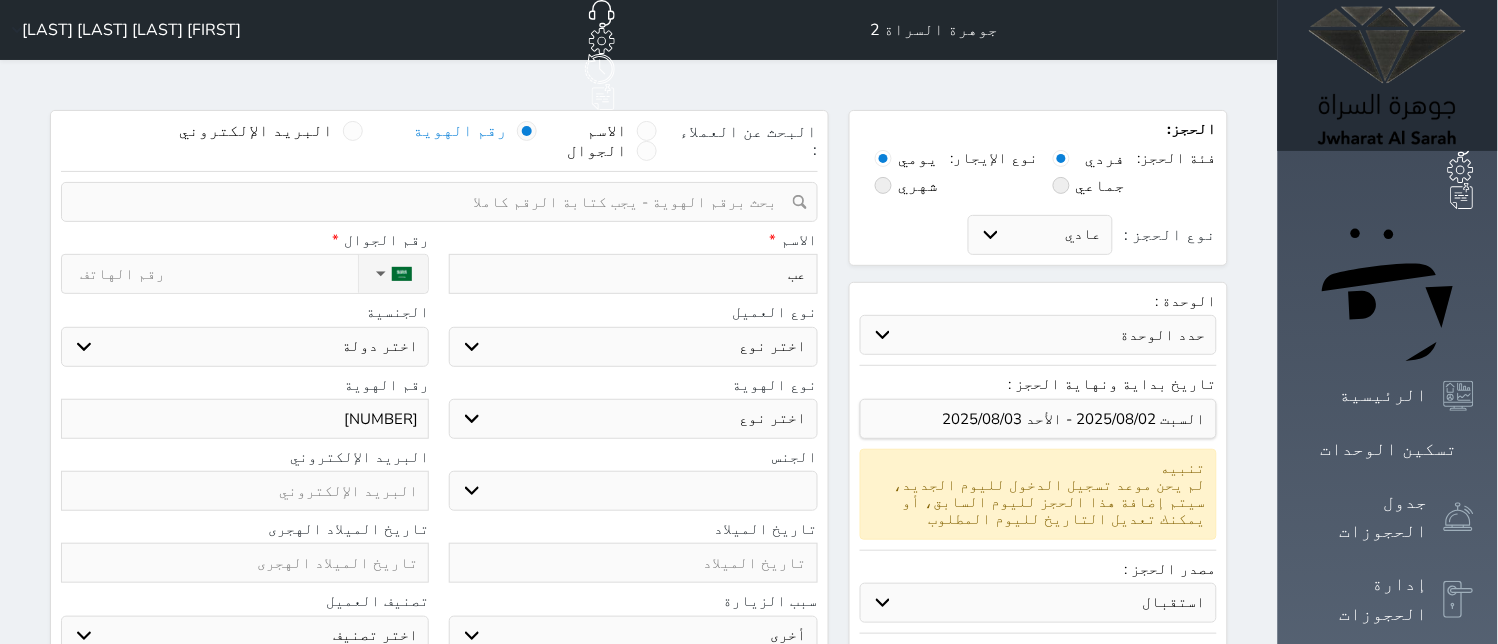 type on "عبد" 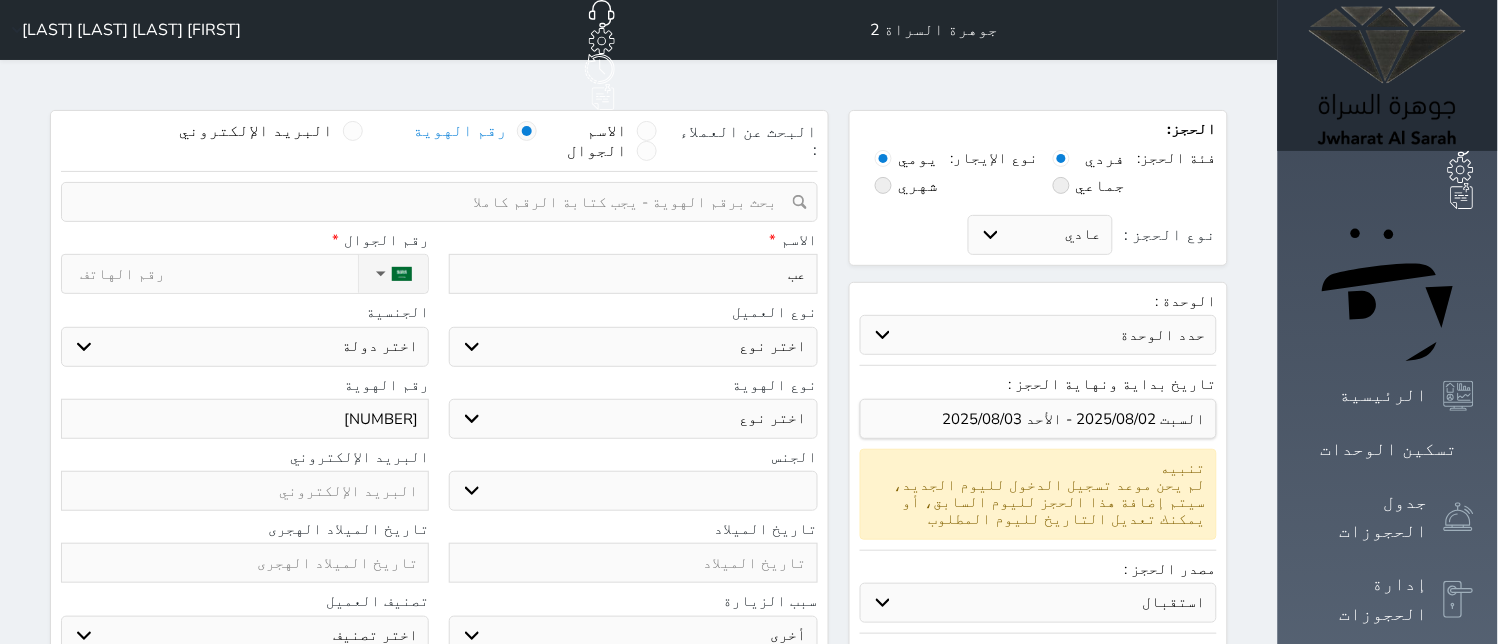 select 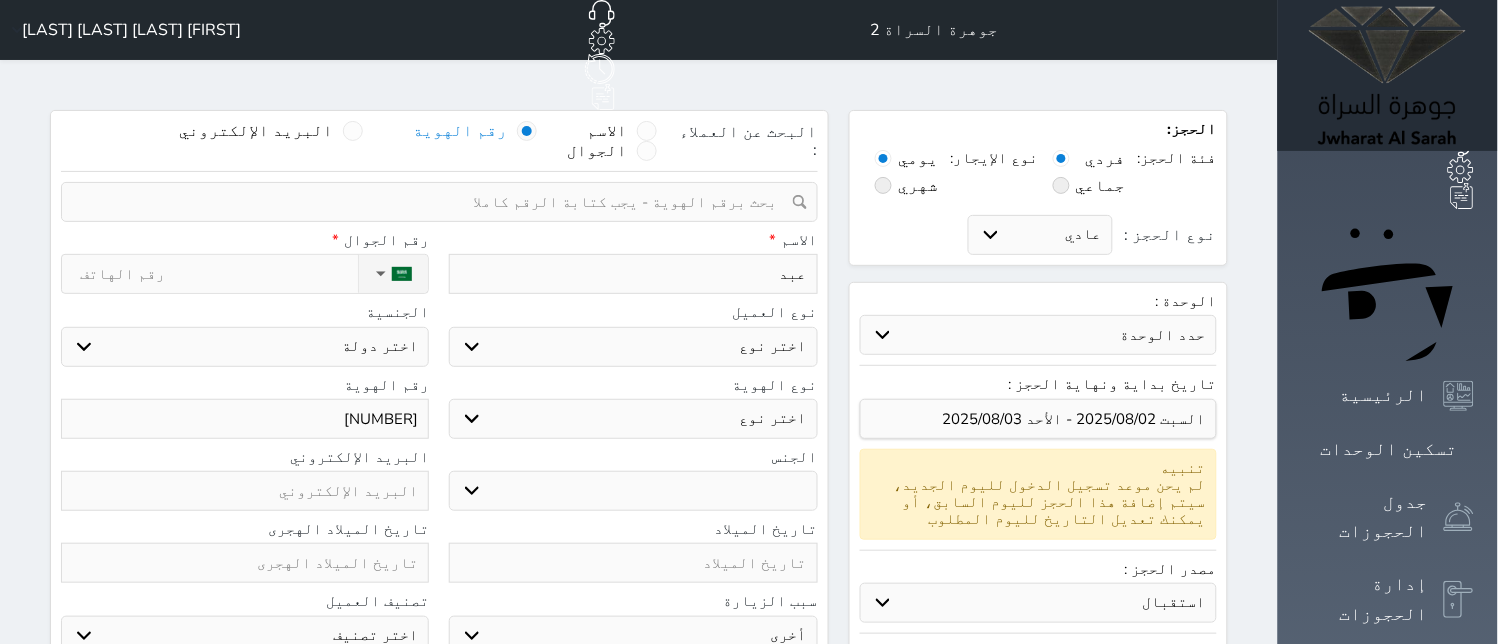 type on "عبدا" 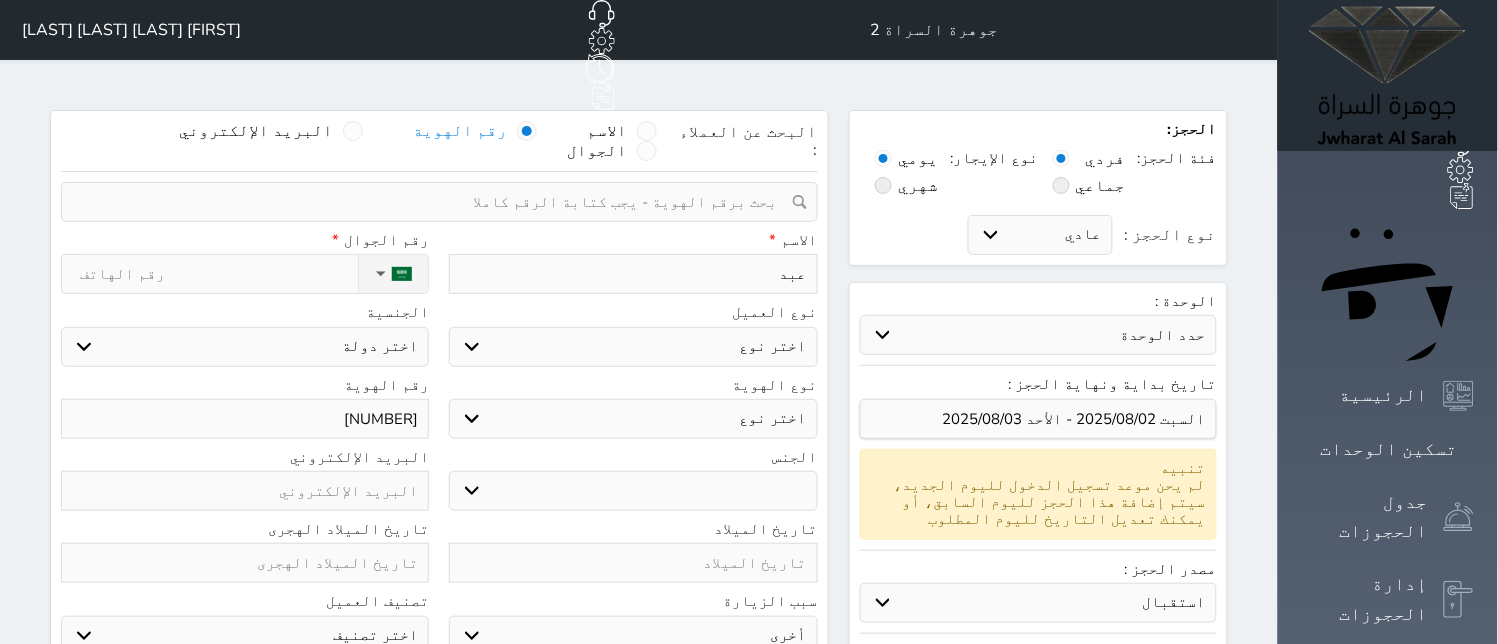 select 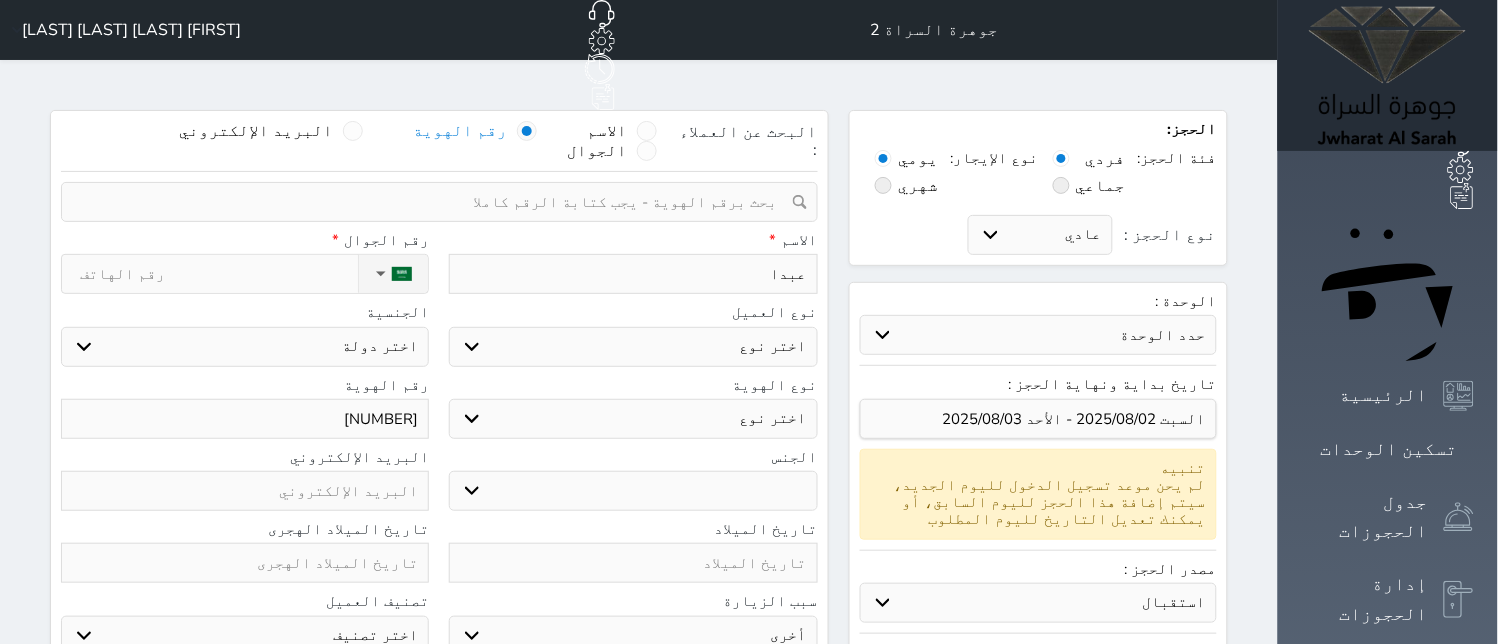 type on "عبدال" 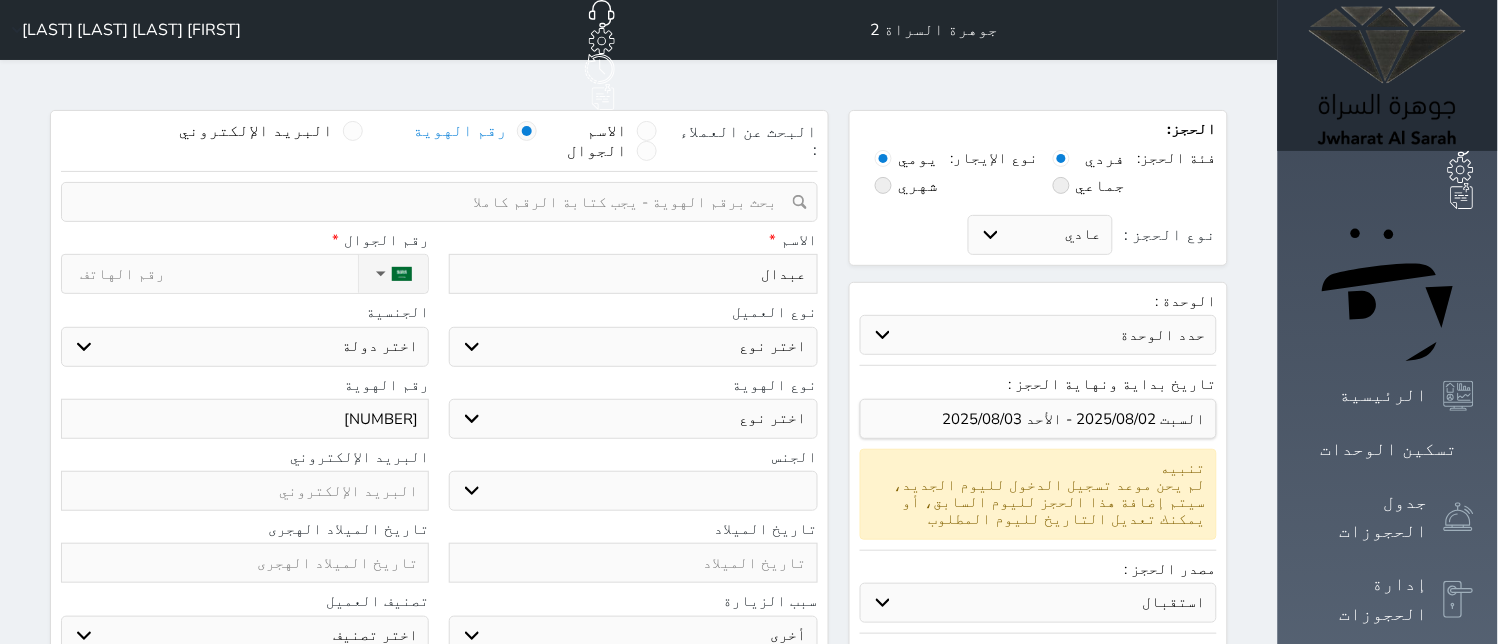 select 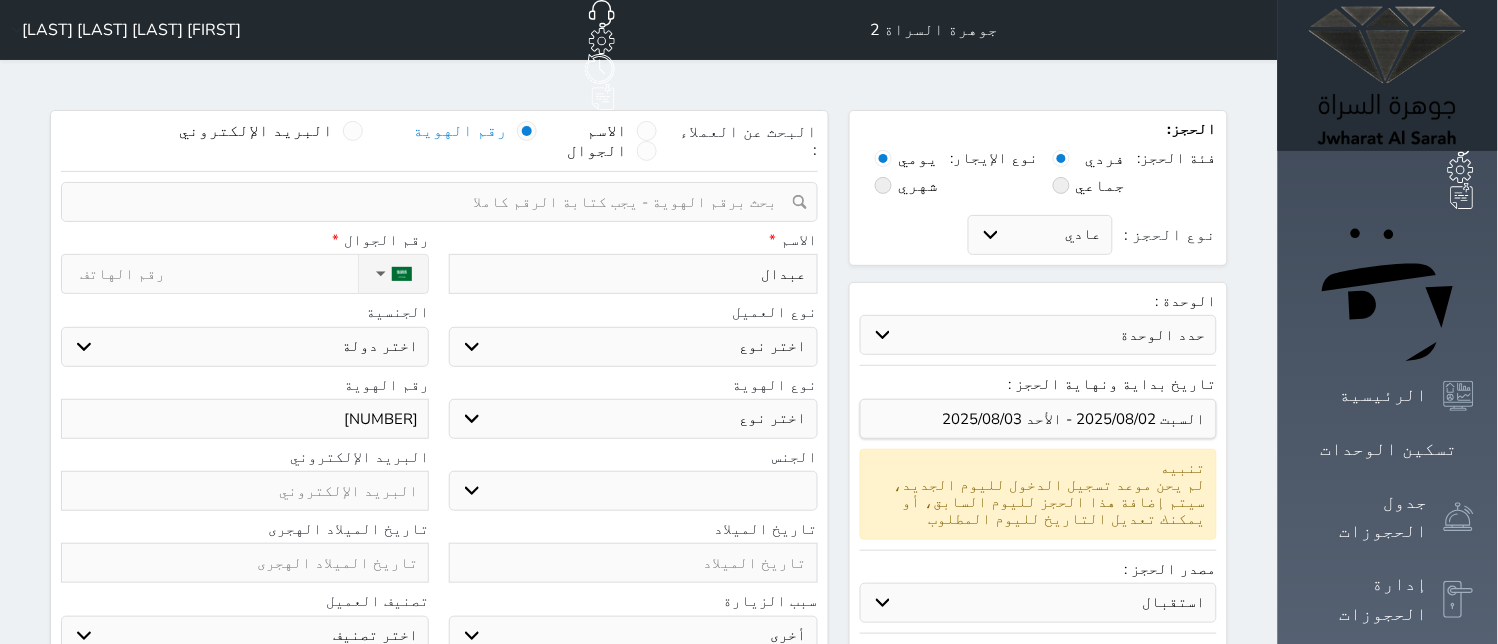 type on "عبدالل" 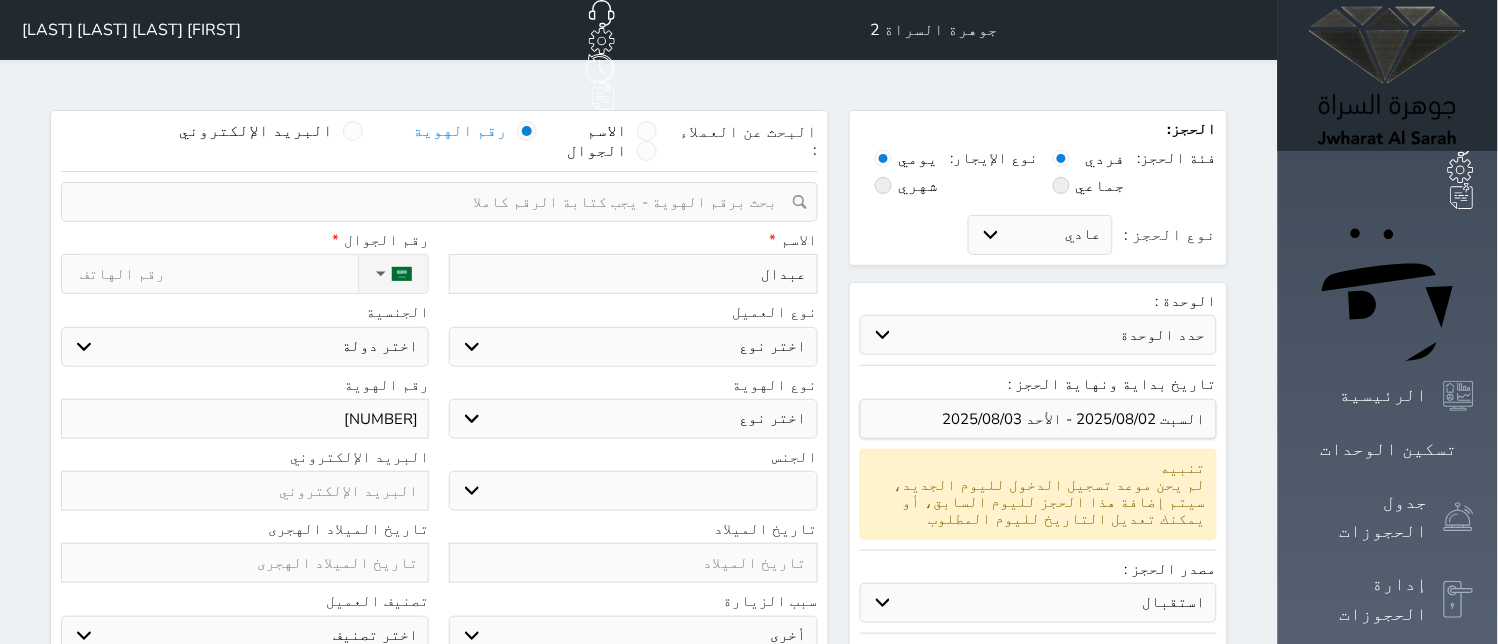select 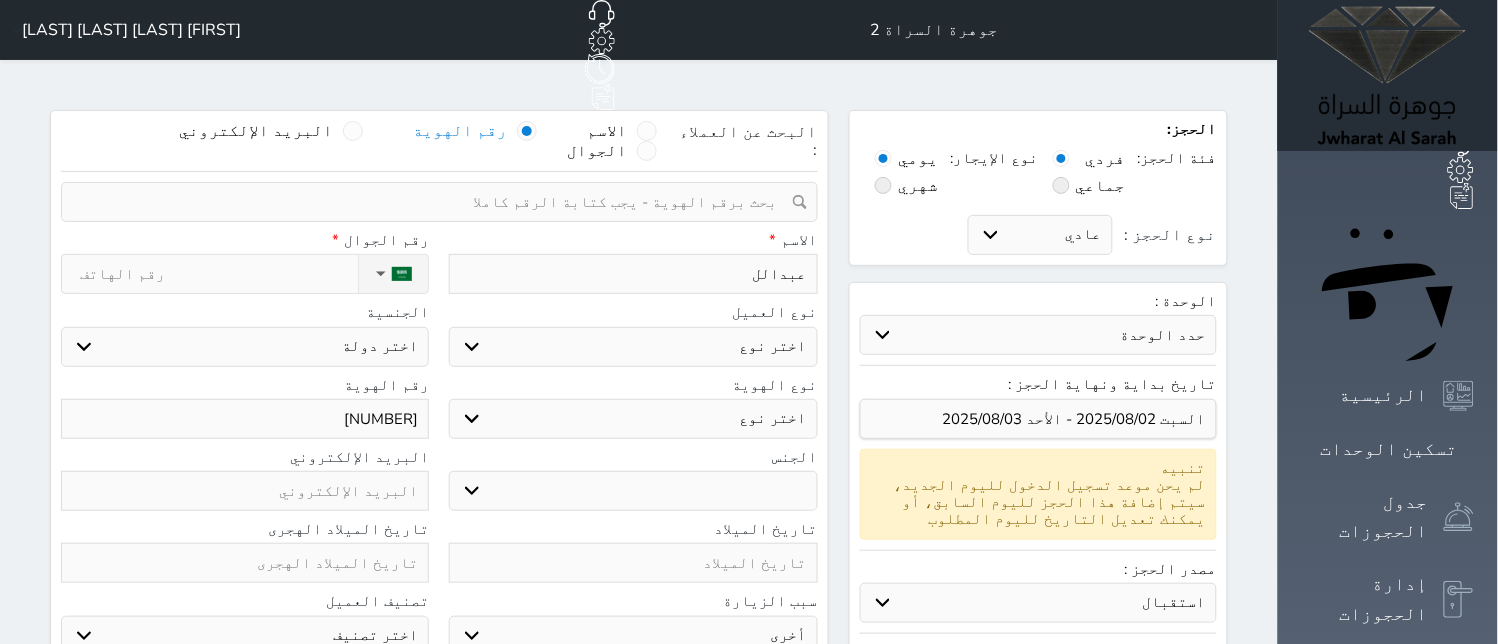 type on "عبدالله" 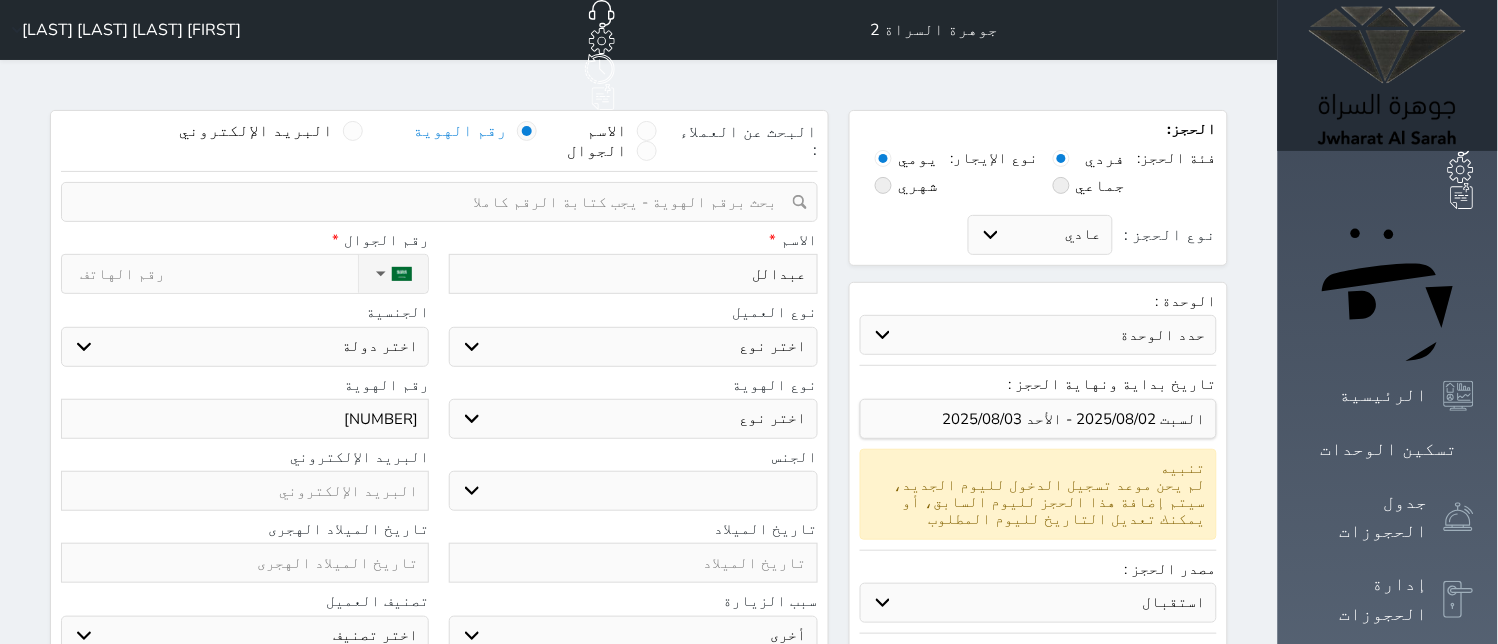 select 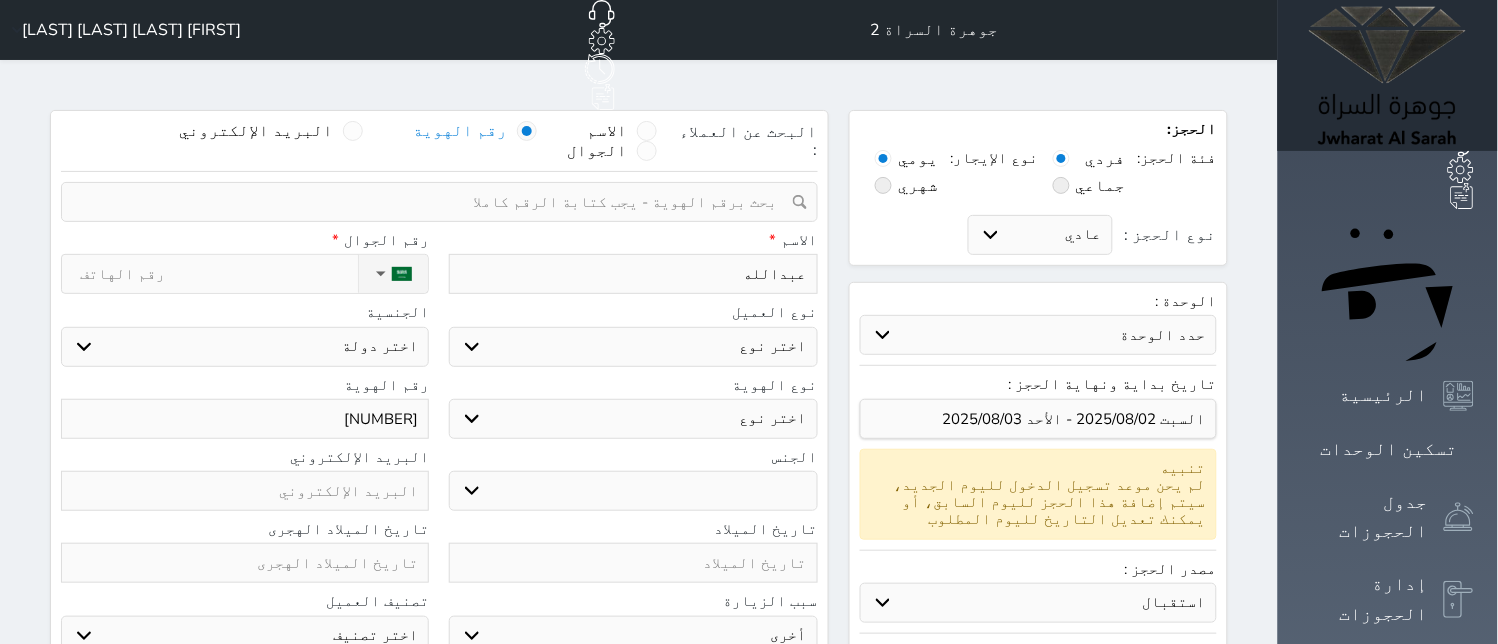 type on "عبدالله" 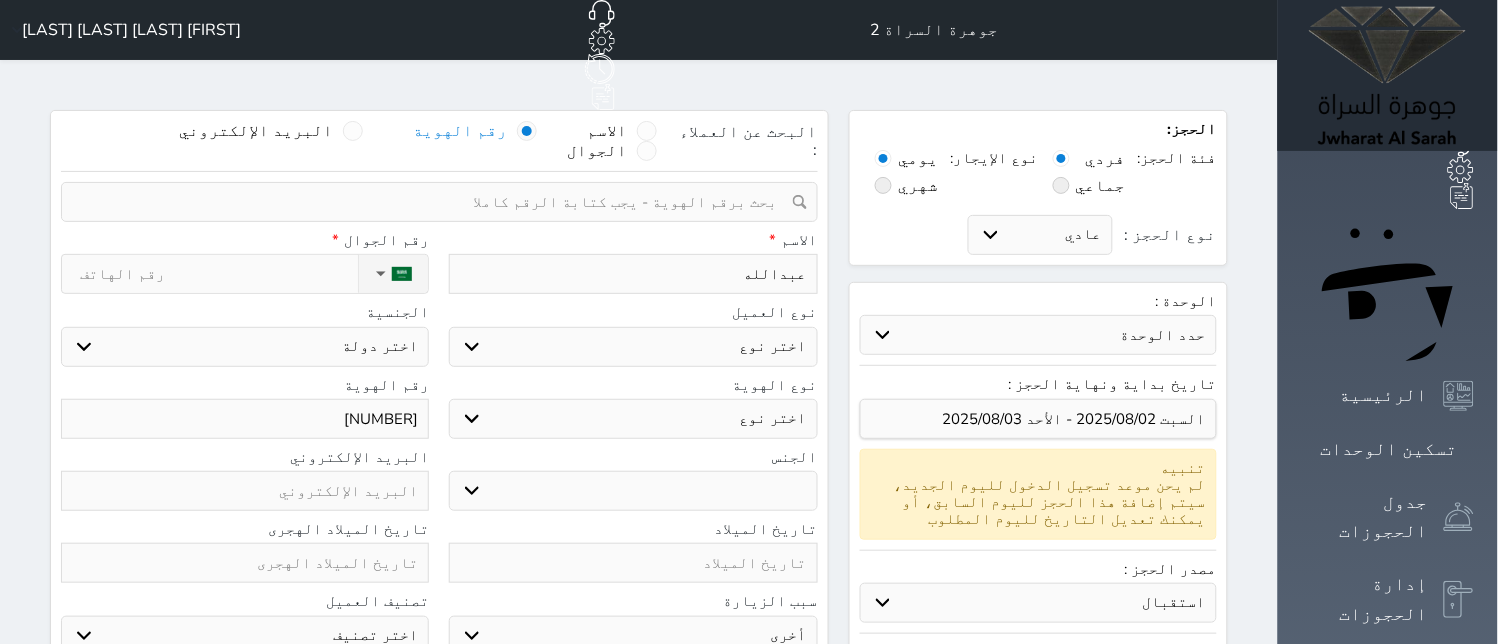 select 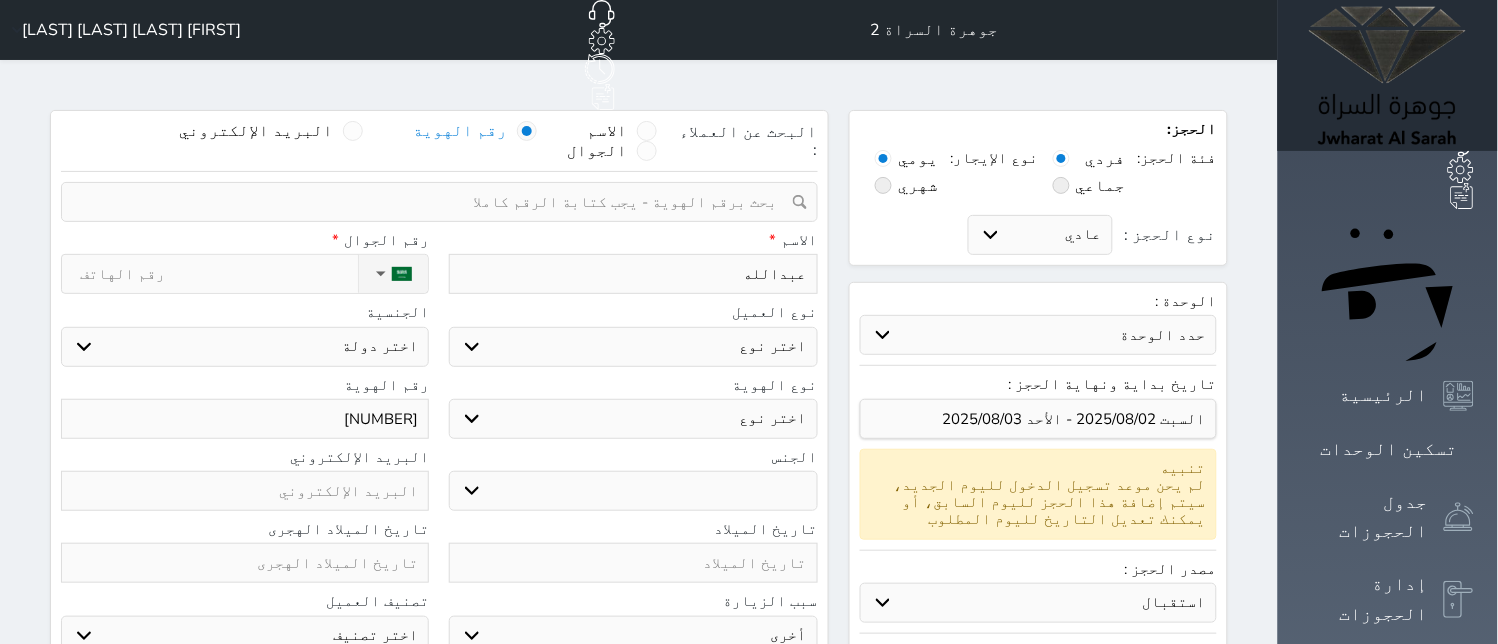 type on "[FIRST] [LAST]" 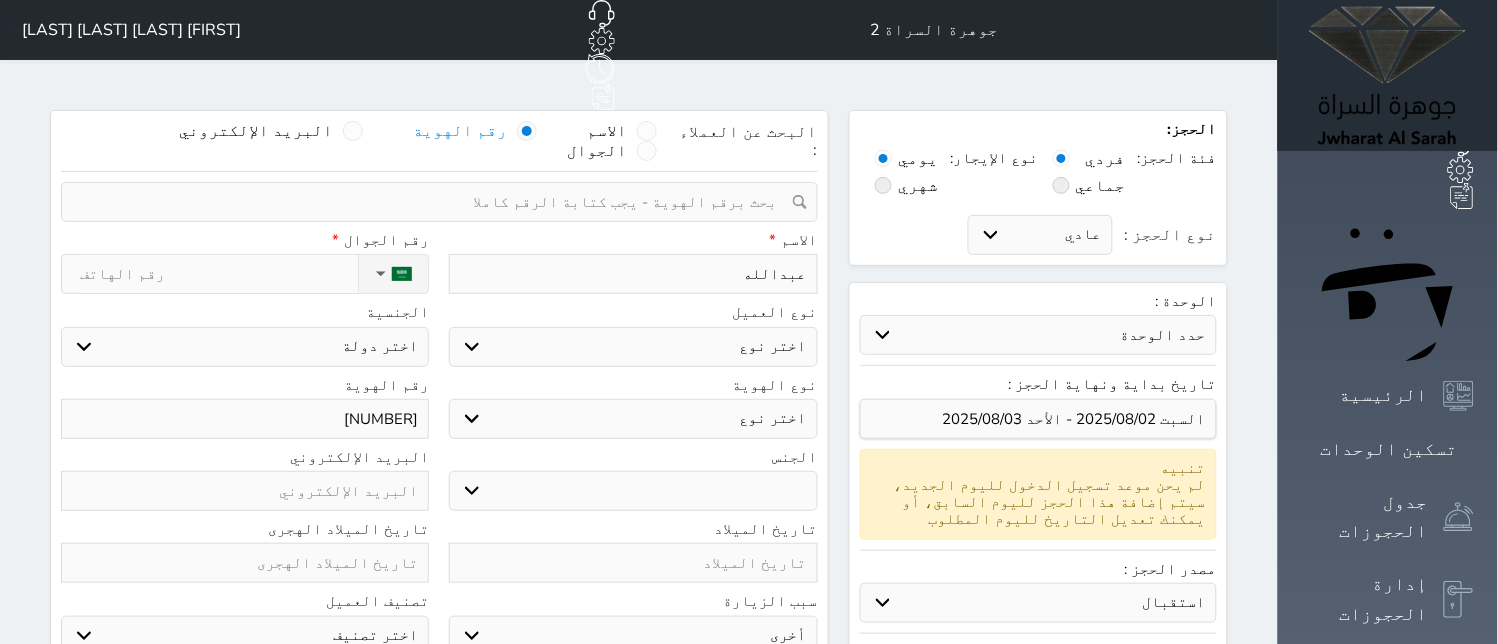 select 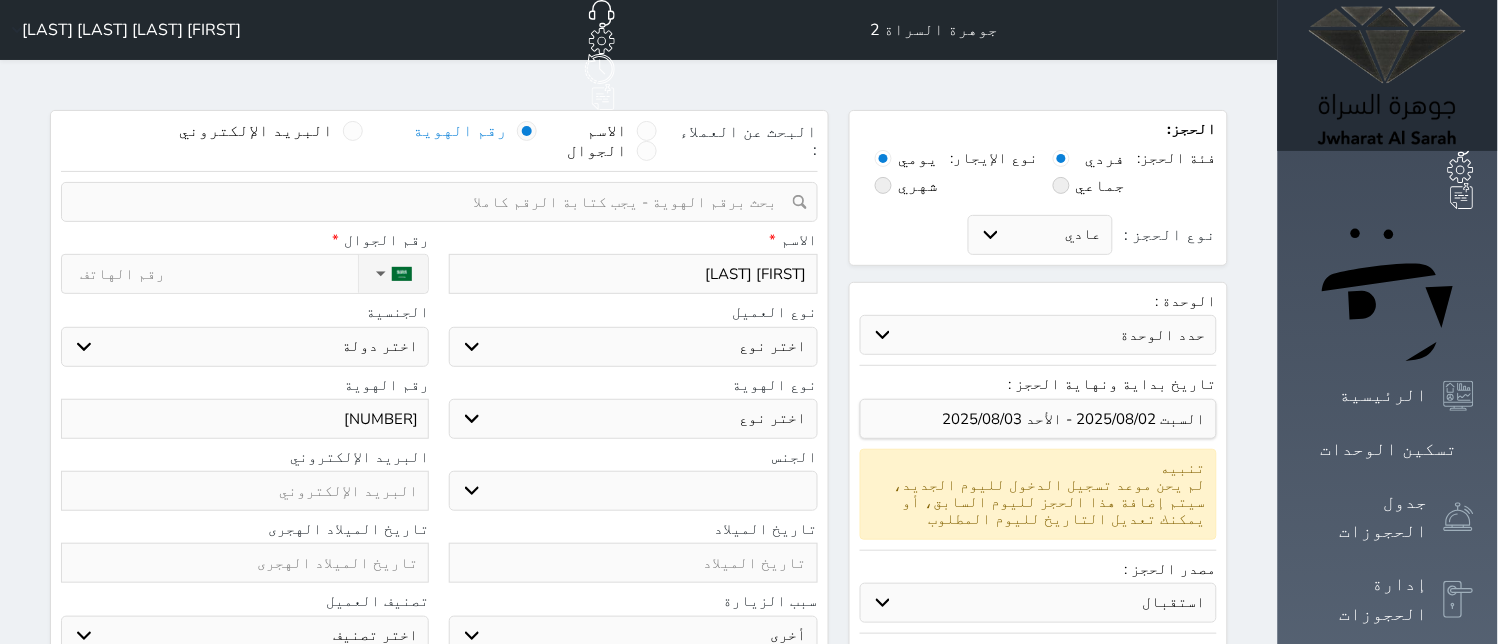 type on "[FIRST] [LAST]" 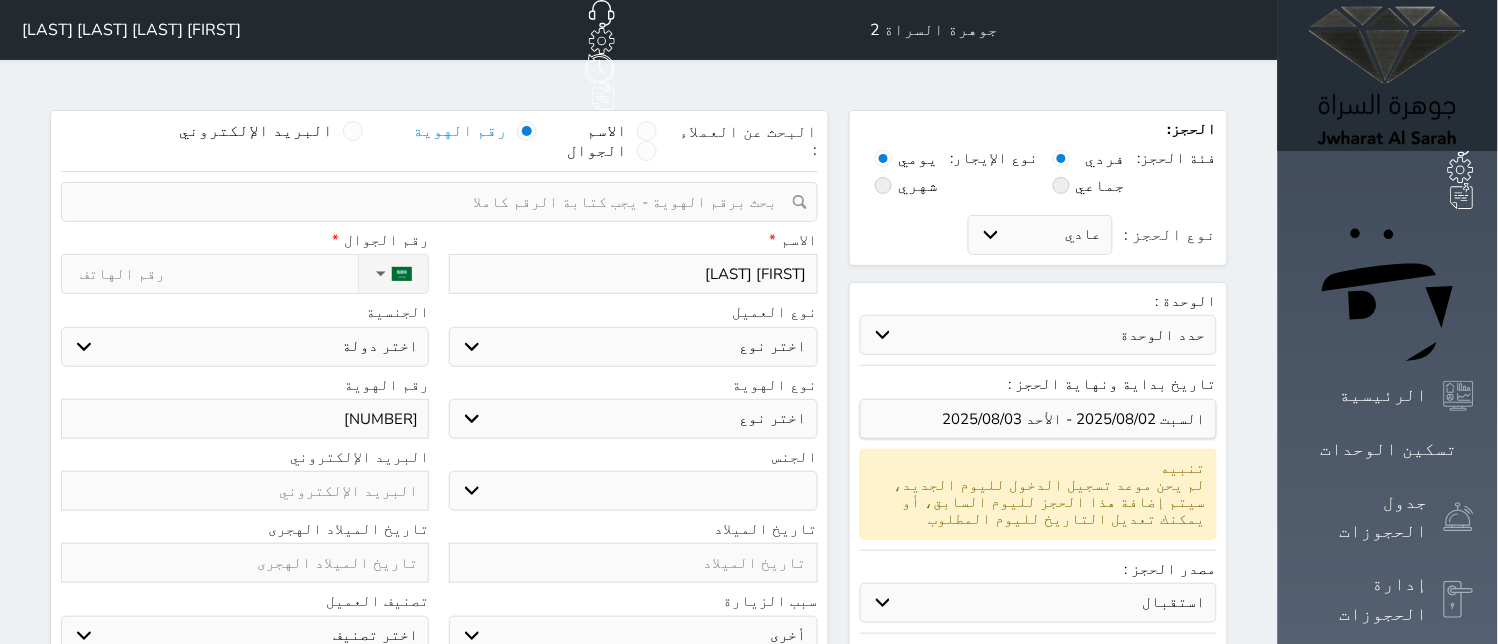 select 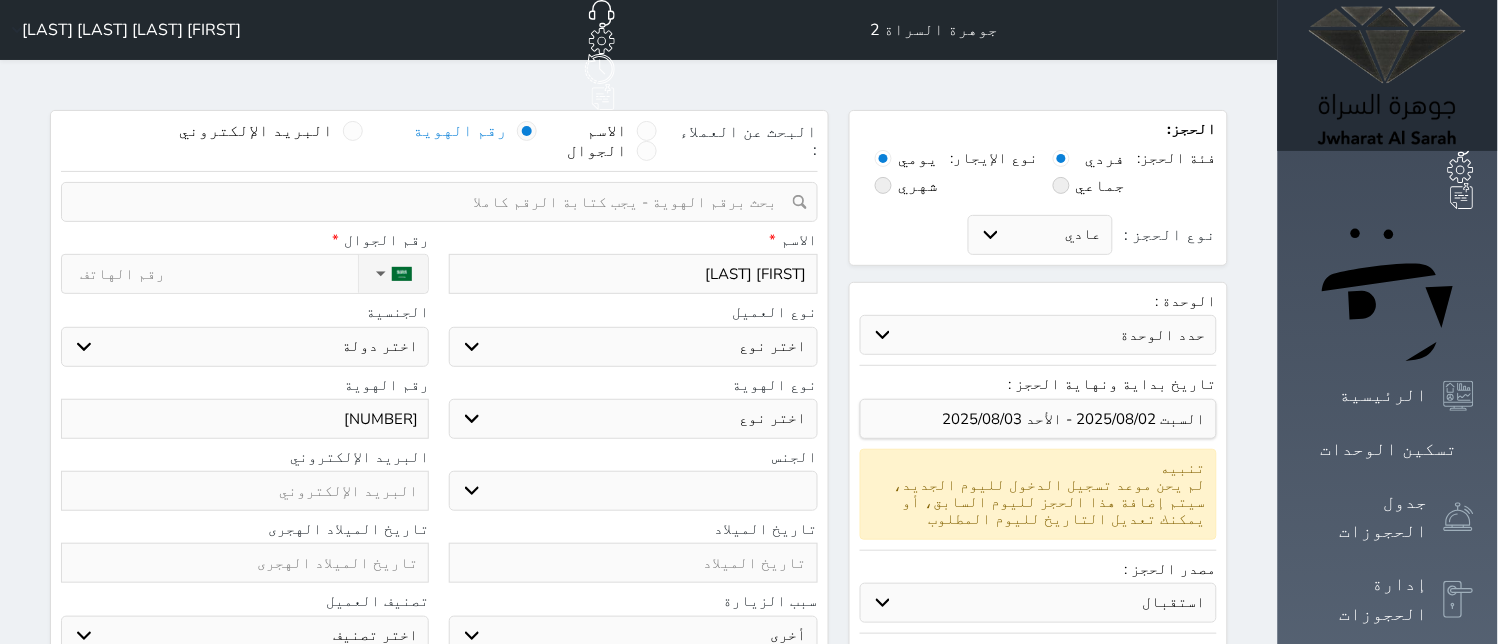 type on "[FIRST] [LAST]" 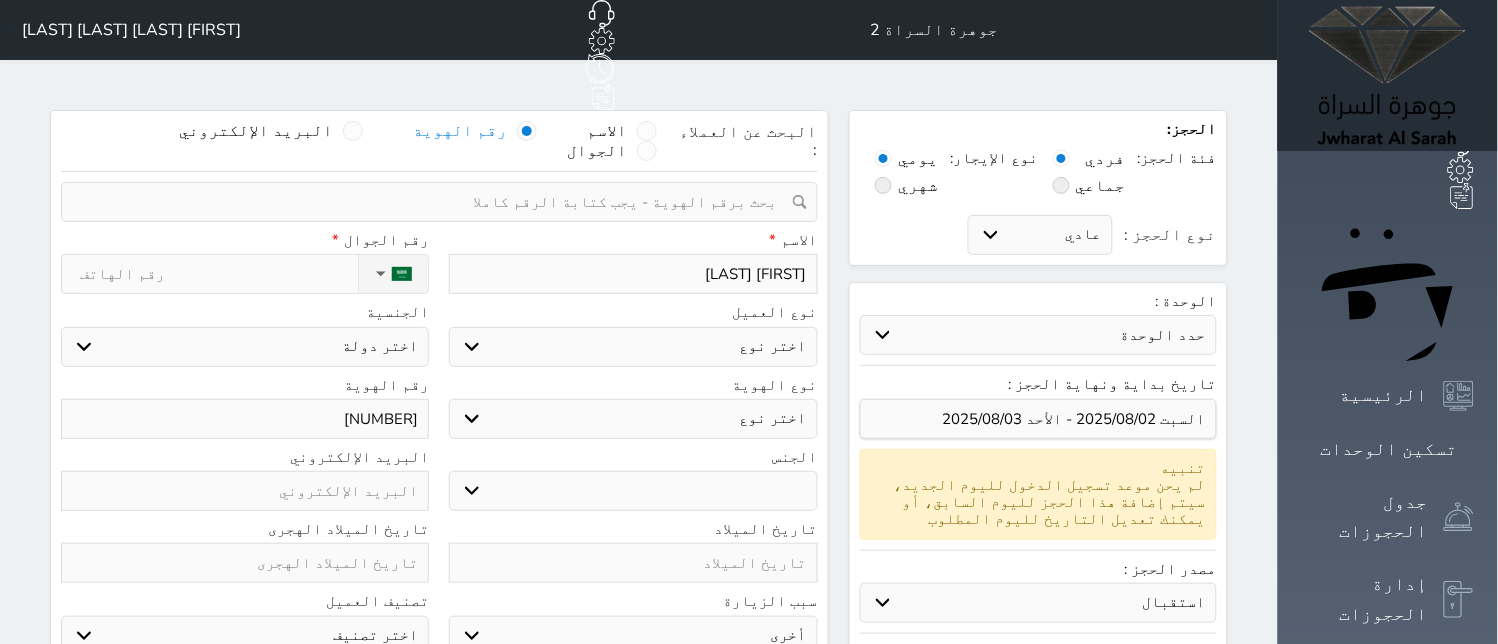 select 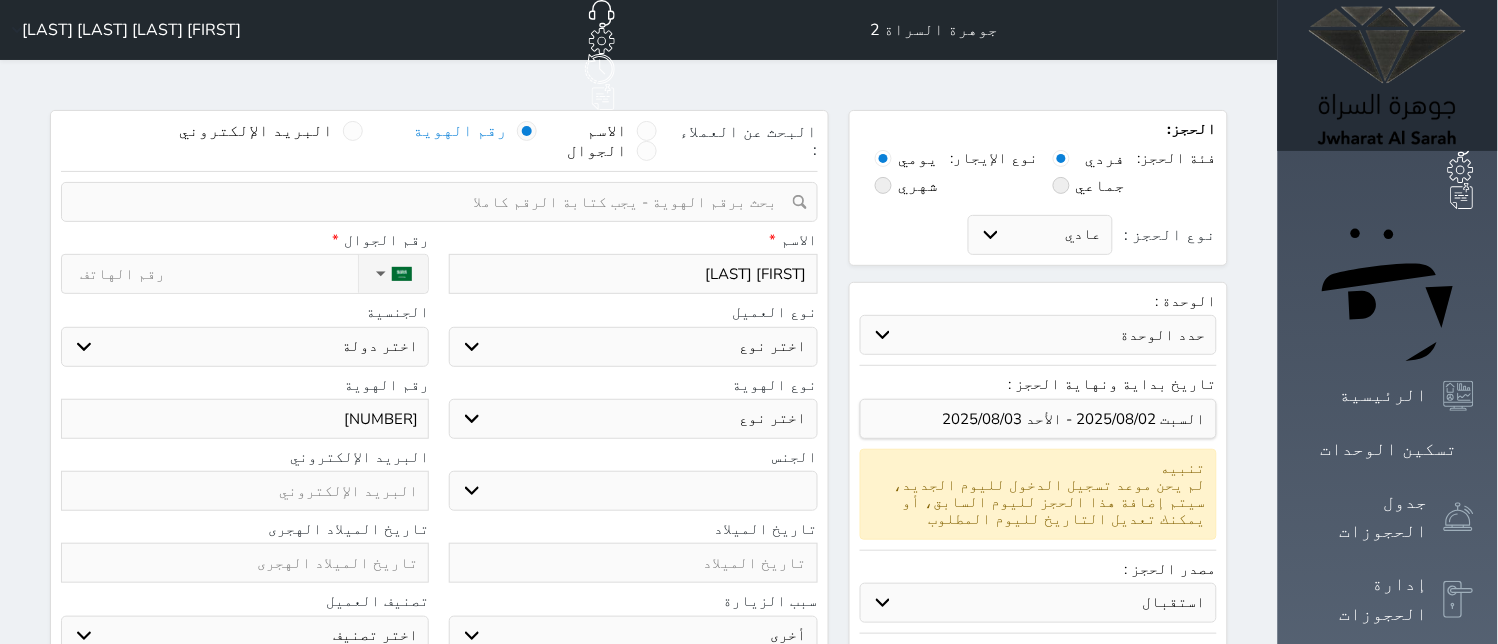 type on "[FIRST] [LAST]" 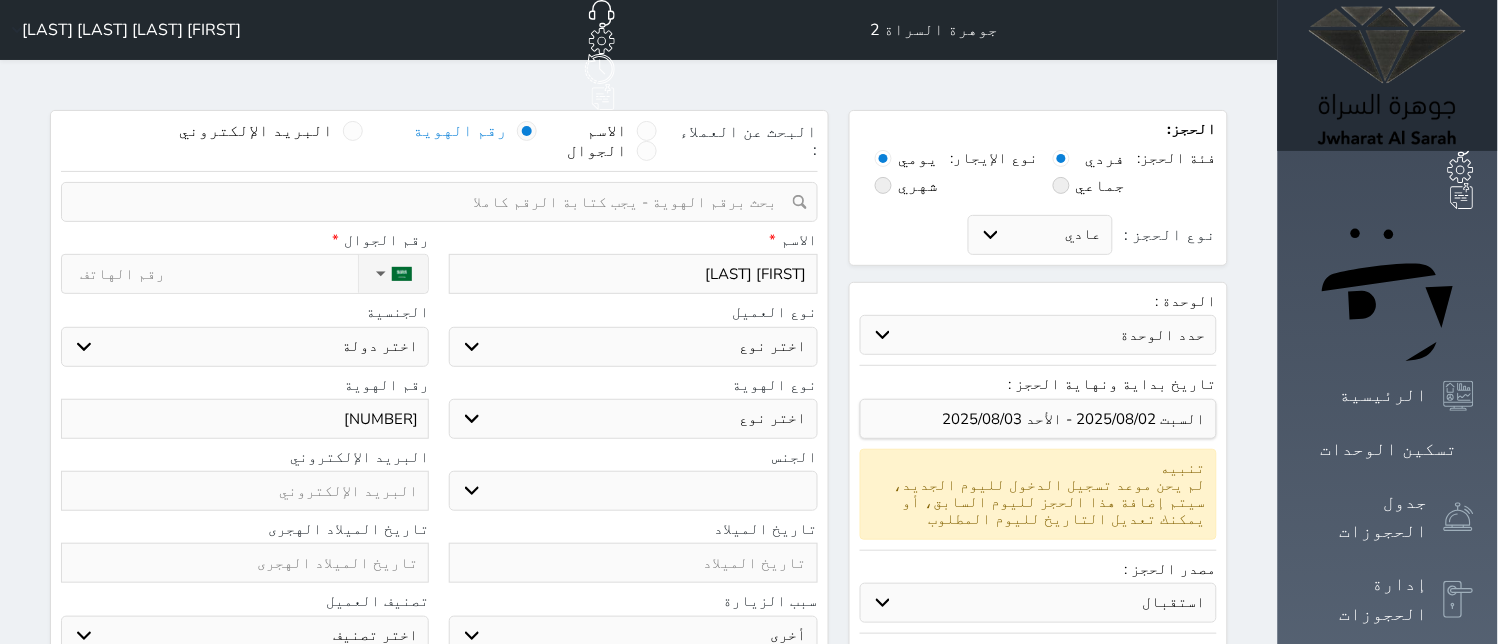 select 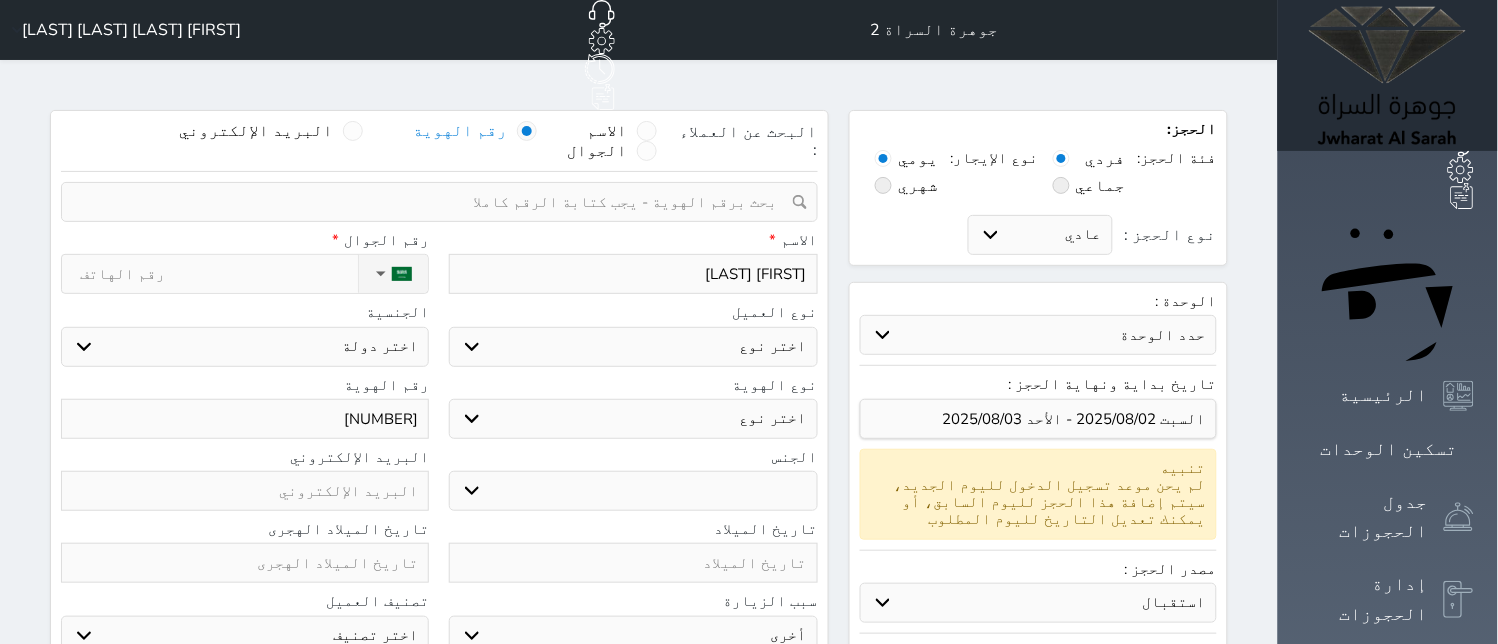type on "[FIRST] [LAST]" 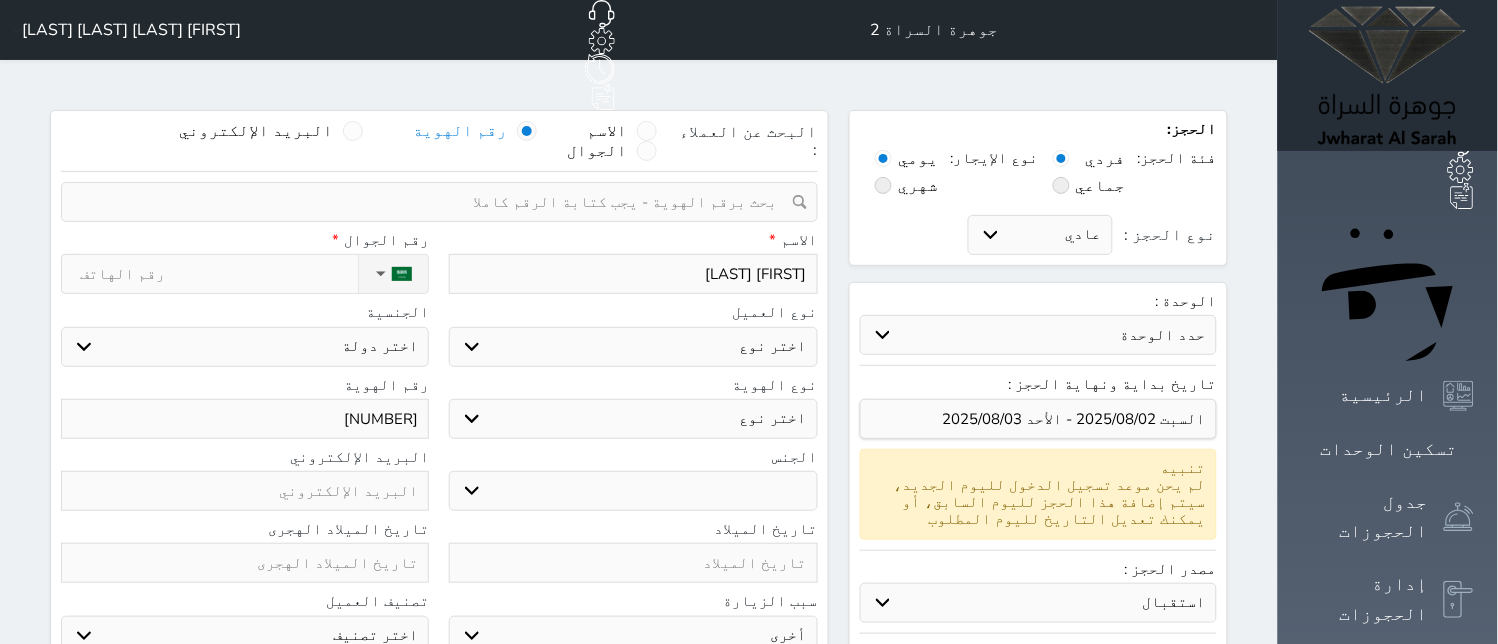 select 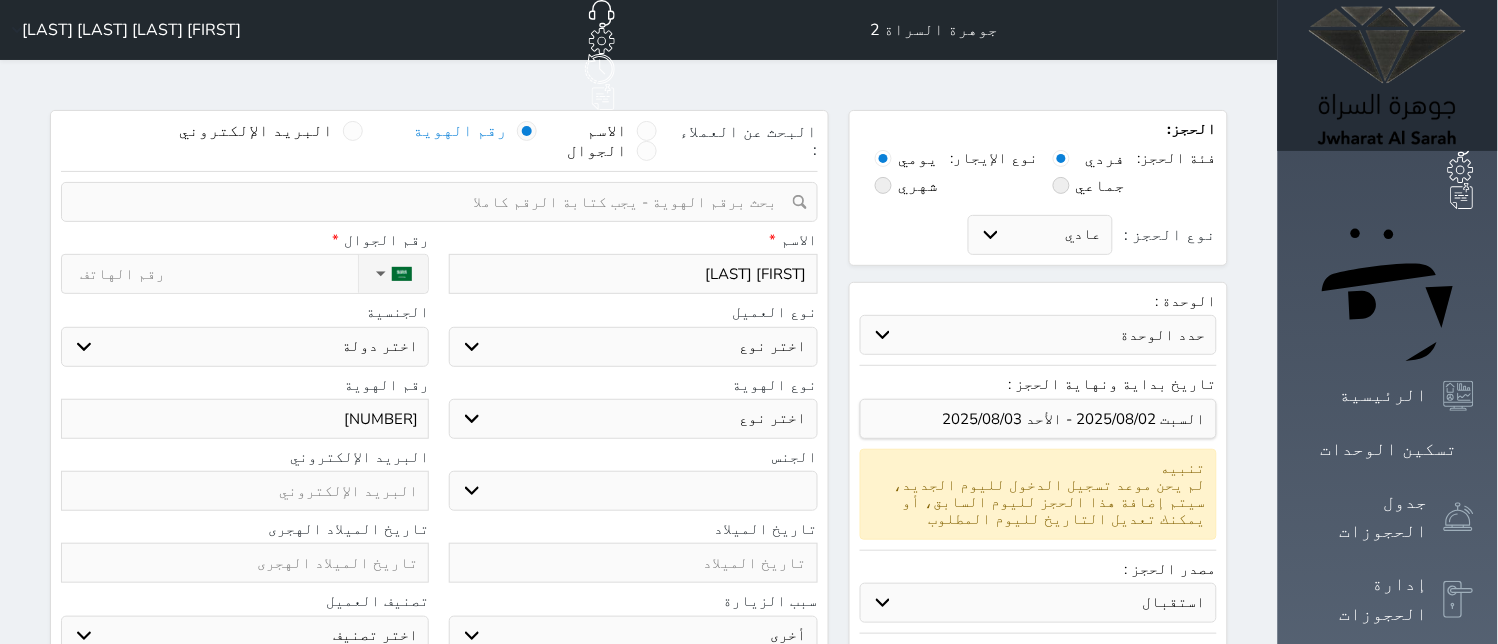 type on "[FIRST] [LAST]" 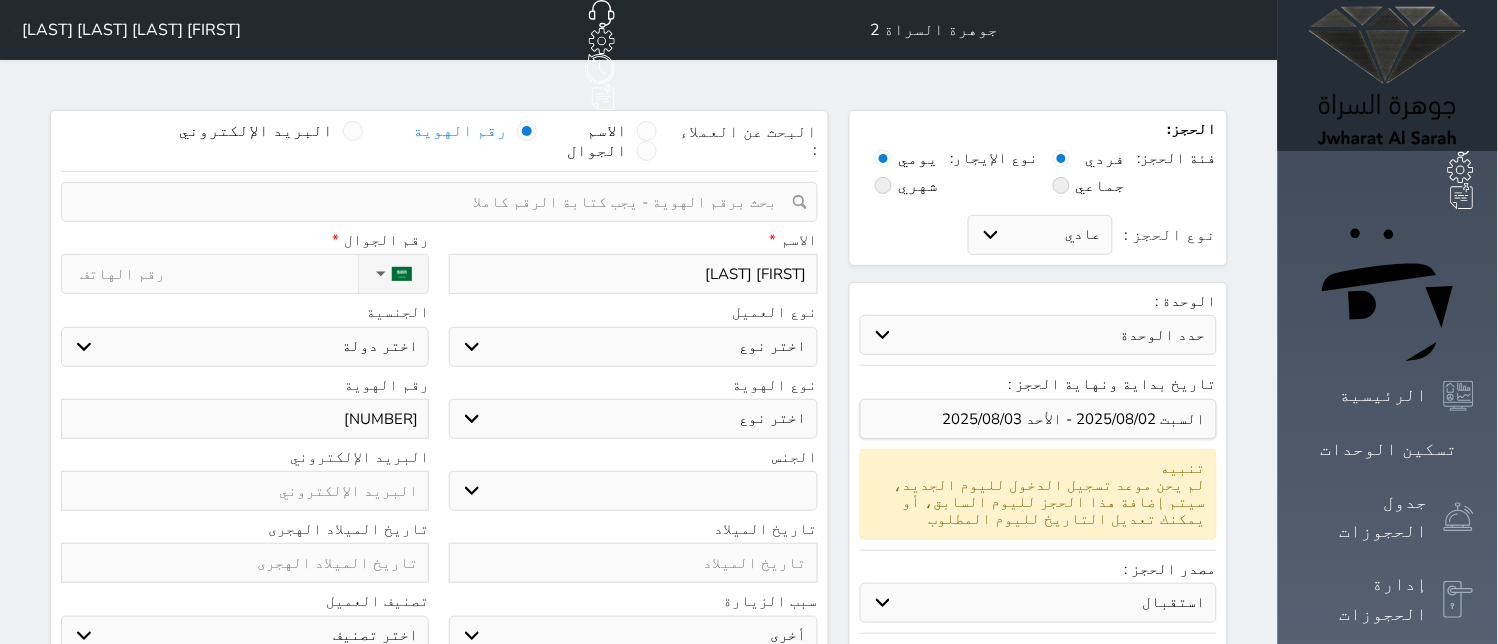select 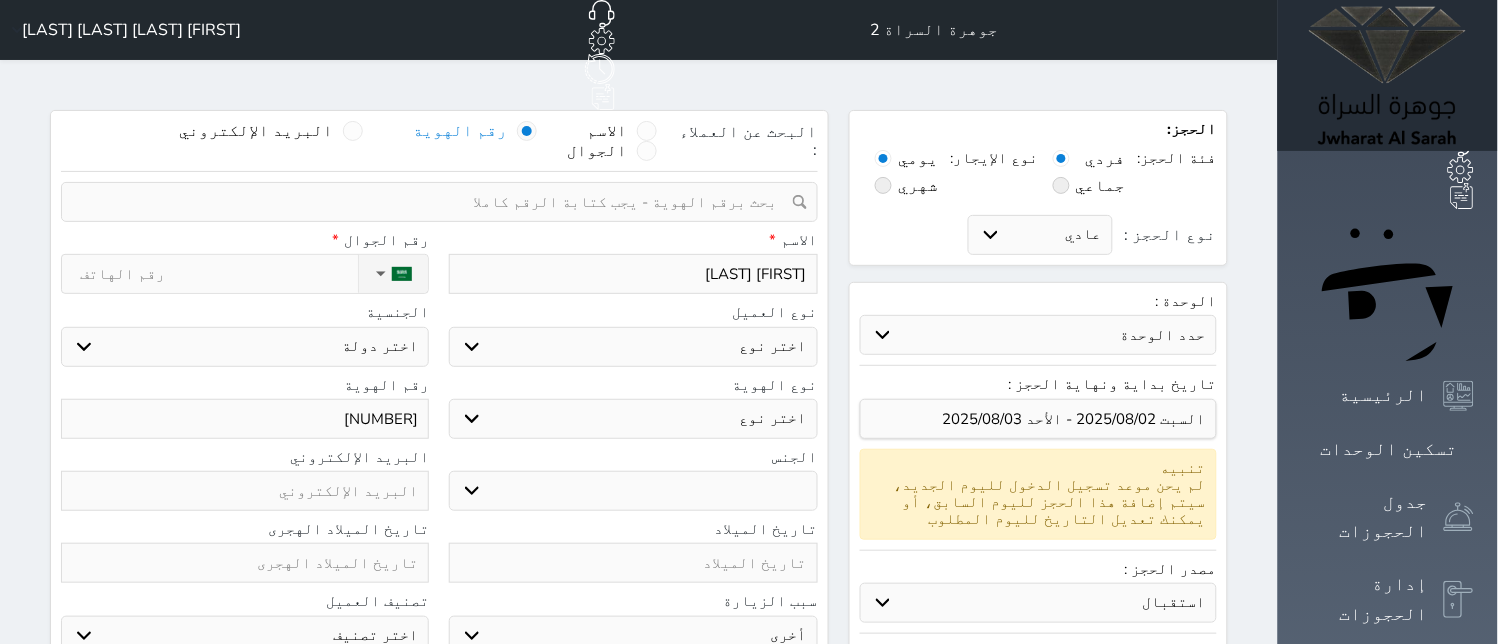 type on "[FIRST] [LAST]" 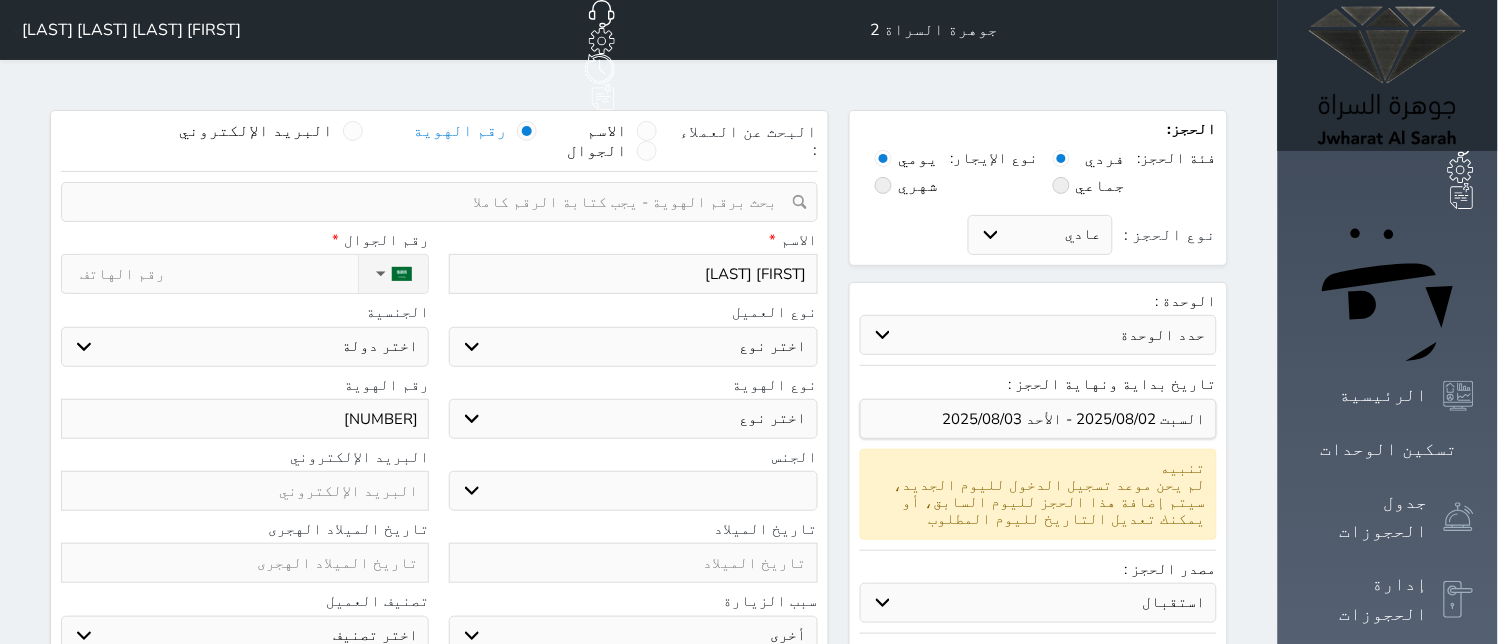 select 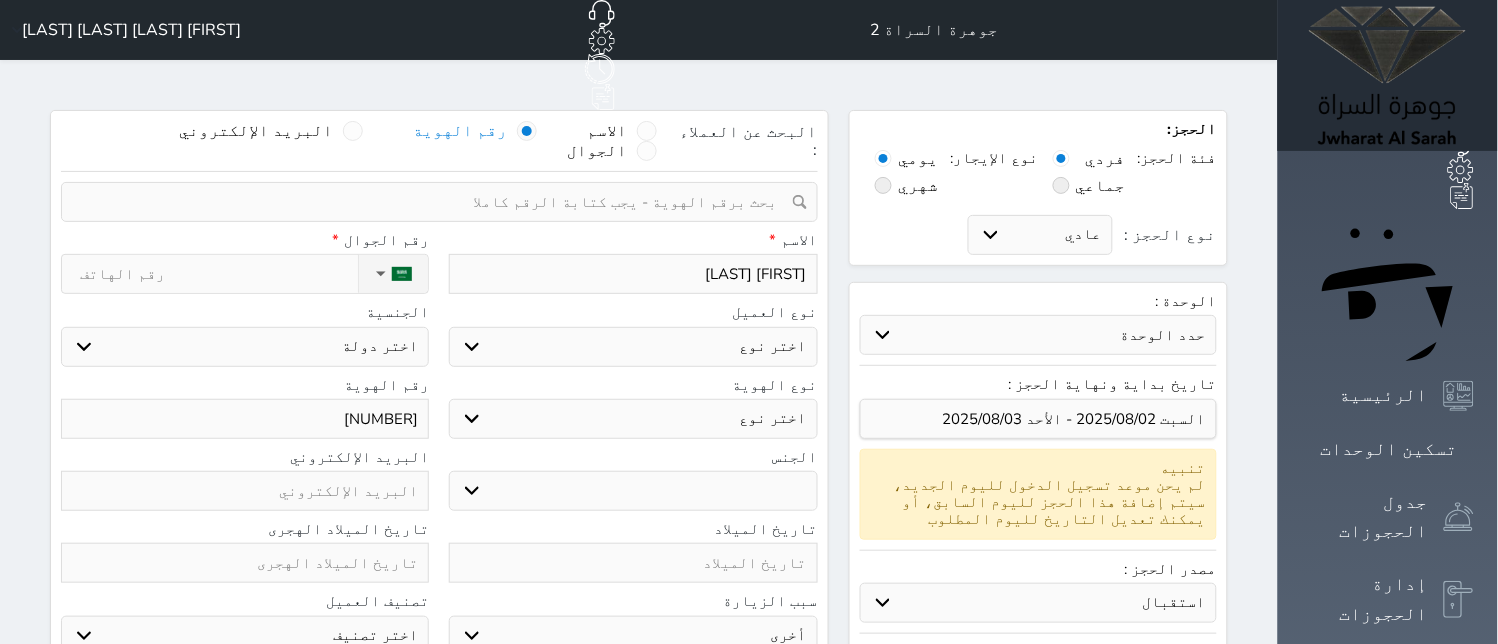 type on "[FIRST] [LAST]" 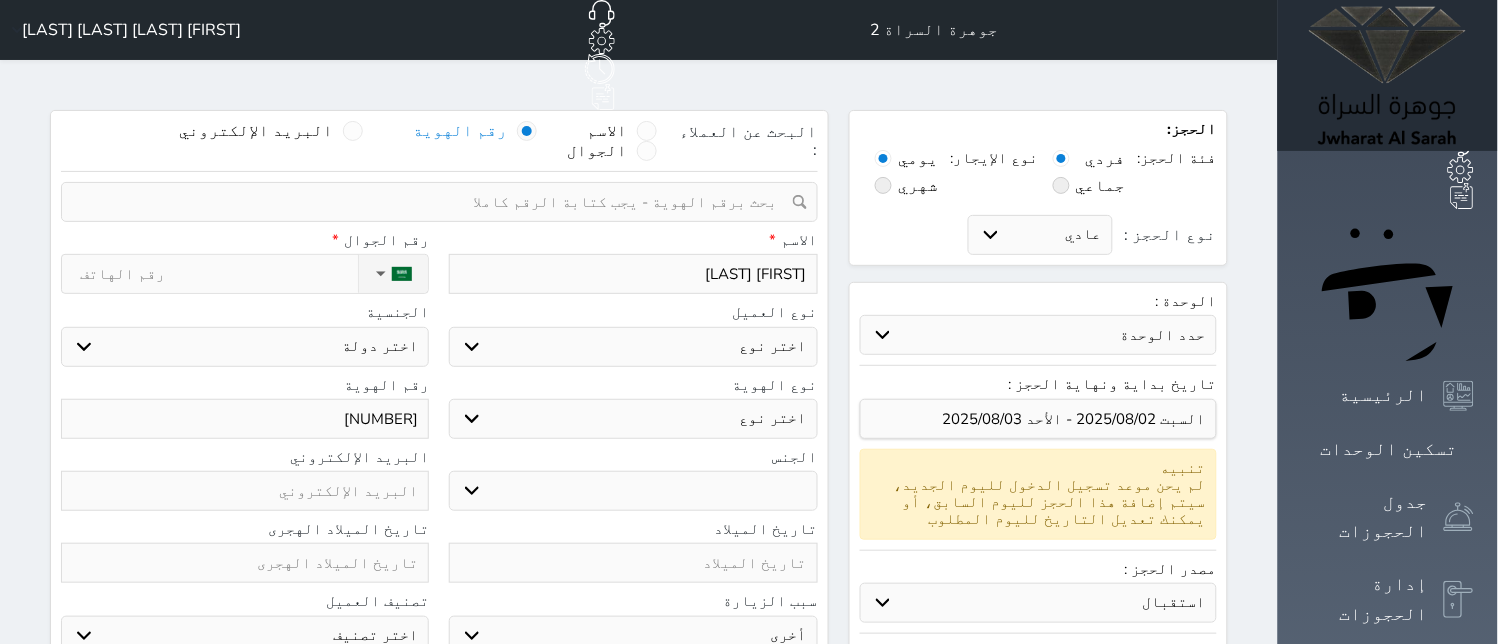 select 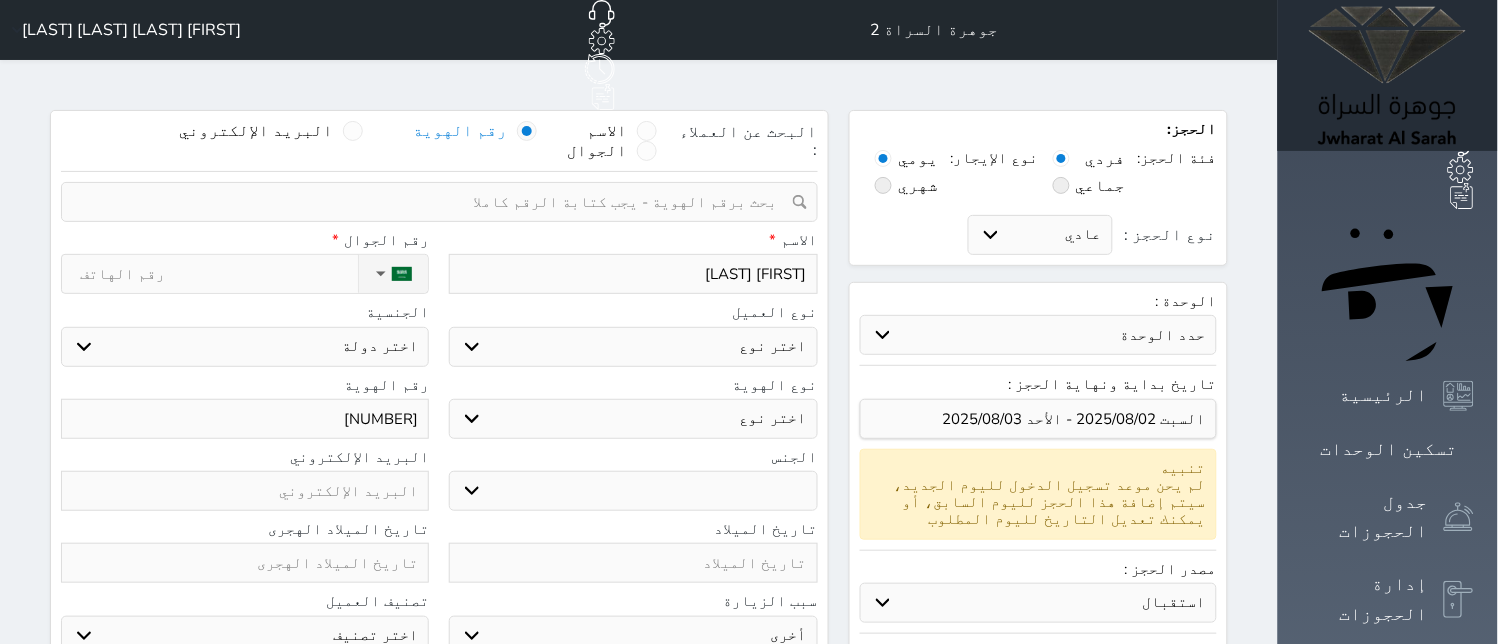type on "[FIRST] [LAST]" 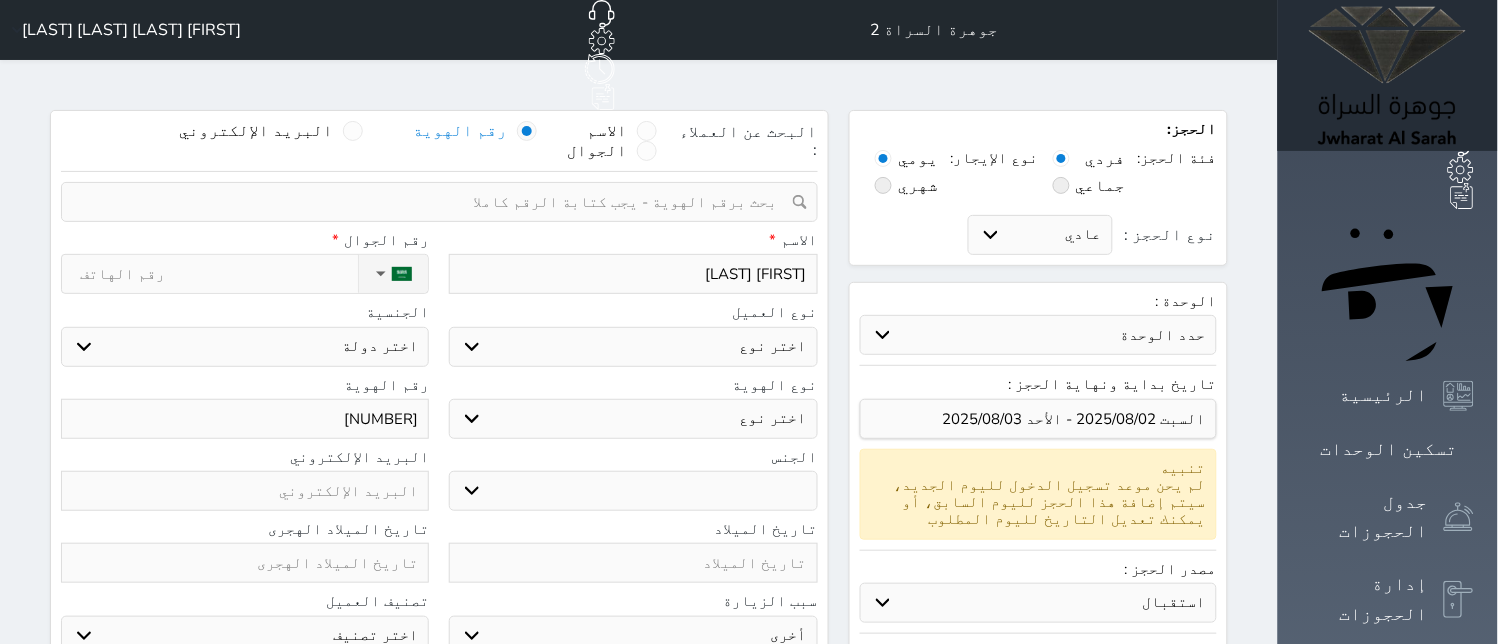 select 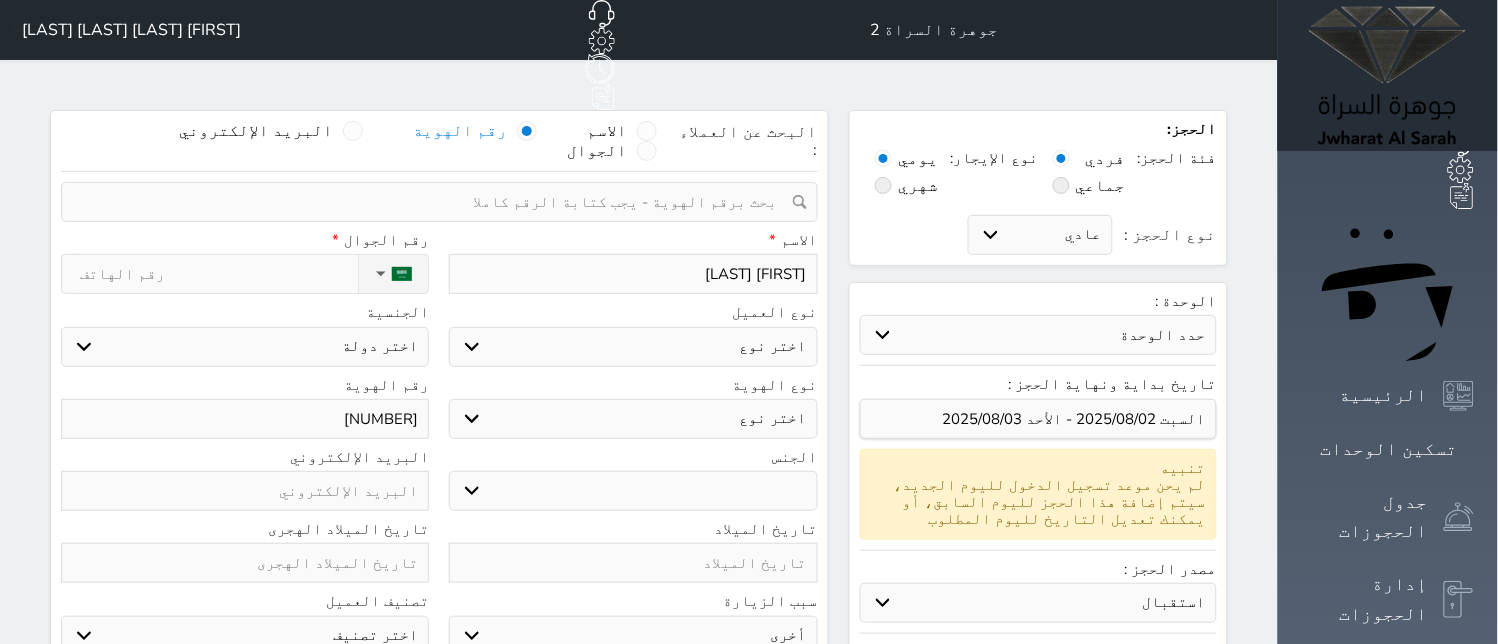 type on "[FIRST] [LAST]" 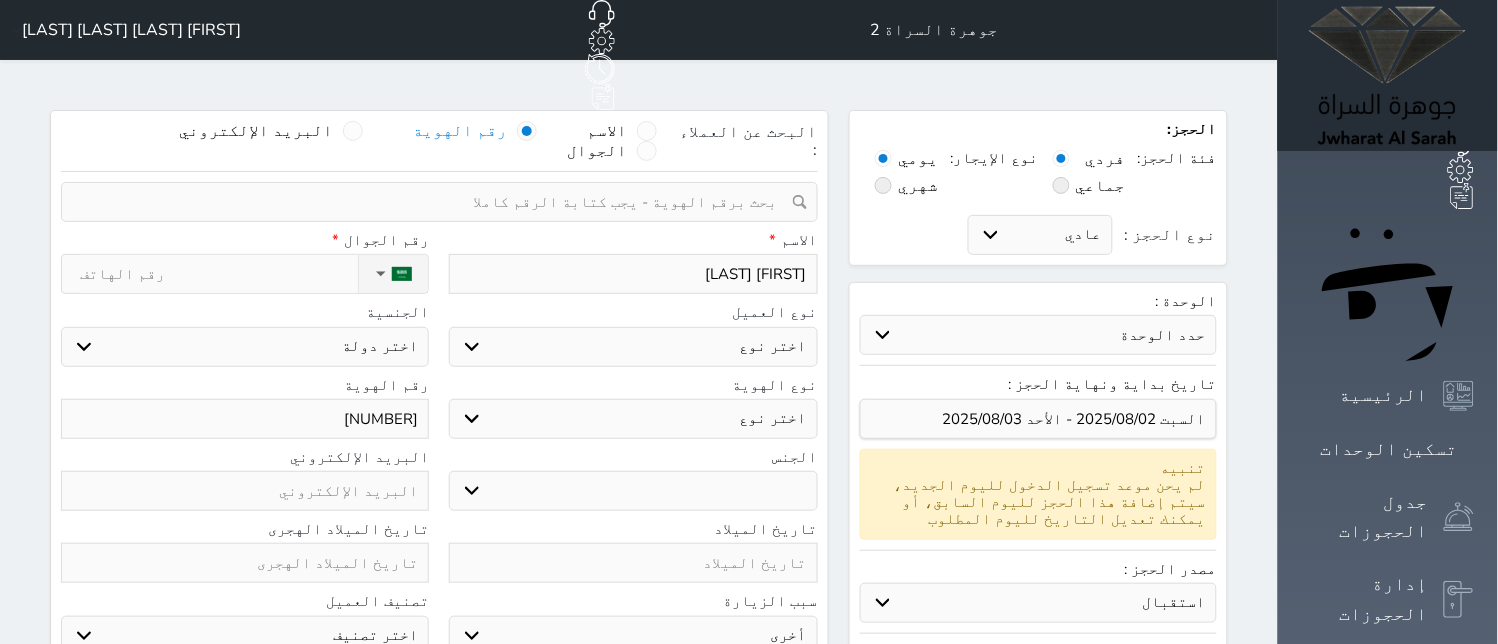 select 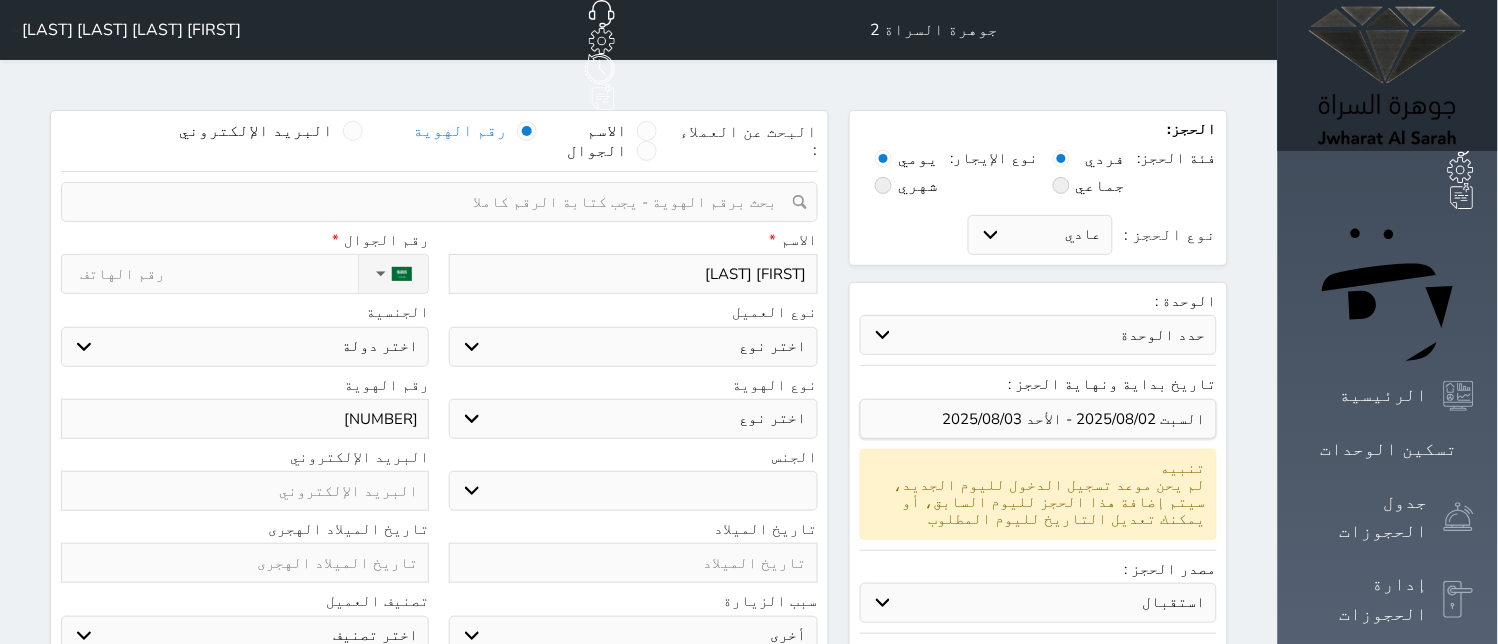 type on "[FIRST] [LAST]" 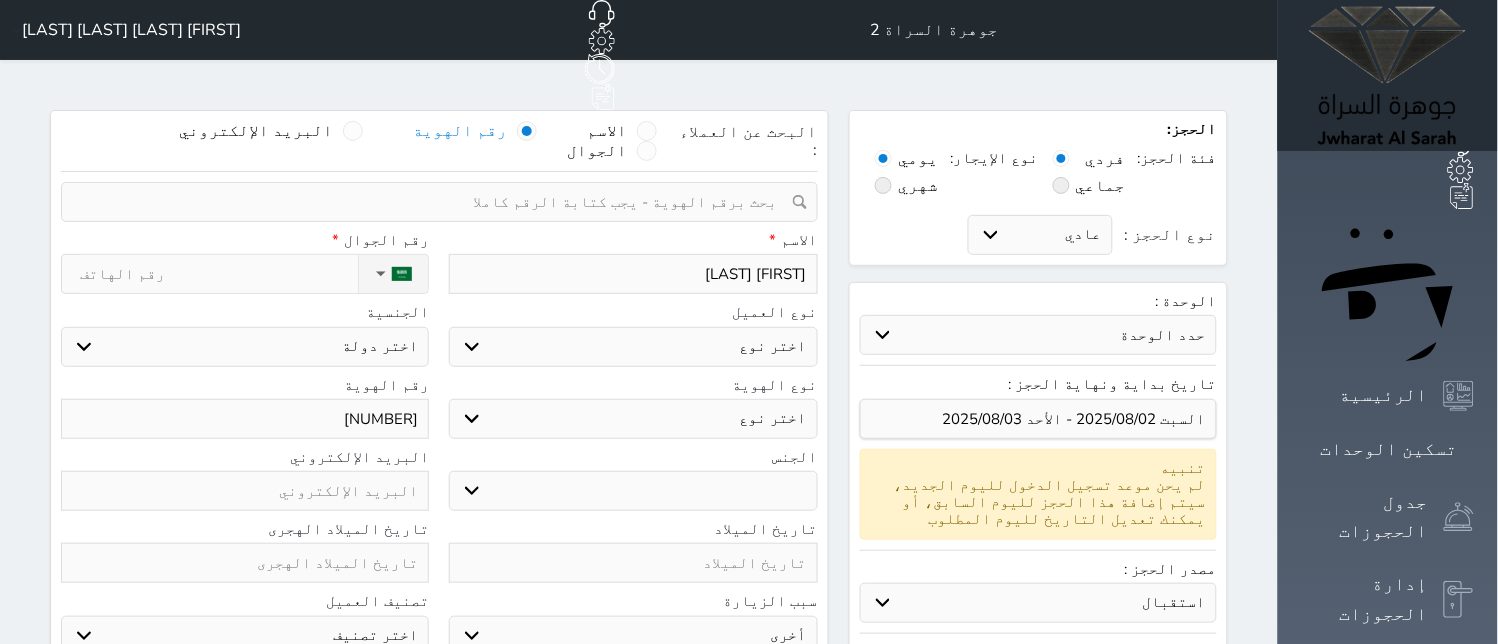select 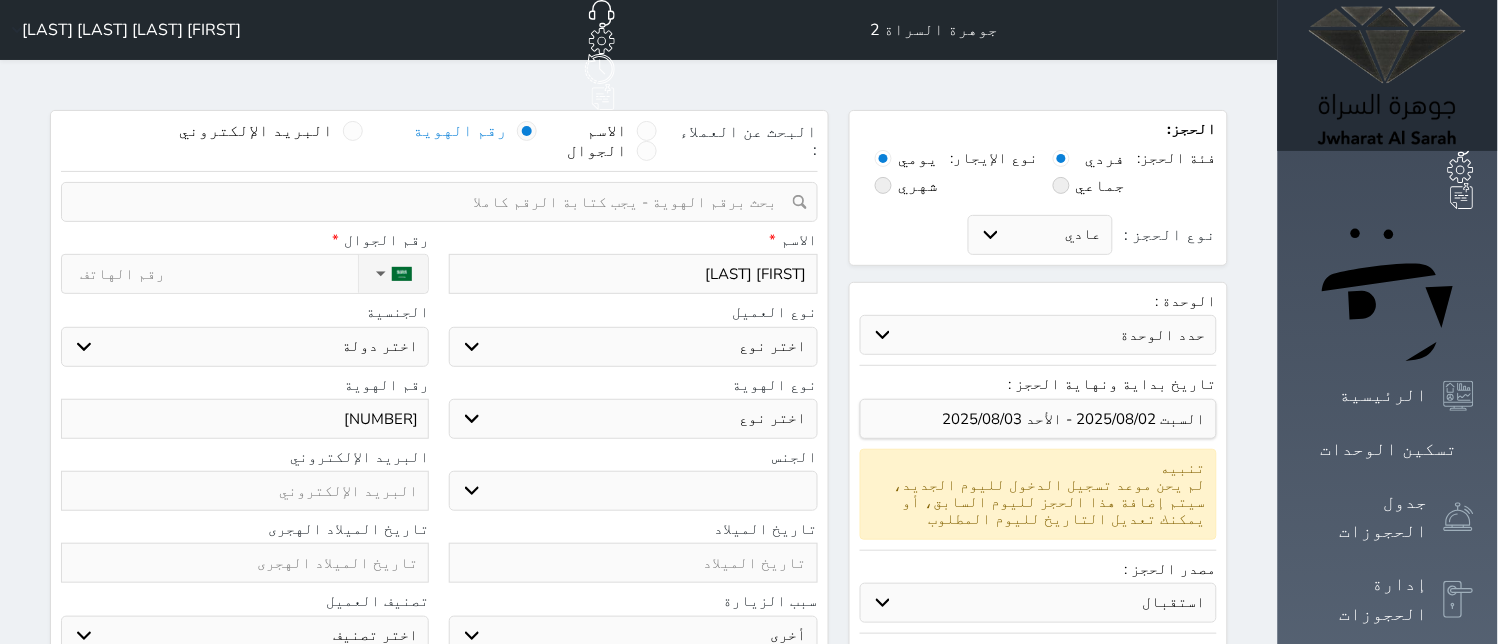 type on "[FIRST] [LAST]" 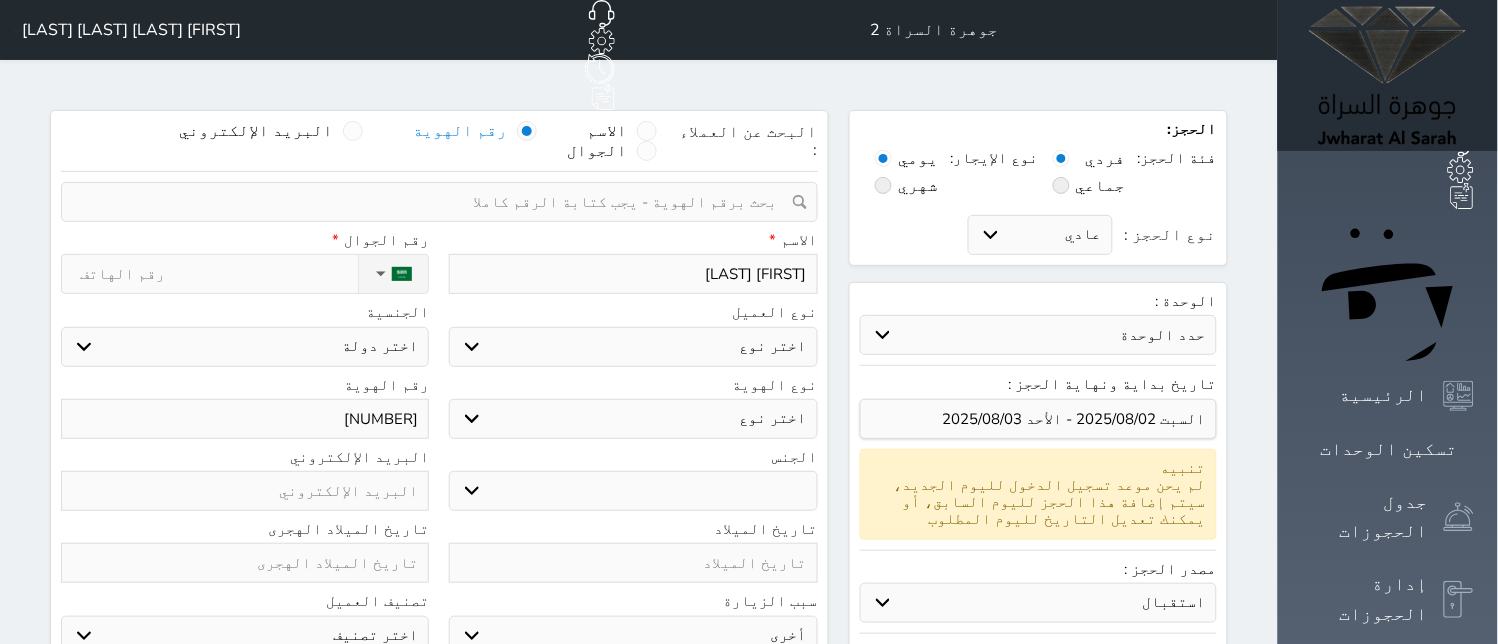 type on "0" 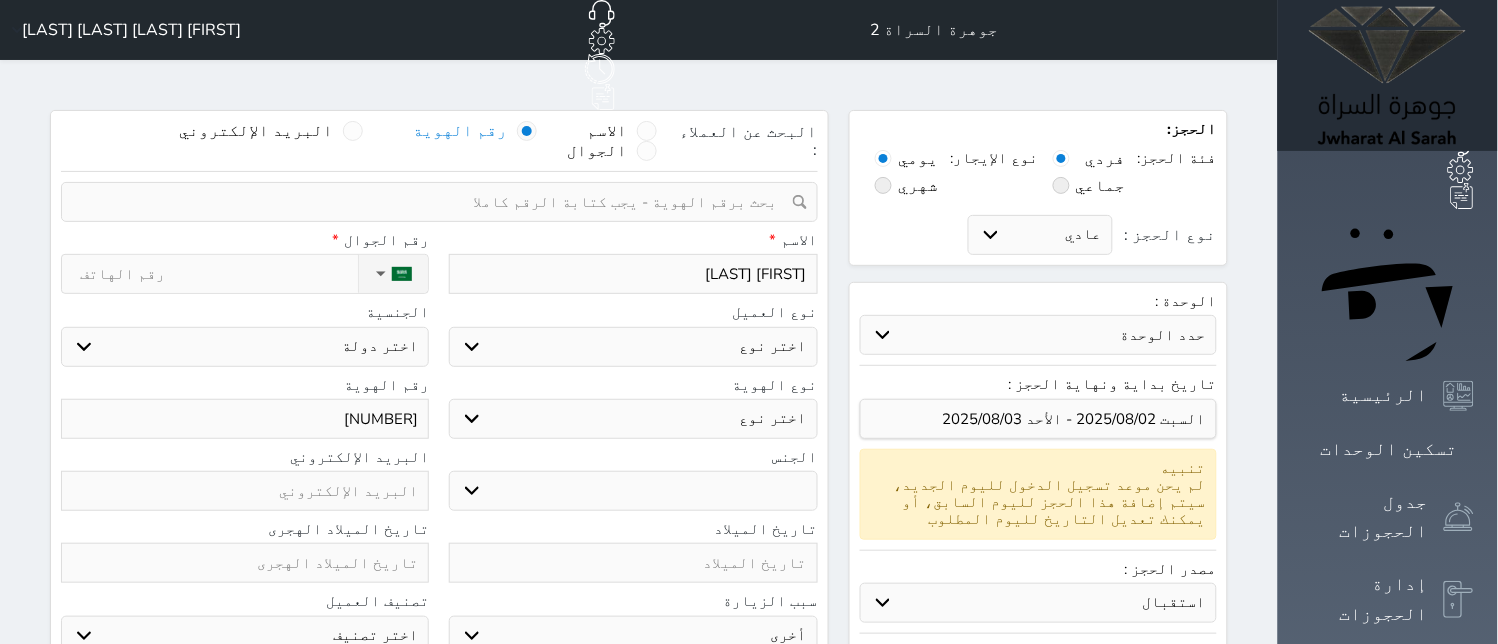 select 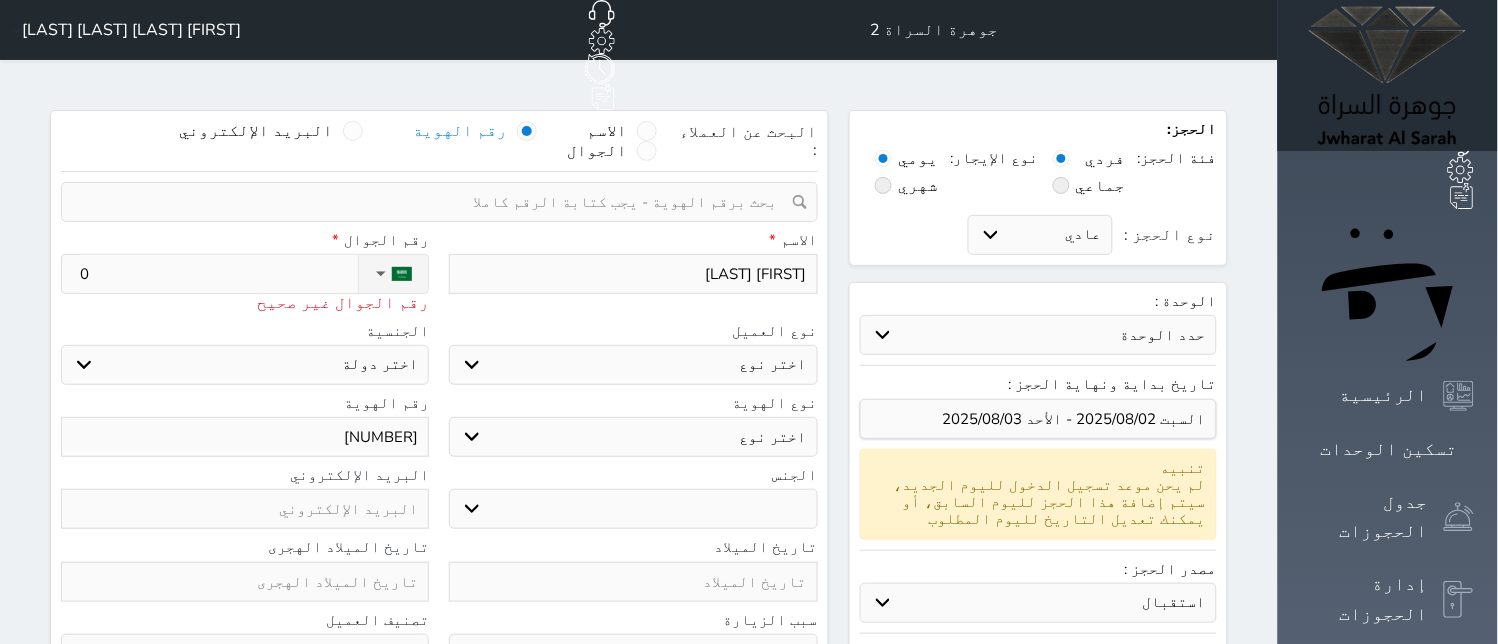 type on "05" 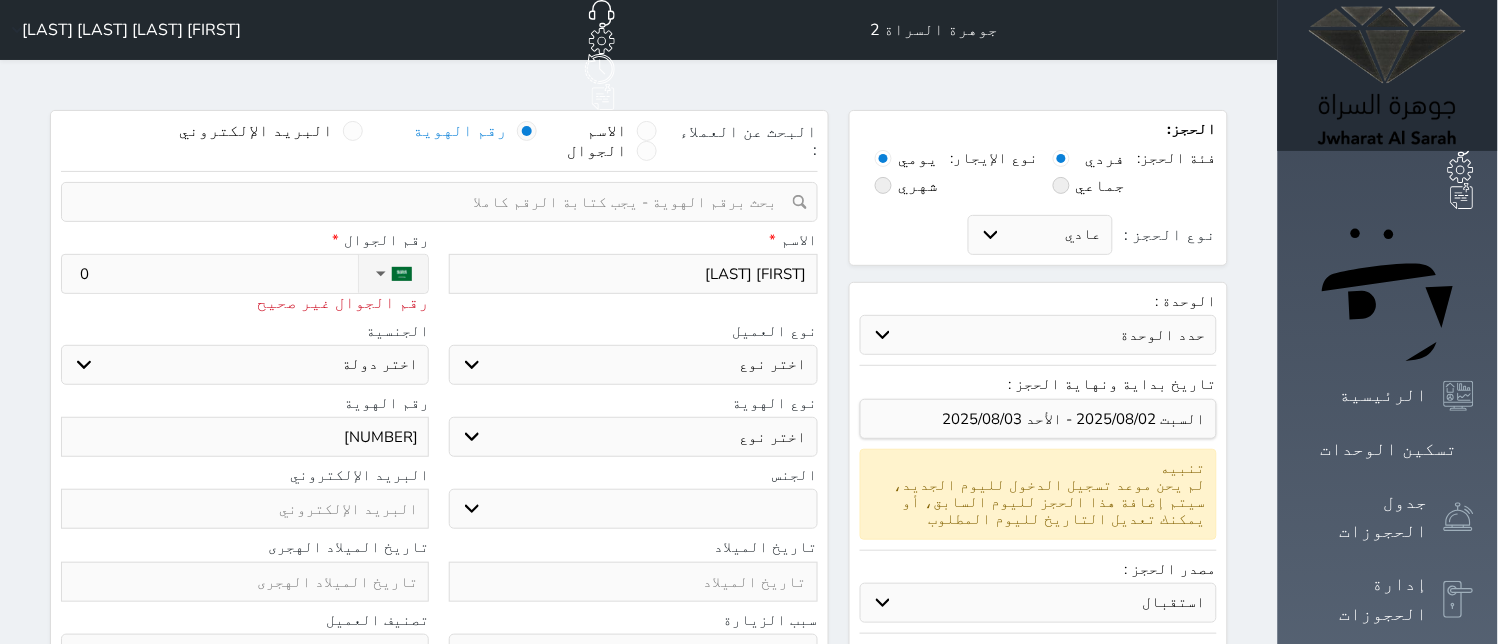 select 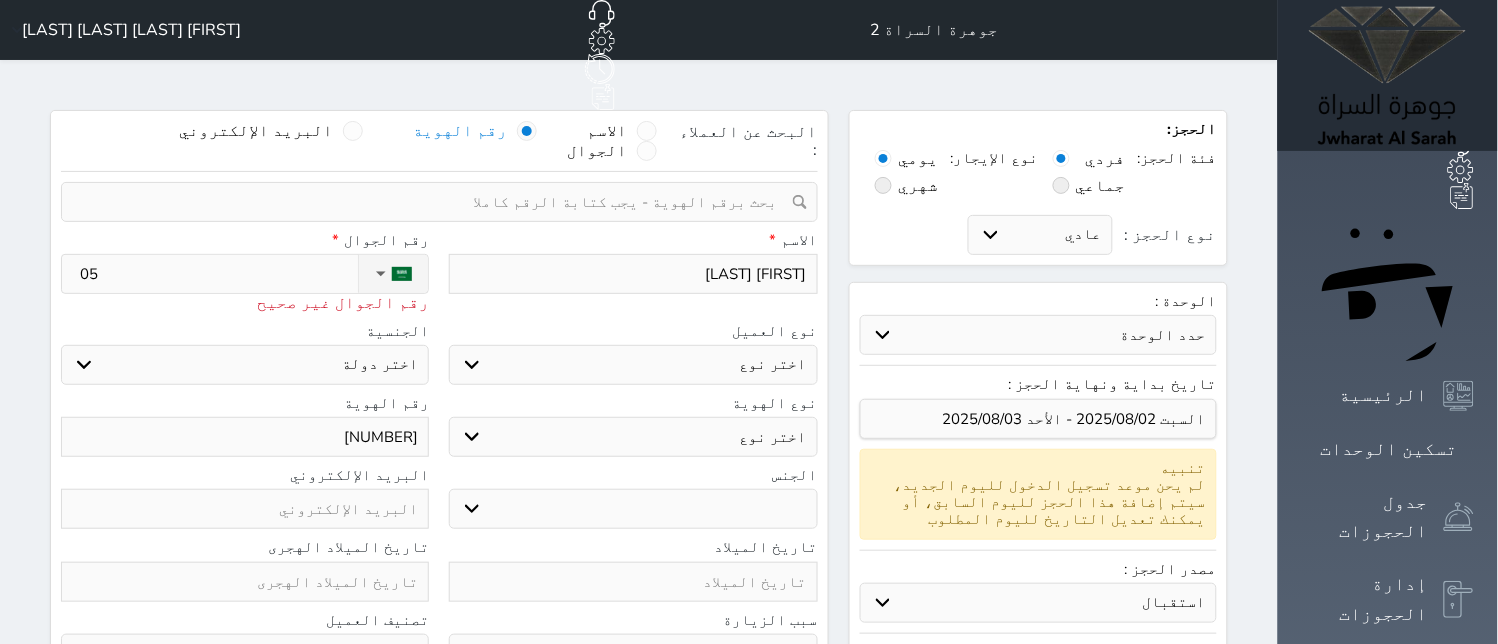 type on "055" 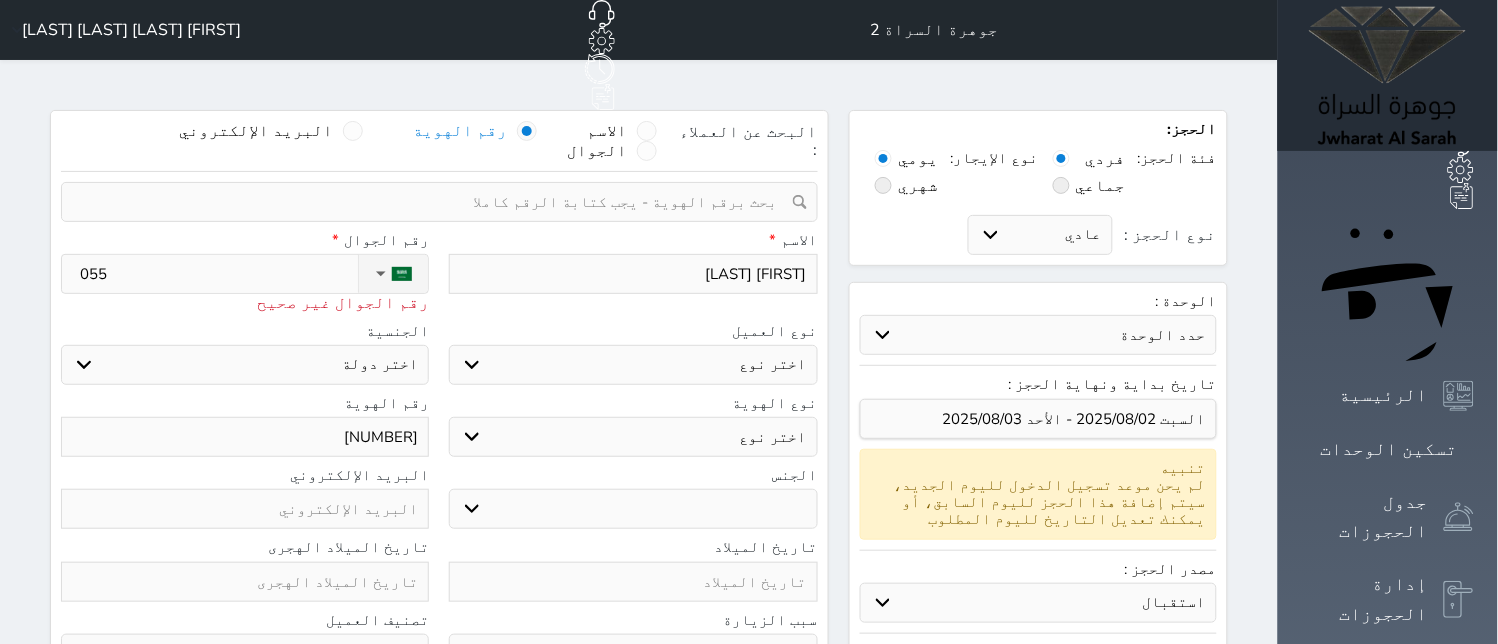 select 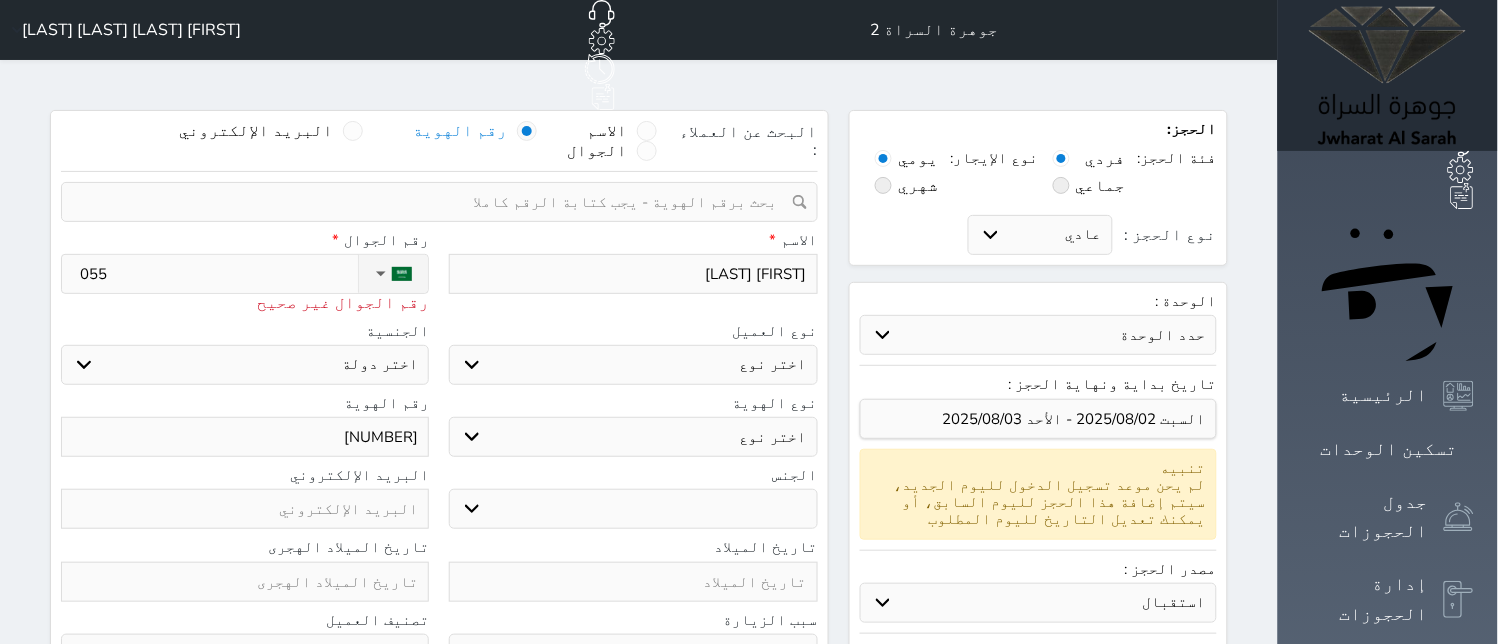 type on "0555" 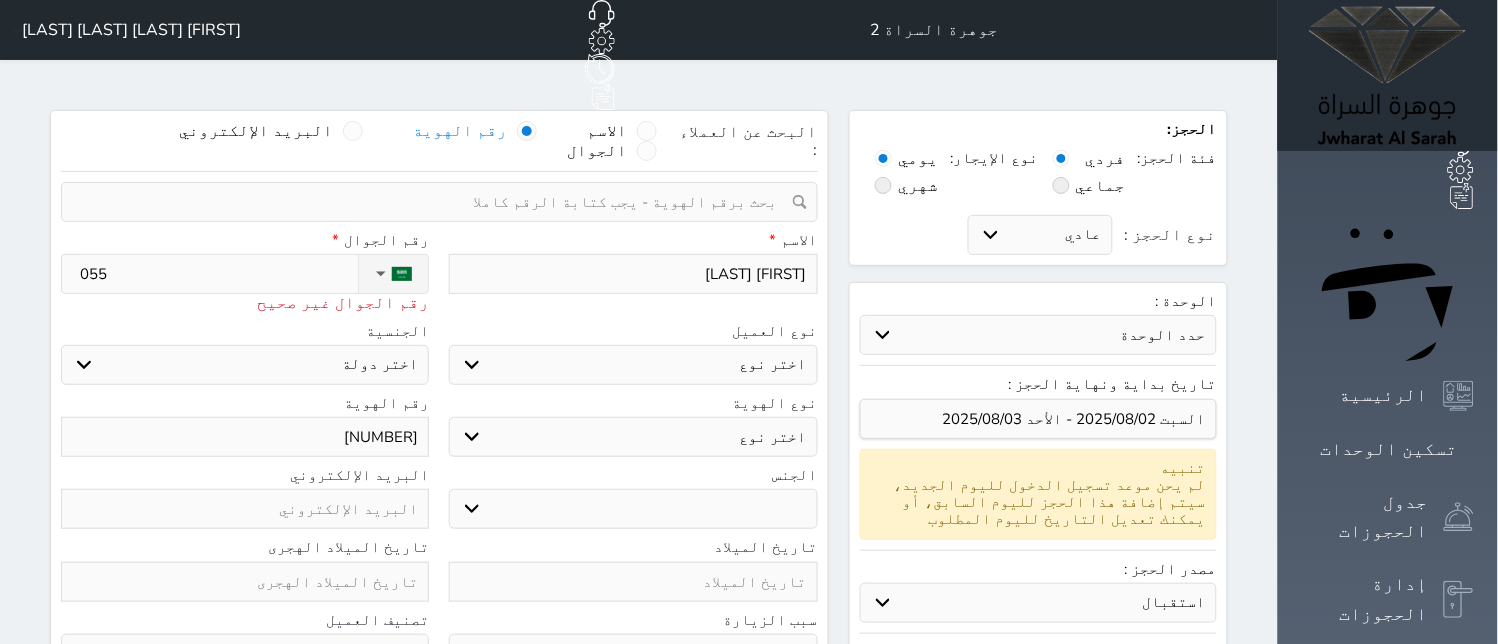 select 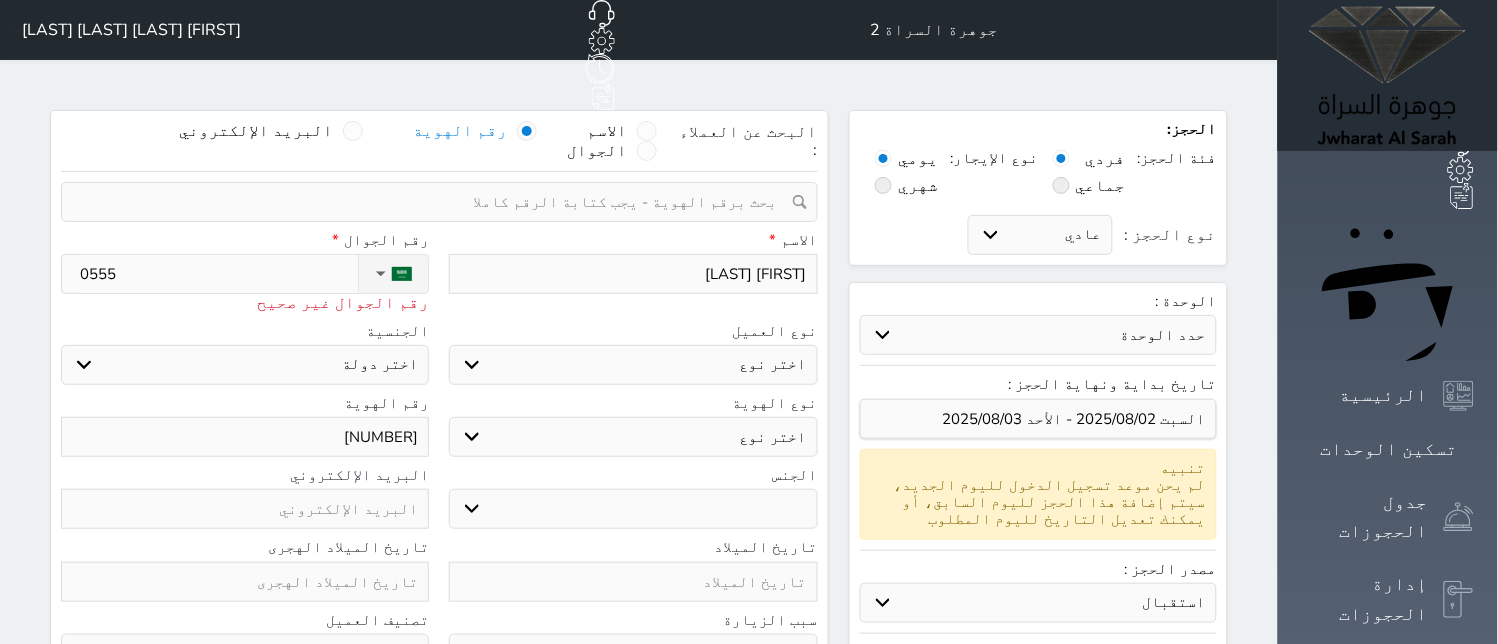 type on "05556" 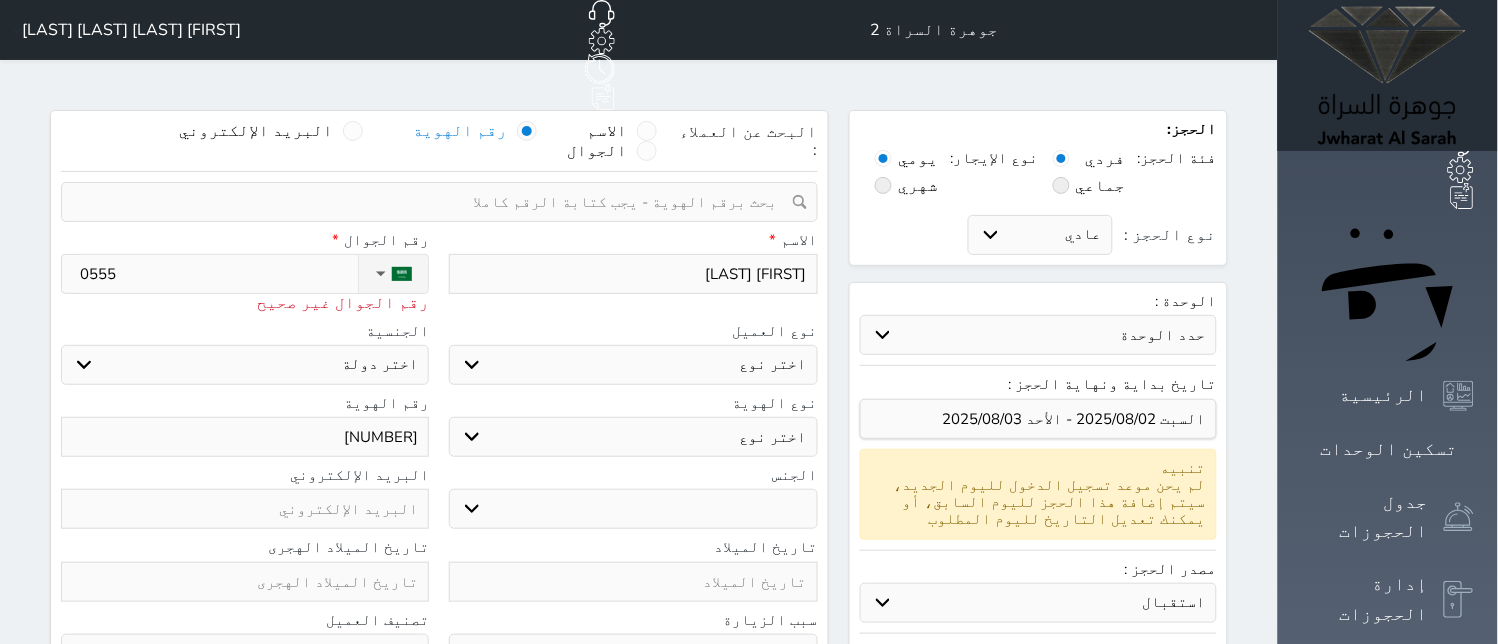 select 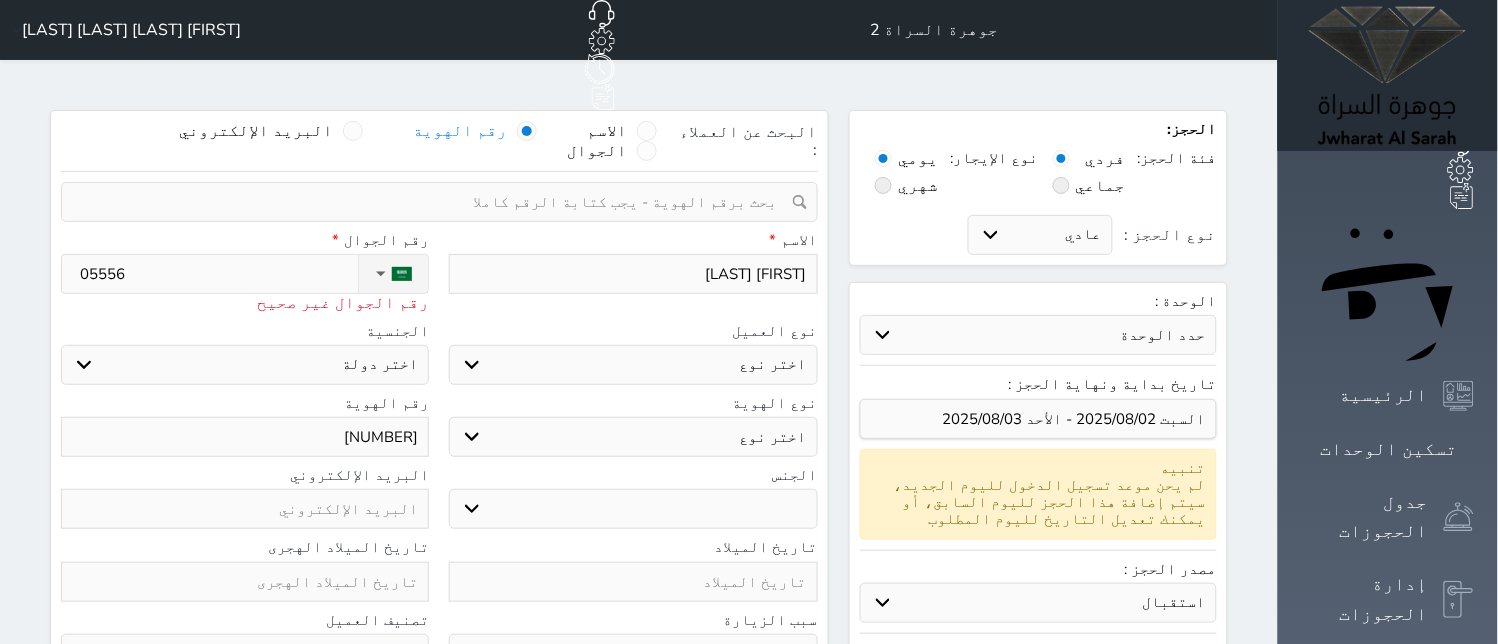 type on "[NUMBER]" 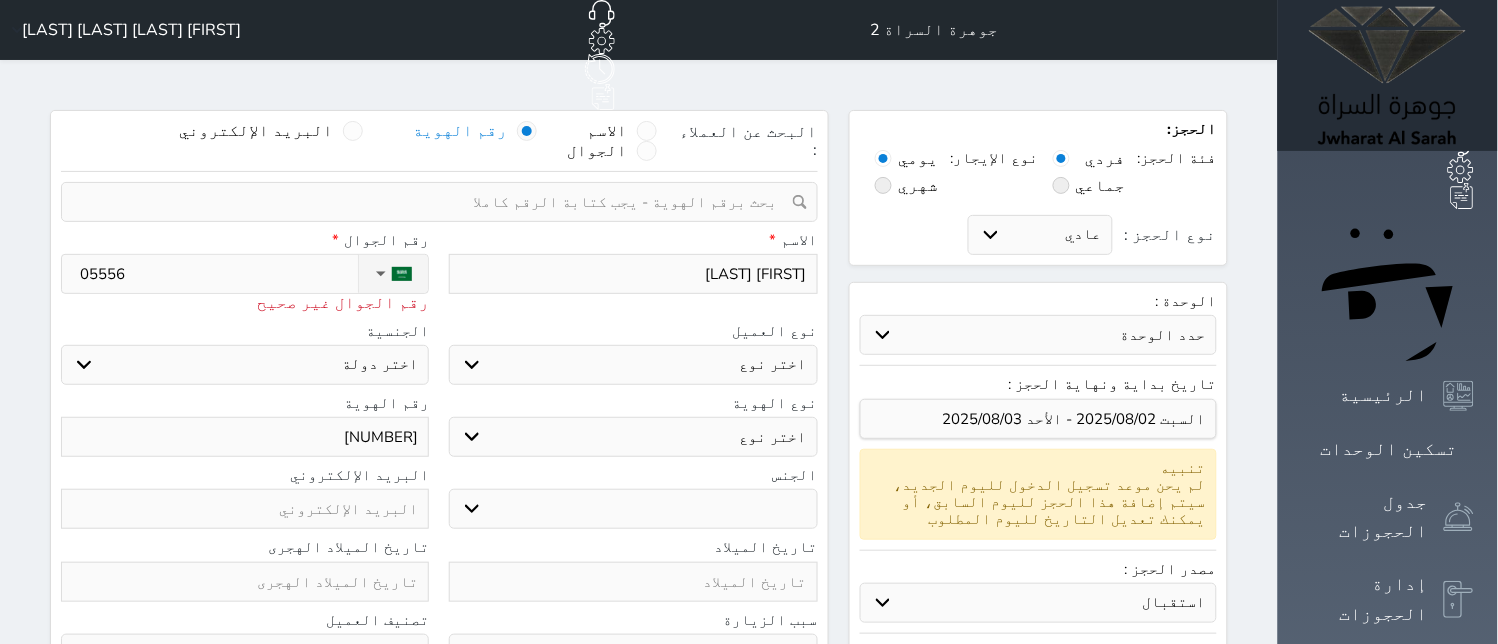 select 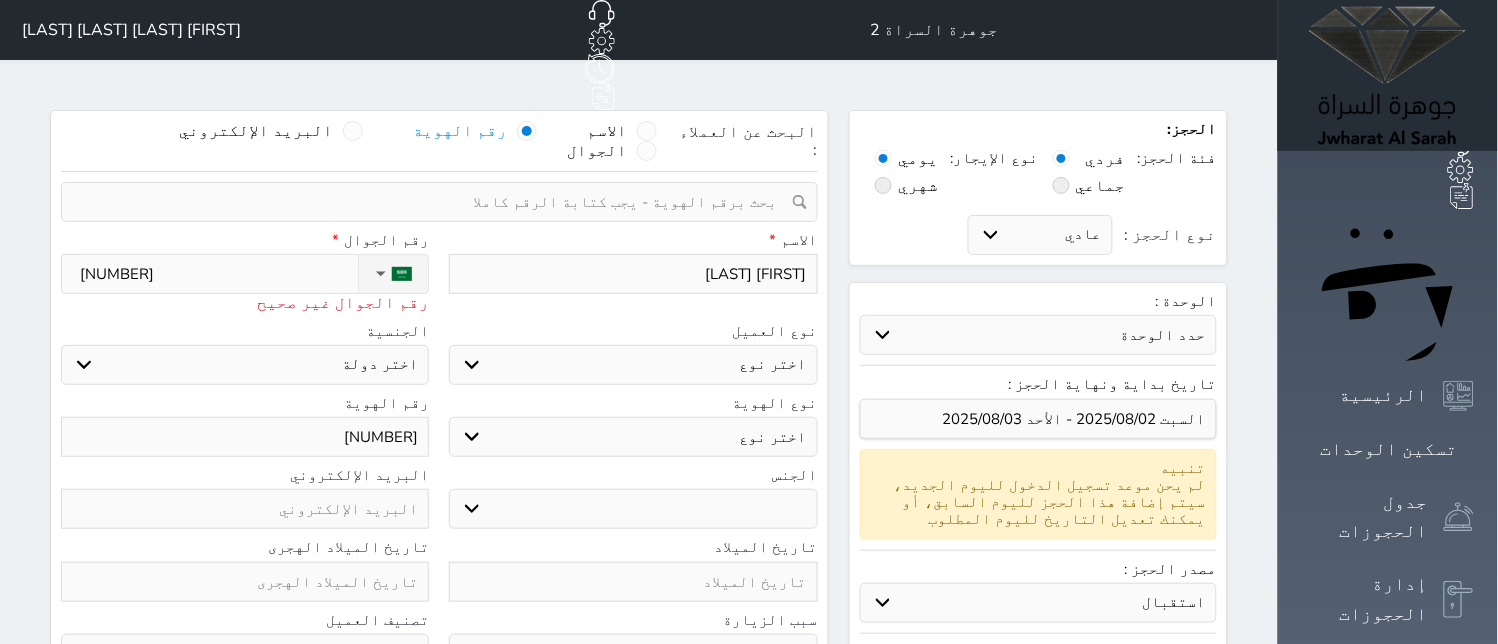 type on "[NUMBER]" 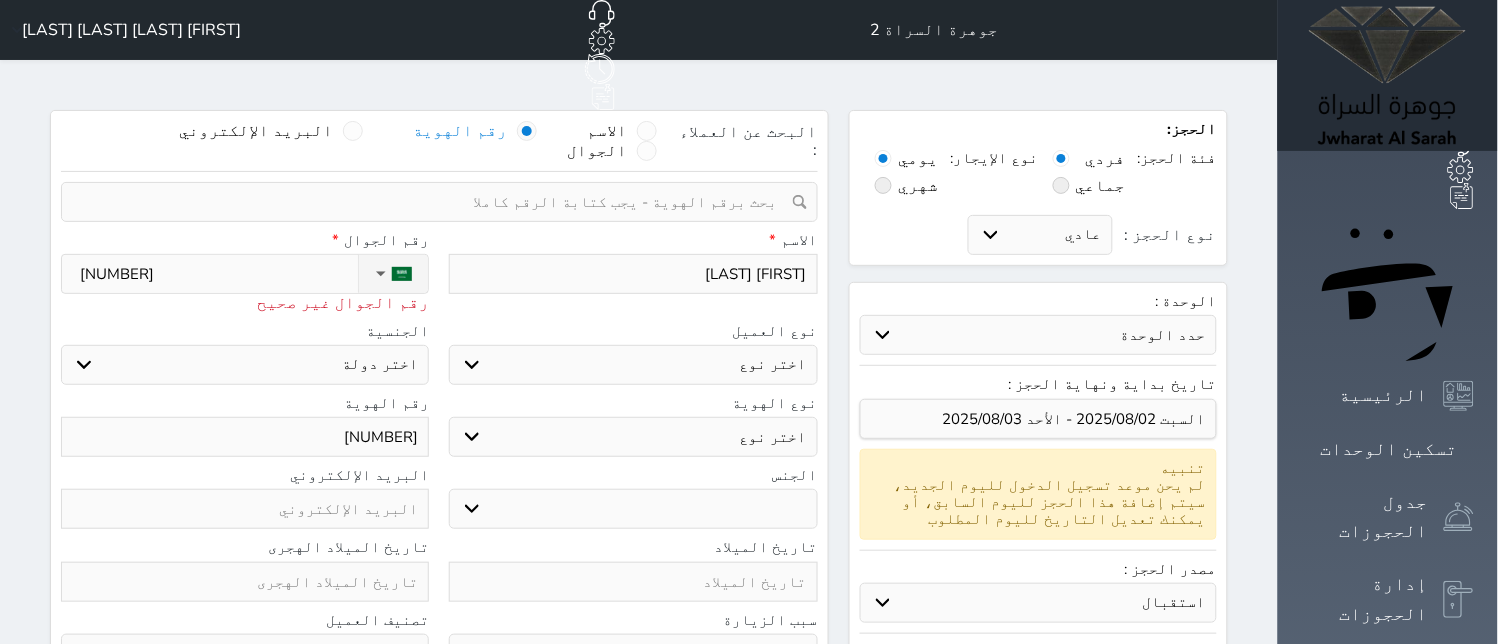 select 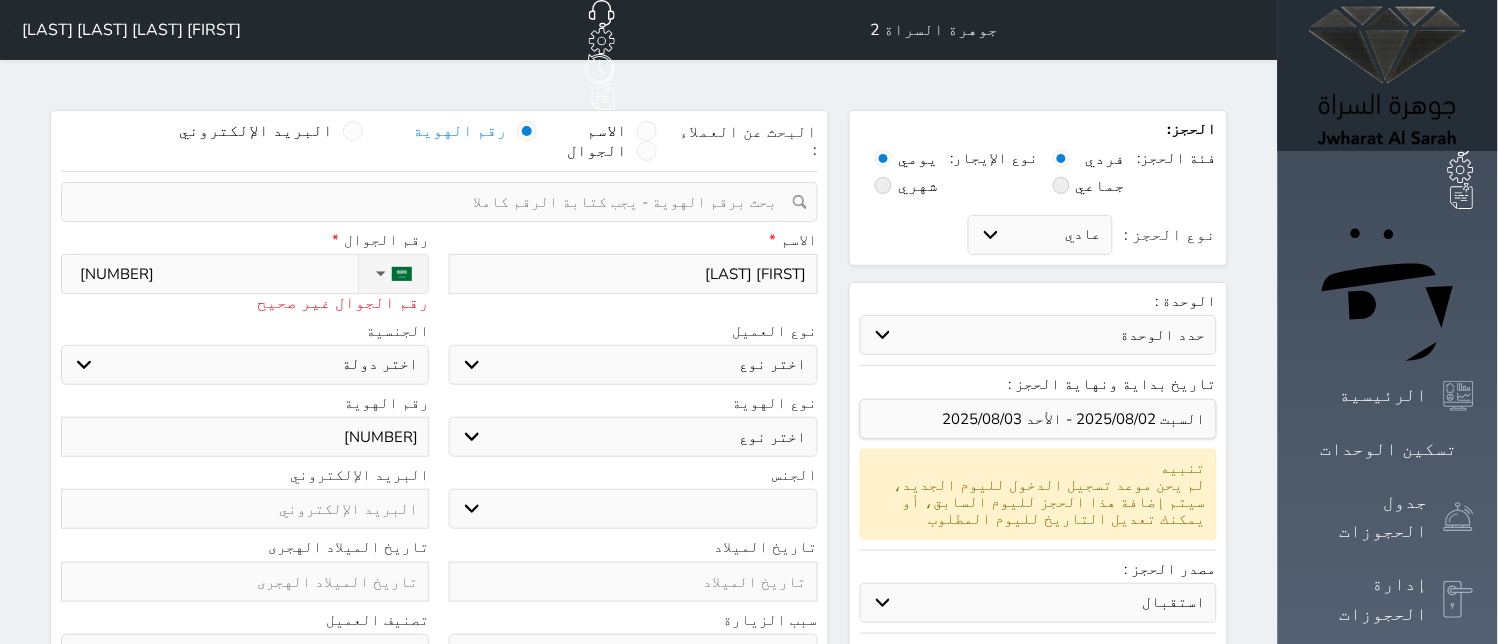 type on "[NUMBER]" 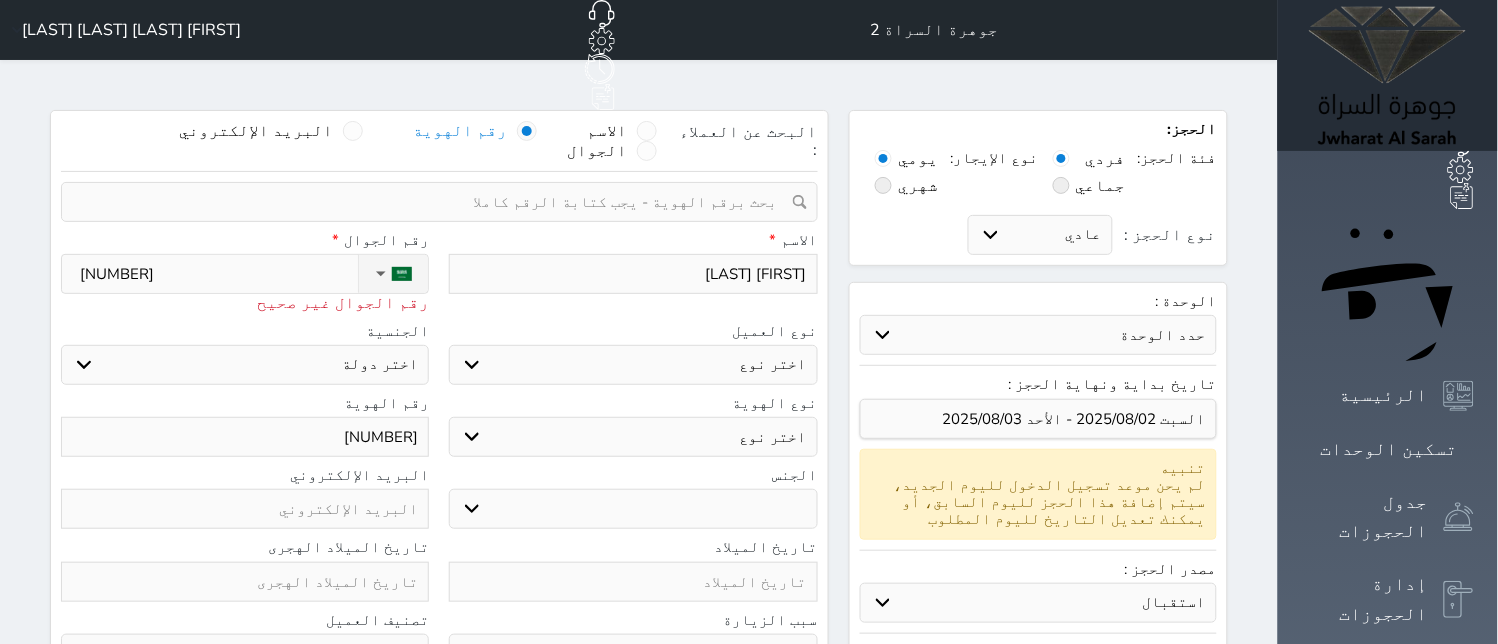 select 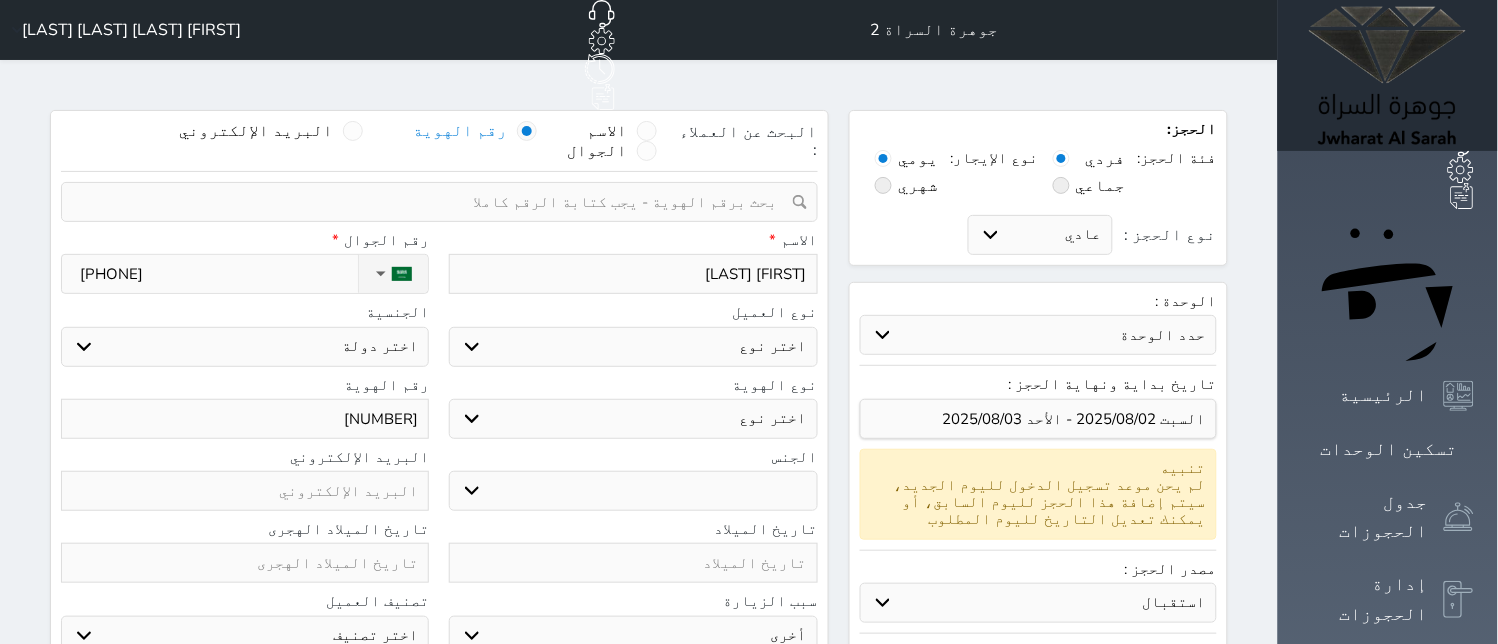 click on "اختر نوع   مواطن مواطن خليجي زائر مقيم" at bounding box center [633, 347] 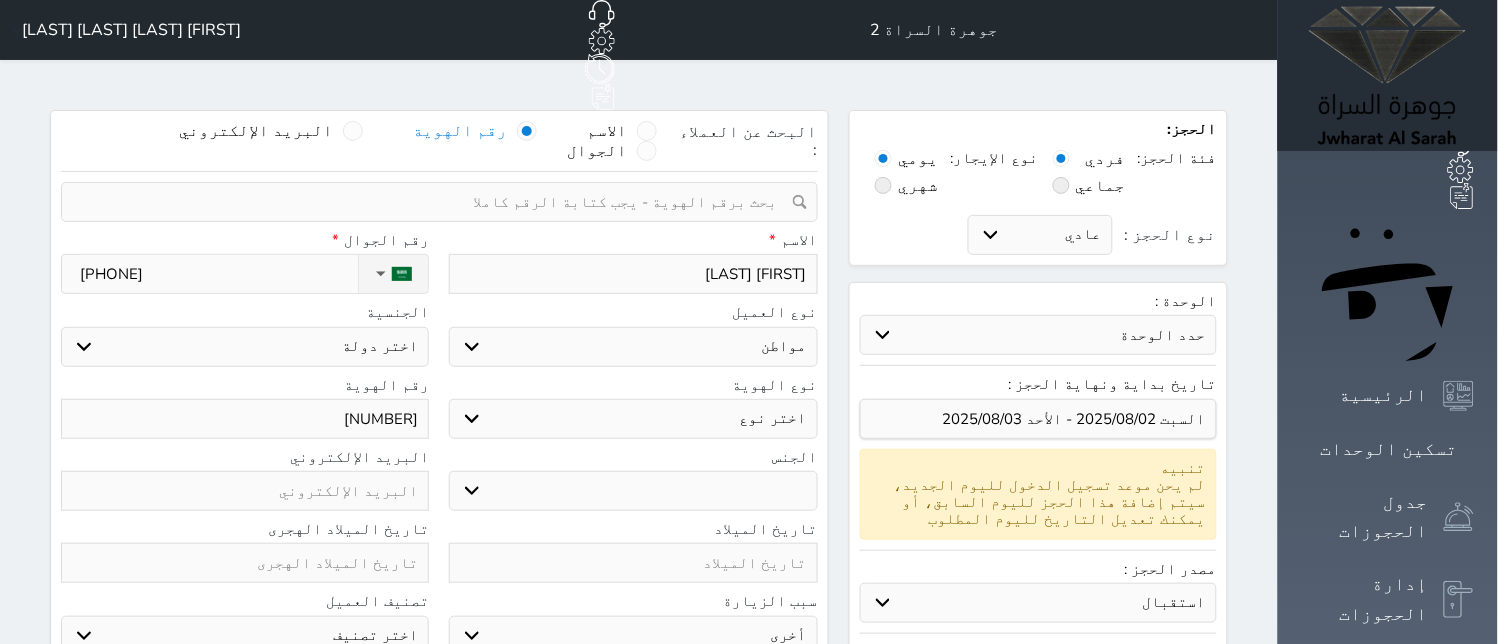 click on "اختر نوع   مواطن مواطن خليجي زائر مقيم" at bounding box center [633, 347] 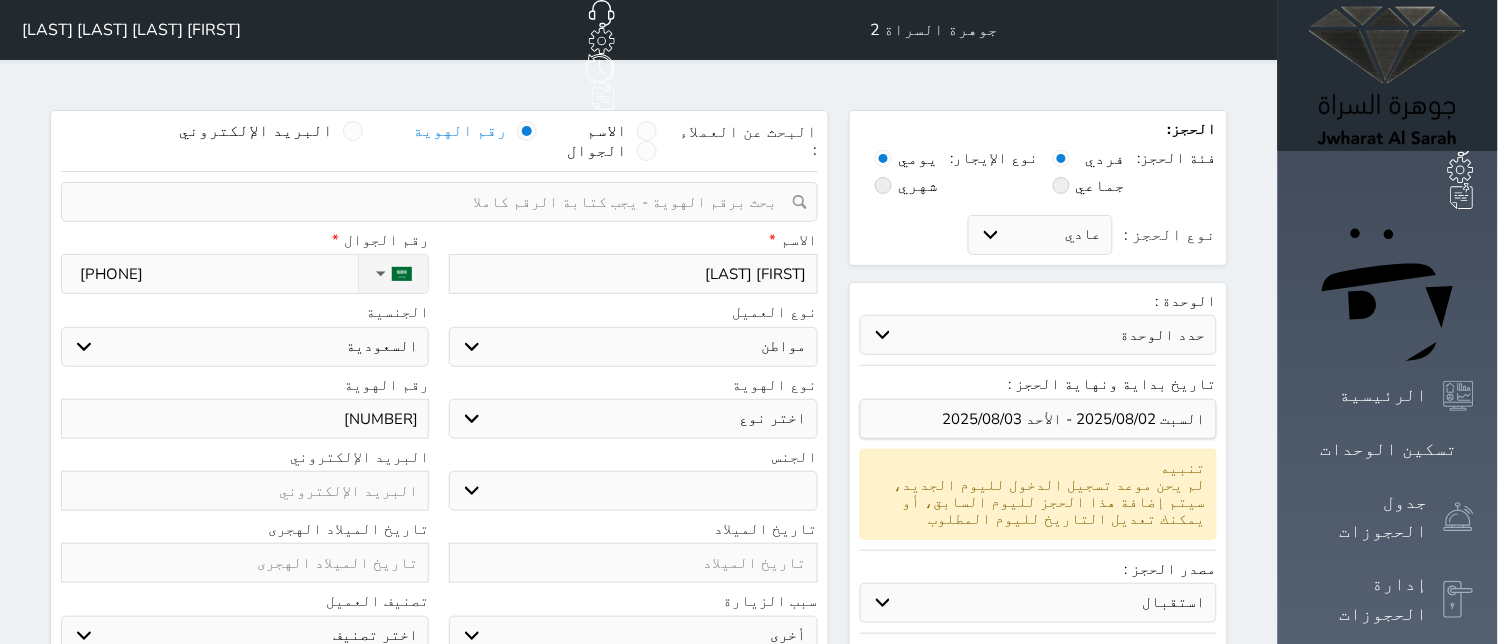 click on "اختر نوع   هوية وطنية هوية عائلية جواز السفر" at bounding box center [633, 419] 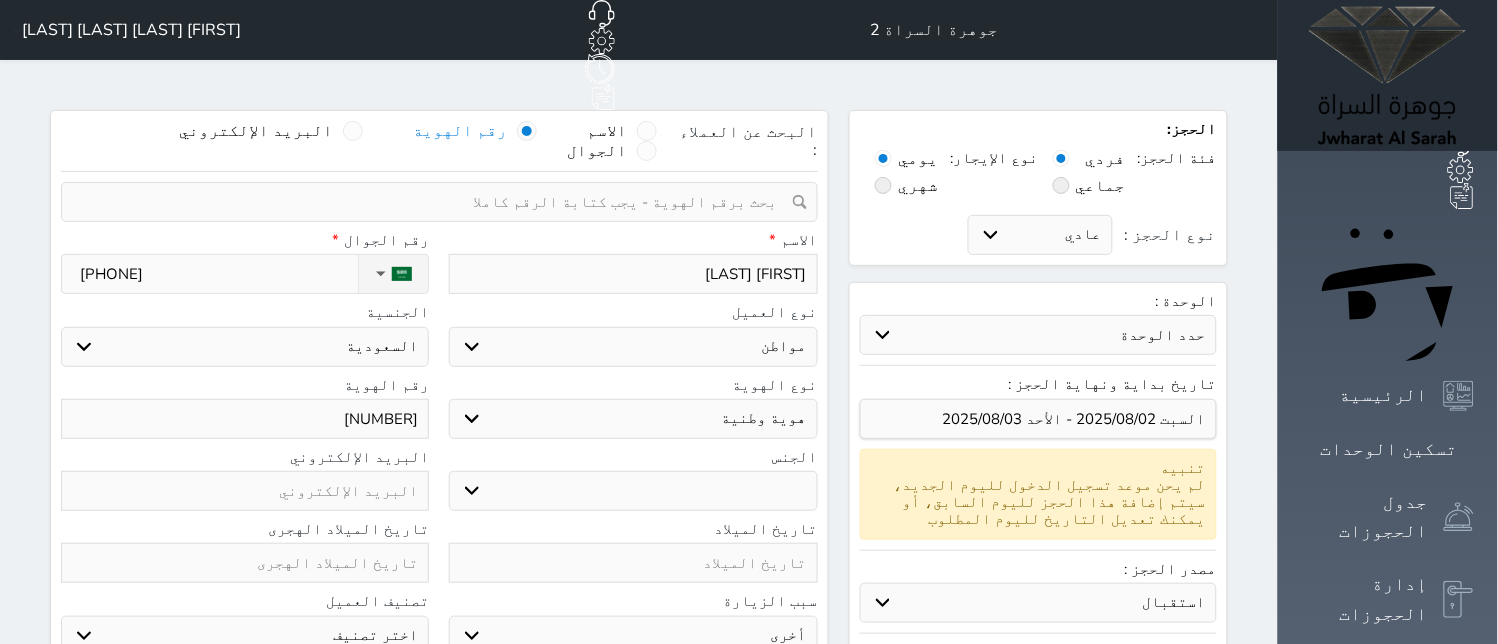 click on "اختر نوع   هوية وطنية هوية عائلية جواز السفر" at bounding box center (633, 419) 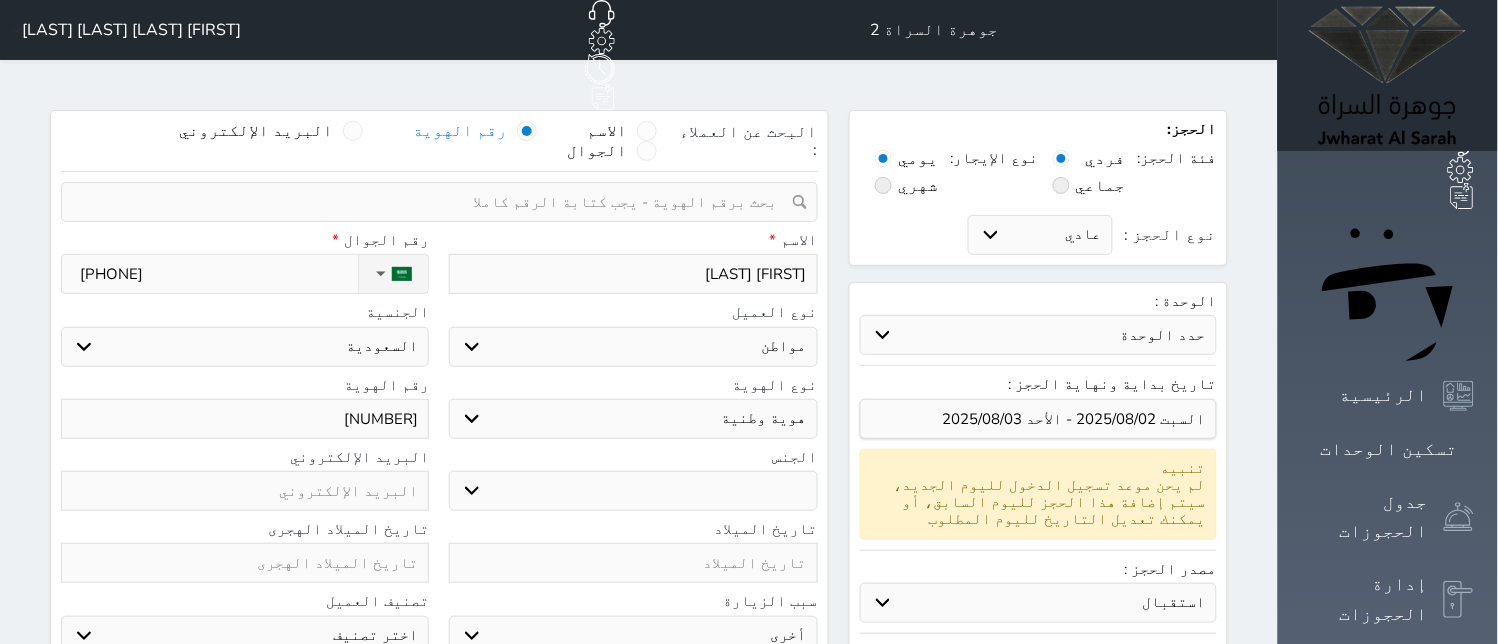 scroll, scrollTop: 111, scrollLeft: 0, axis: vertical 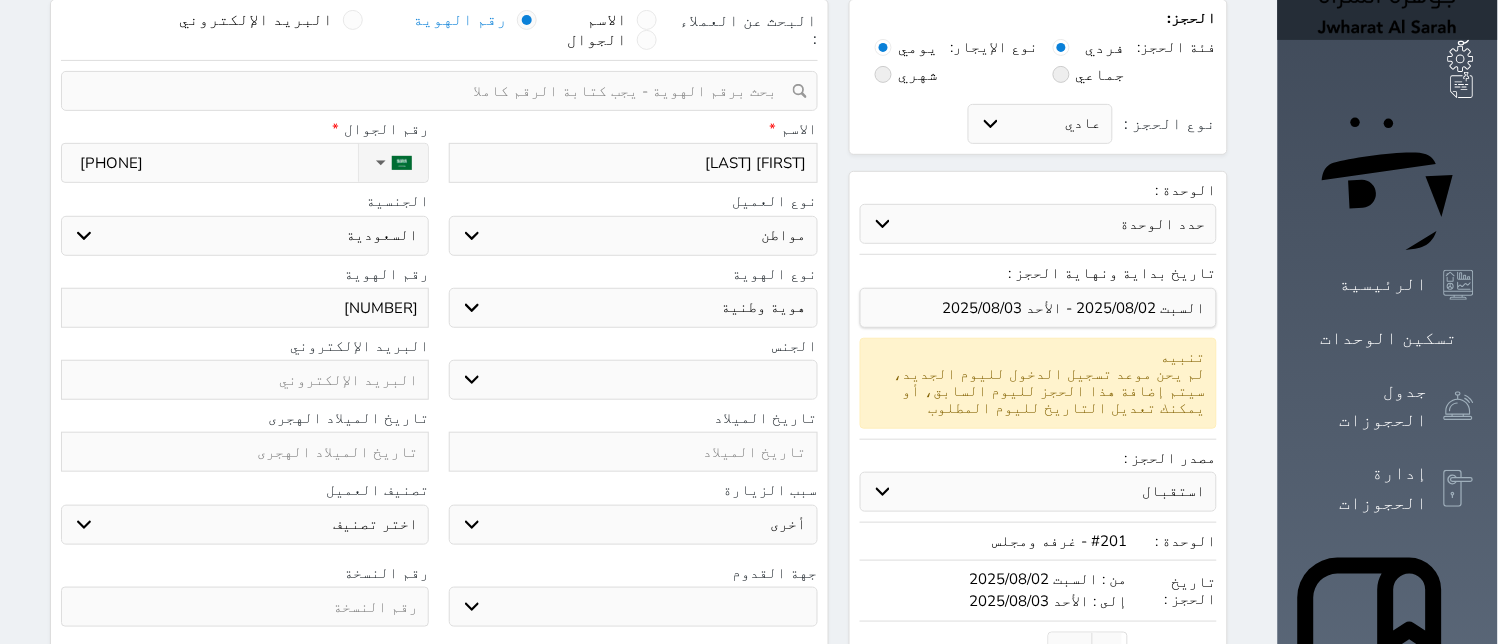 click on "ذكر   انثى" at bounding box center [633, 380] 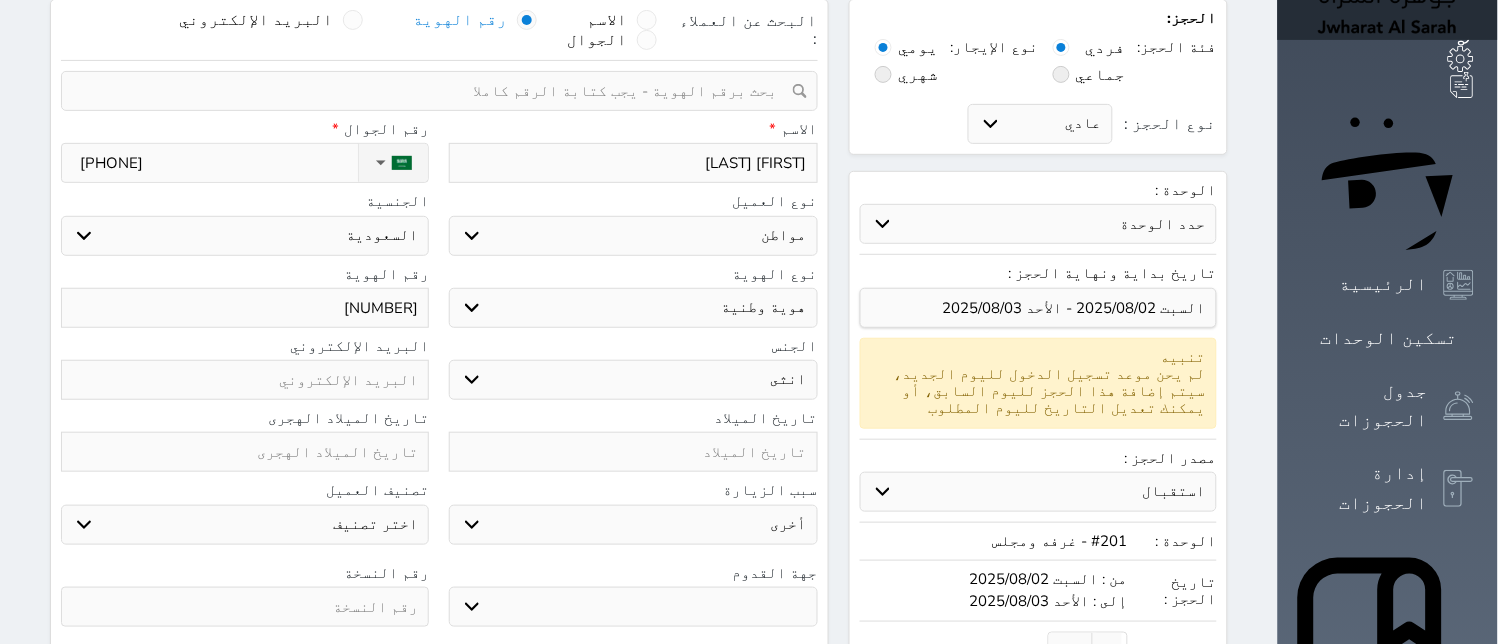 click on "ذكر   انثى" at bounding box center (633, 380) 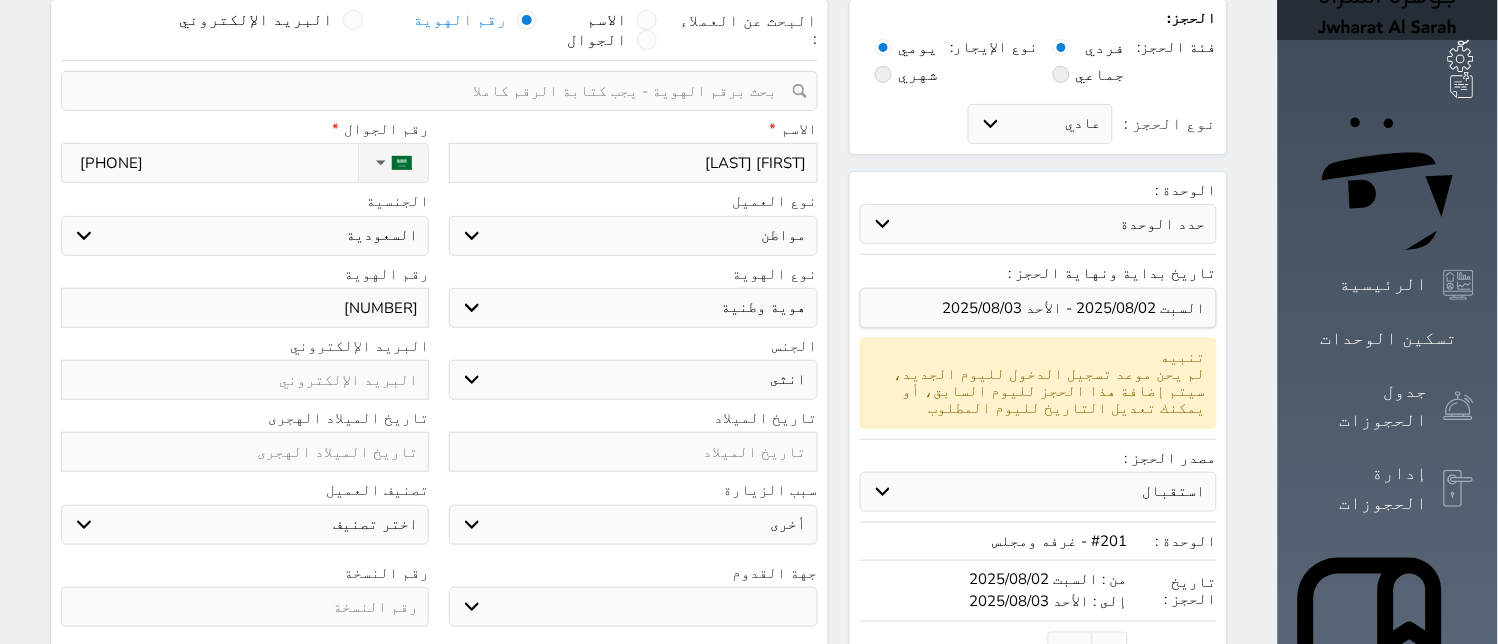 click on "ذكر   انثى" at bounding box center [633, 380] 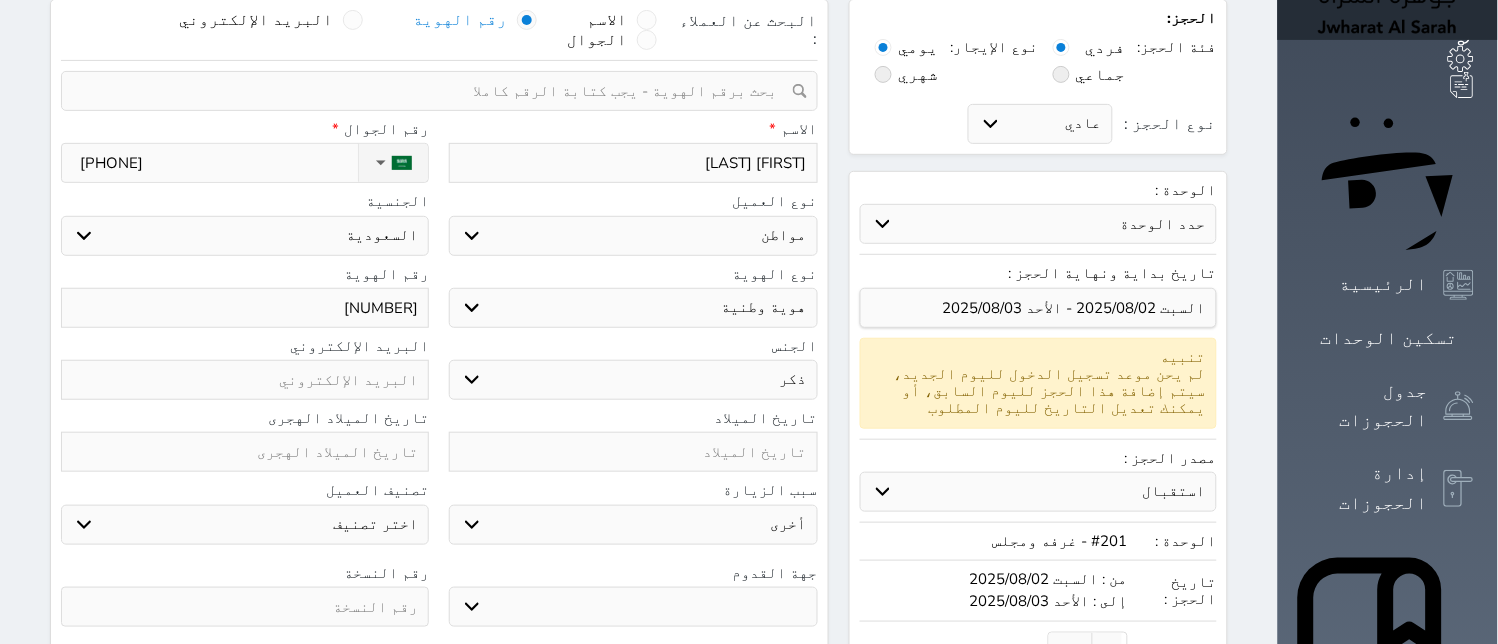 click on "ذكر   انثى" at bounding box center (633, 380) 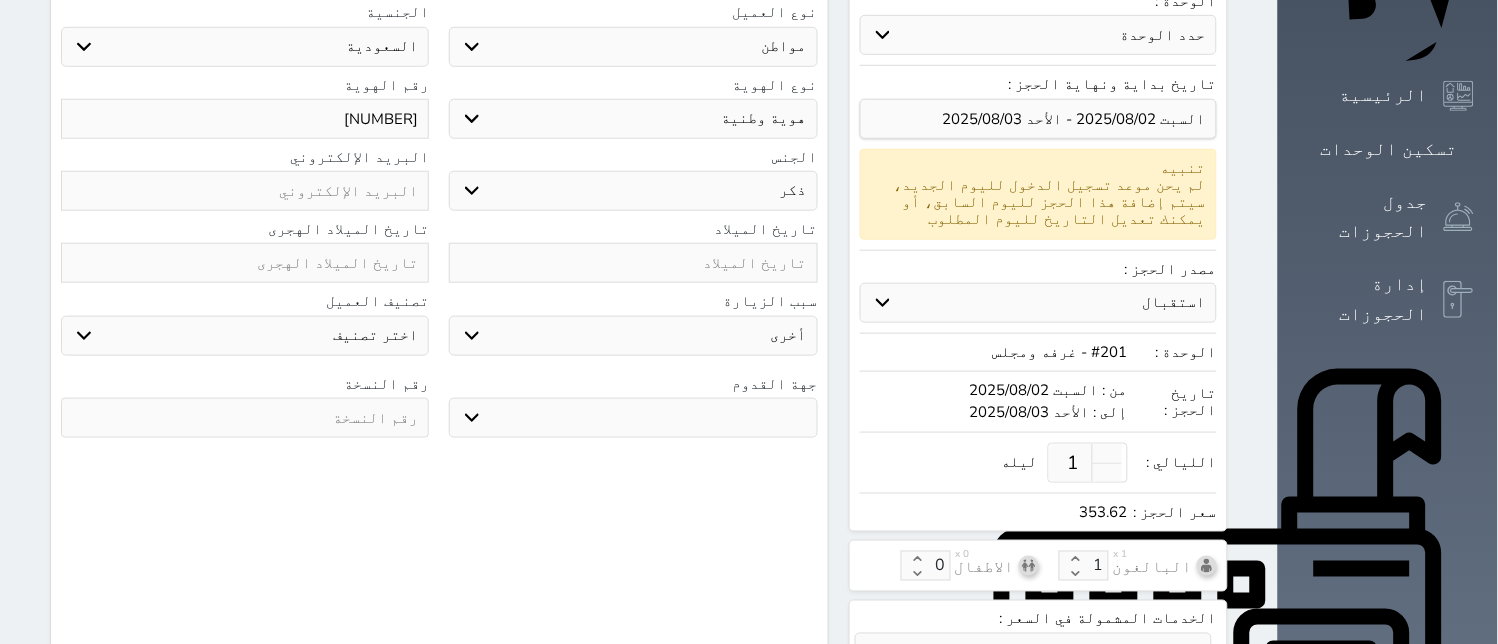 scroll, scrollTop: 333, scrollLeft: 0, axis: vertical 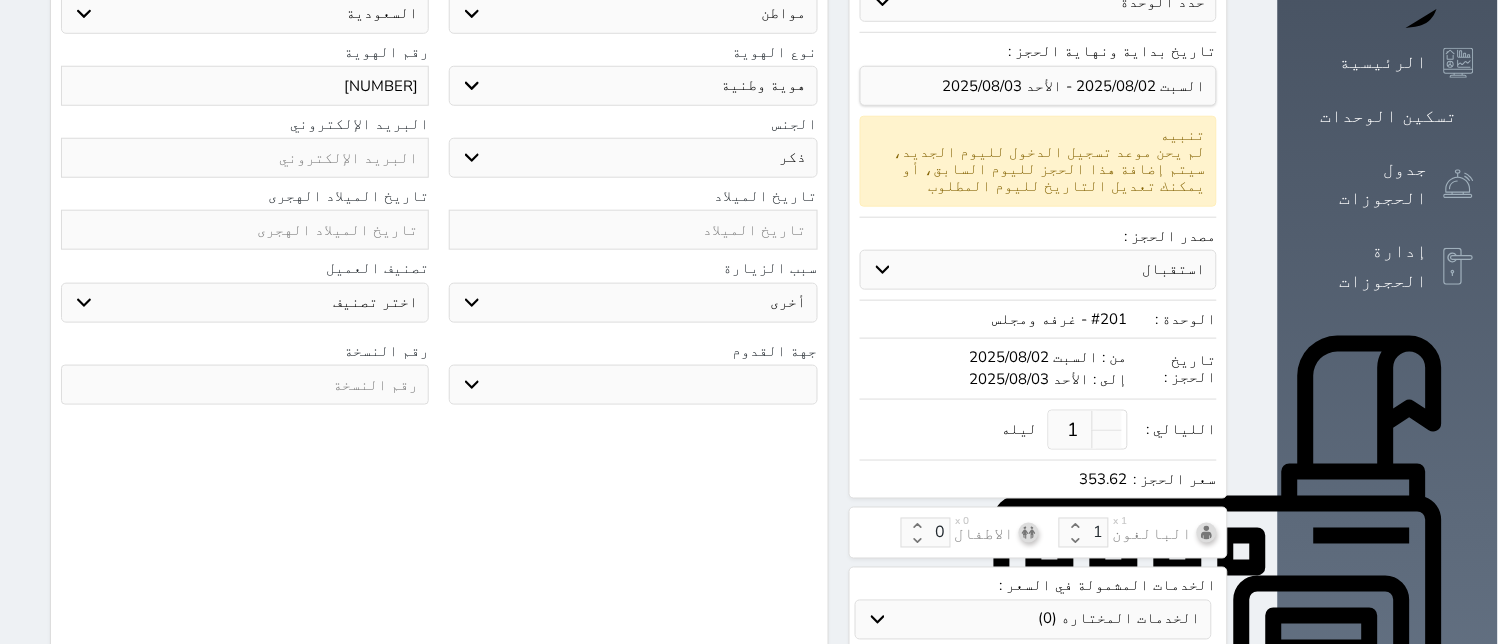 click on "جو بحر ارض" at bounding box center [633, 385] 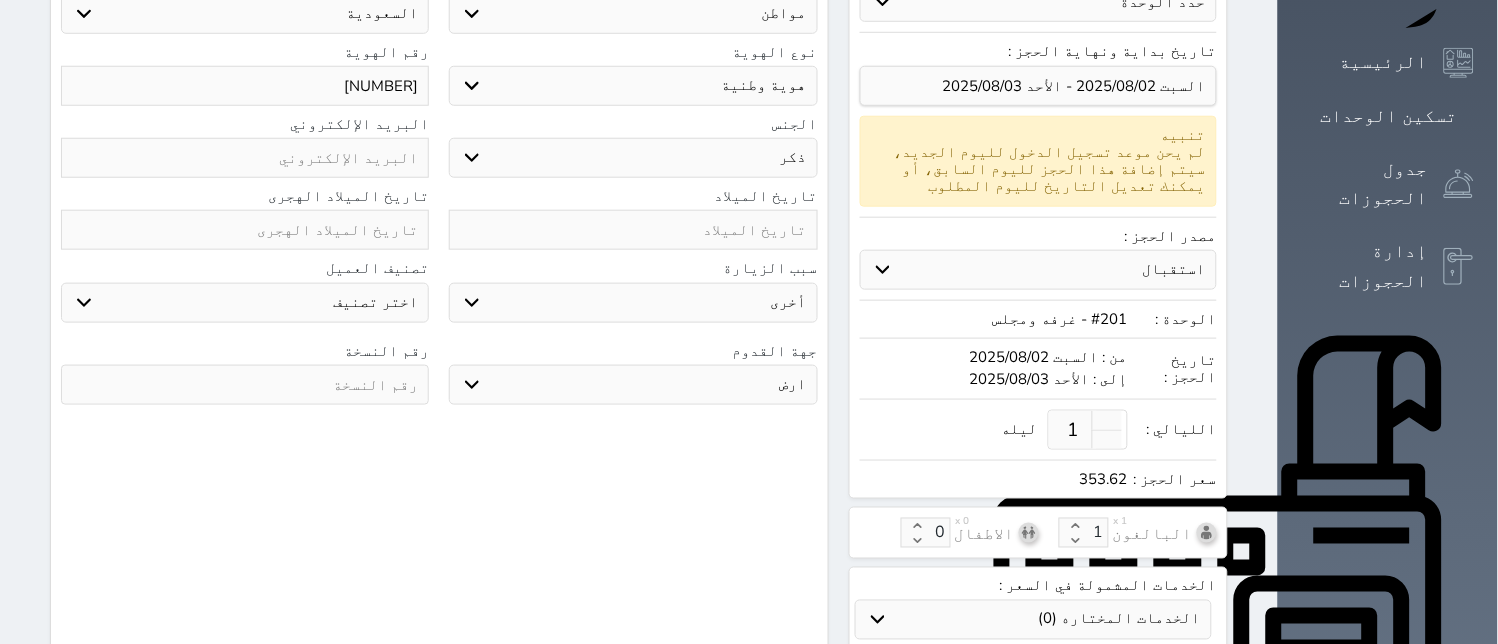 click on "جو بحر ارض" at bounding box center [633, 385] 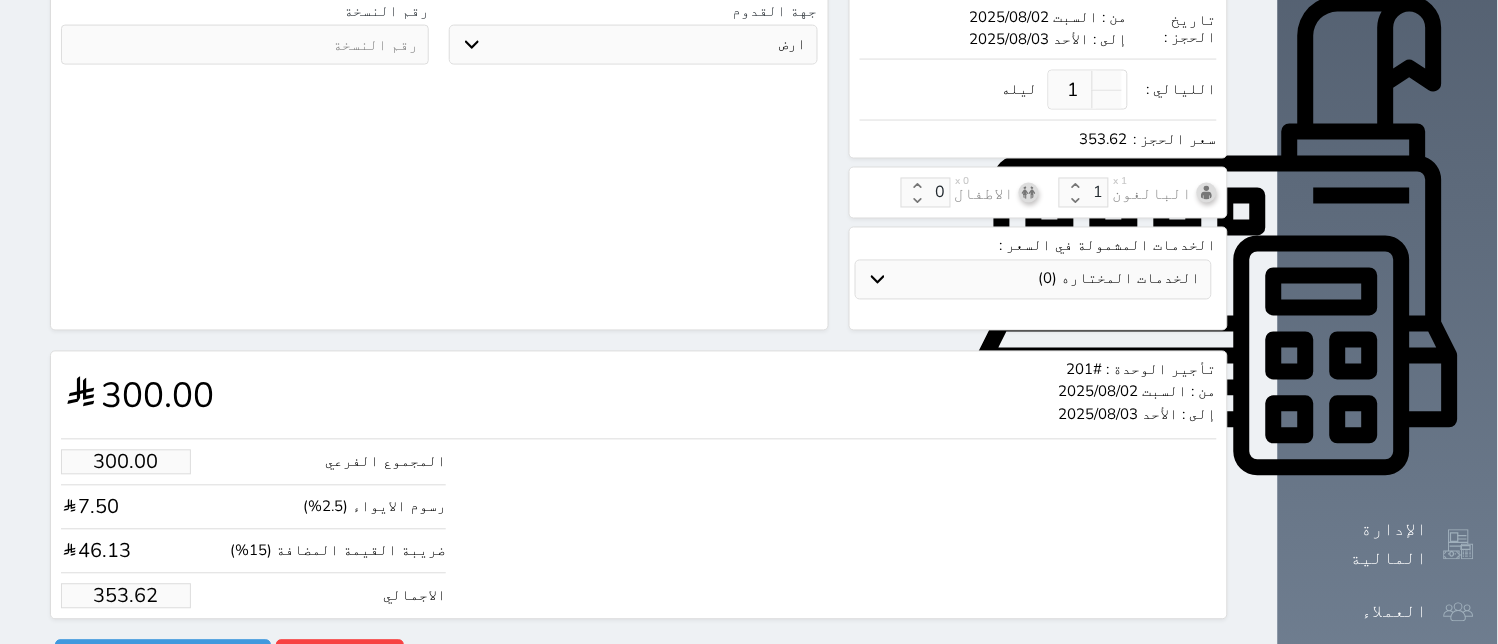 scroll, scrollTop: 674, scrollLeft: 0, axis: vertical 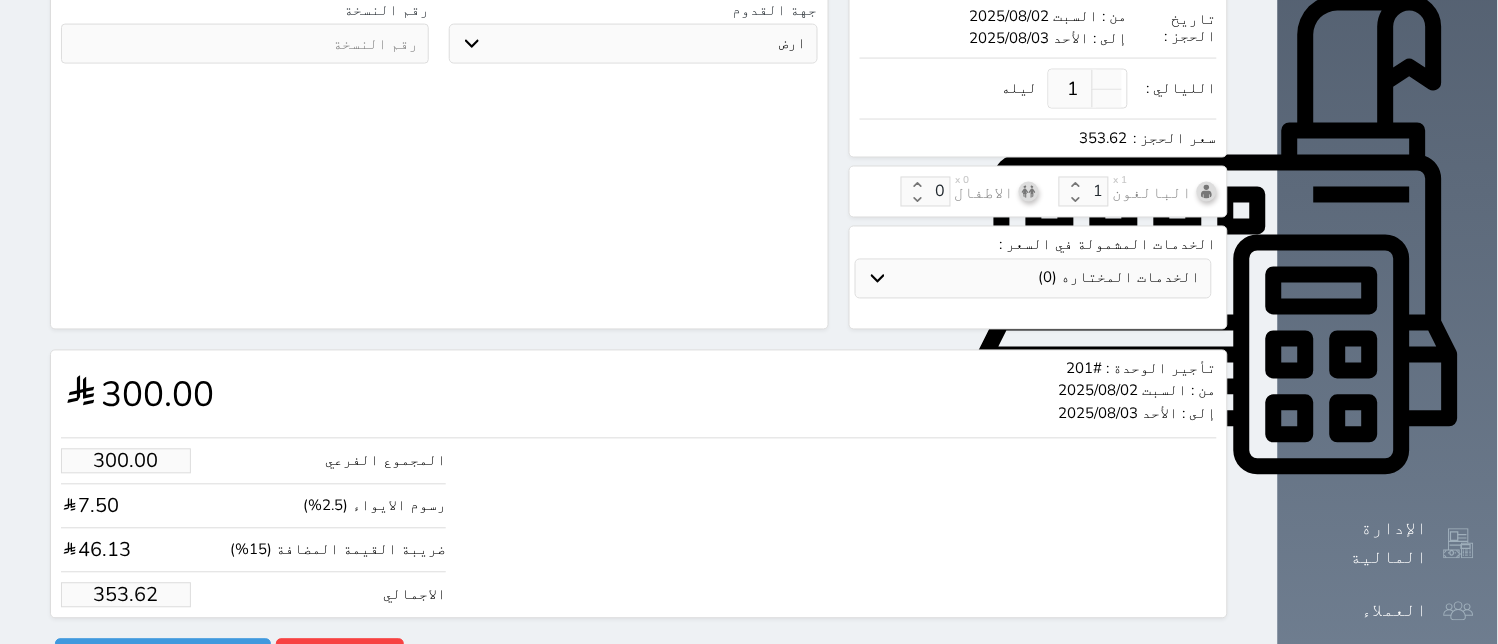 click on "353.62" at bounding box center [126, 595] 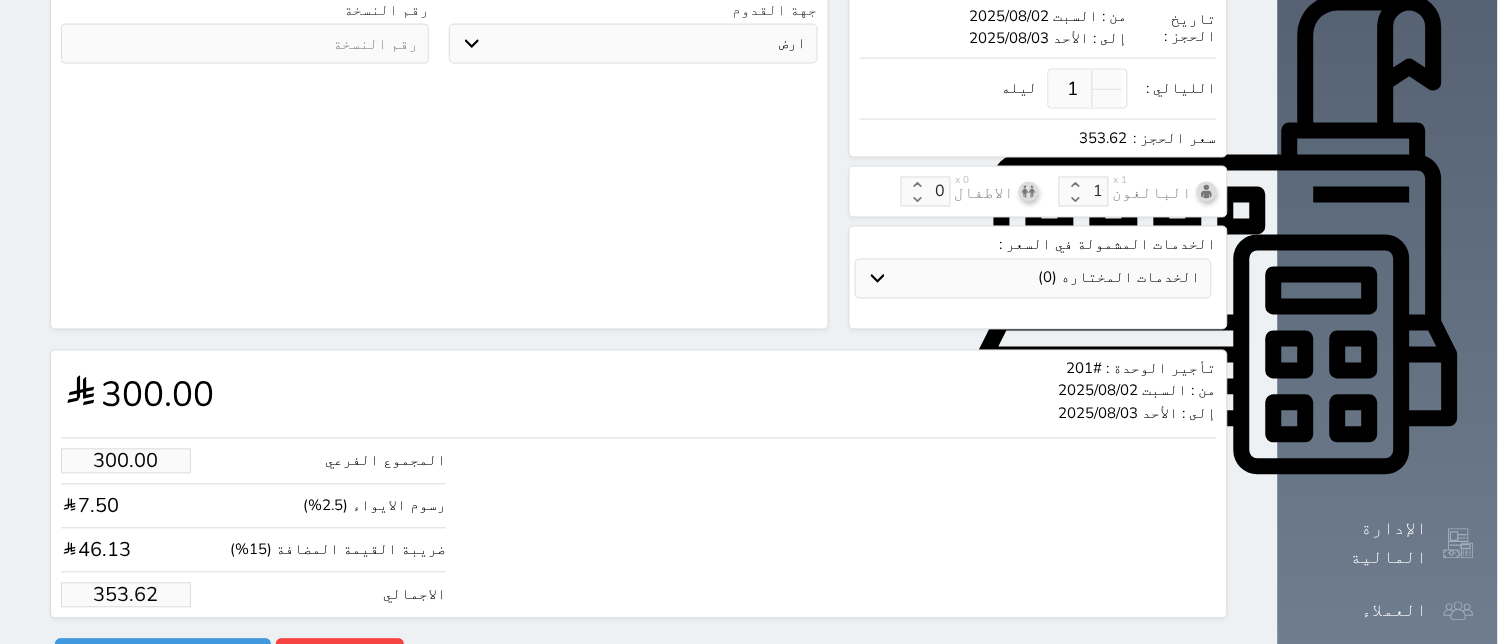 click on "353.62" at bounding box center (126, 595) 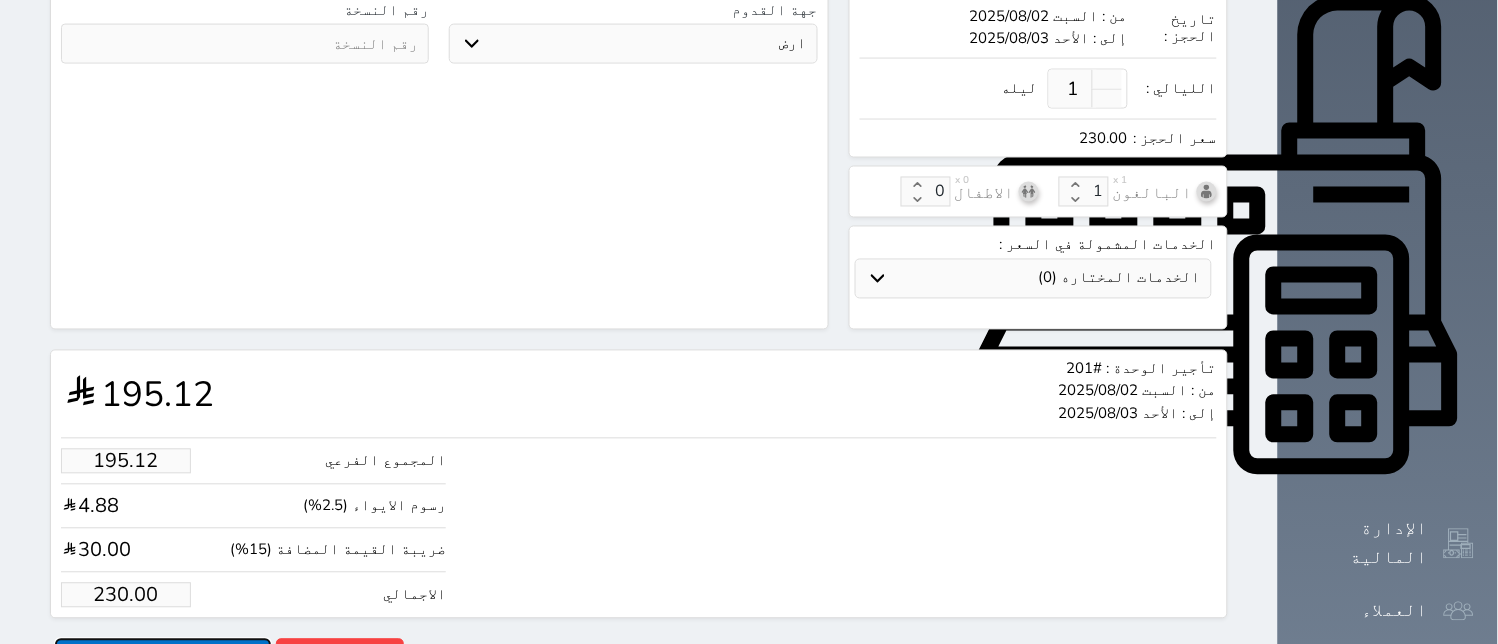 click on "حجز" at bounding box center (163, 656) 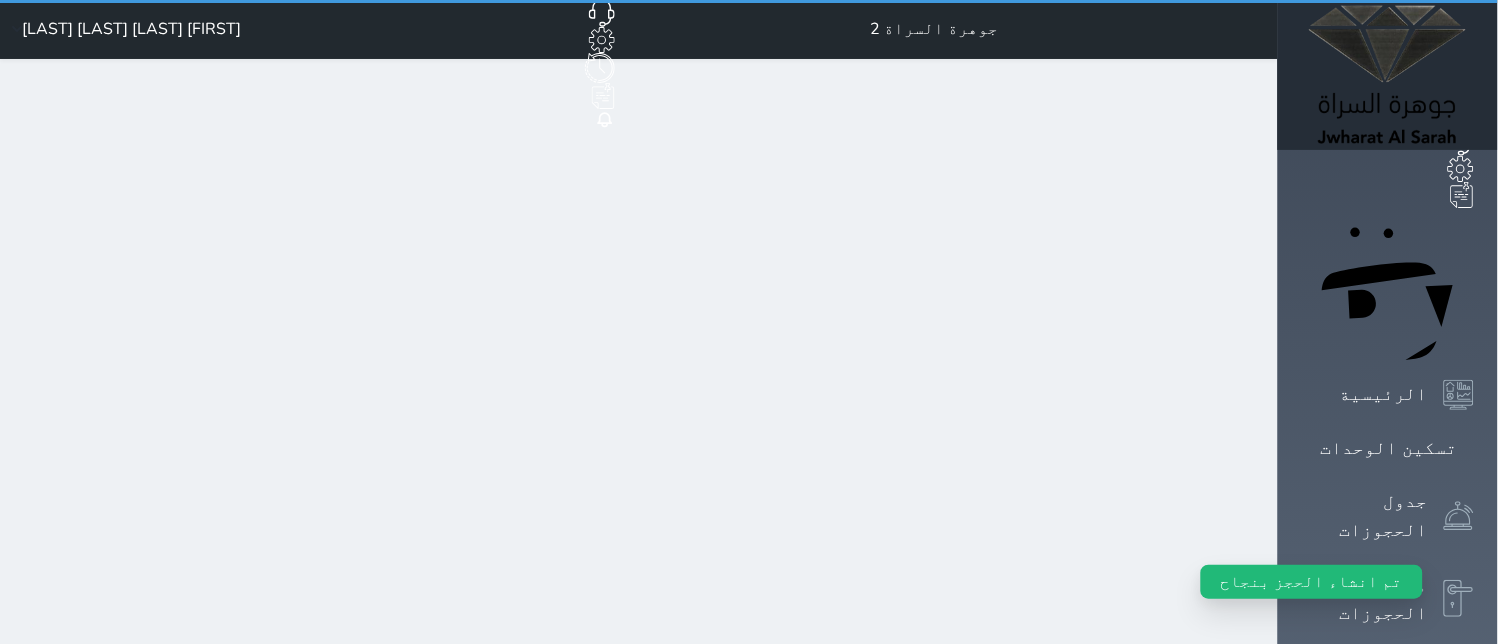 scroll, scrollTop: 0, scrollLeft: 0, axis: both 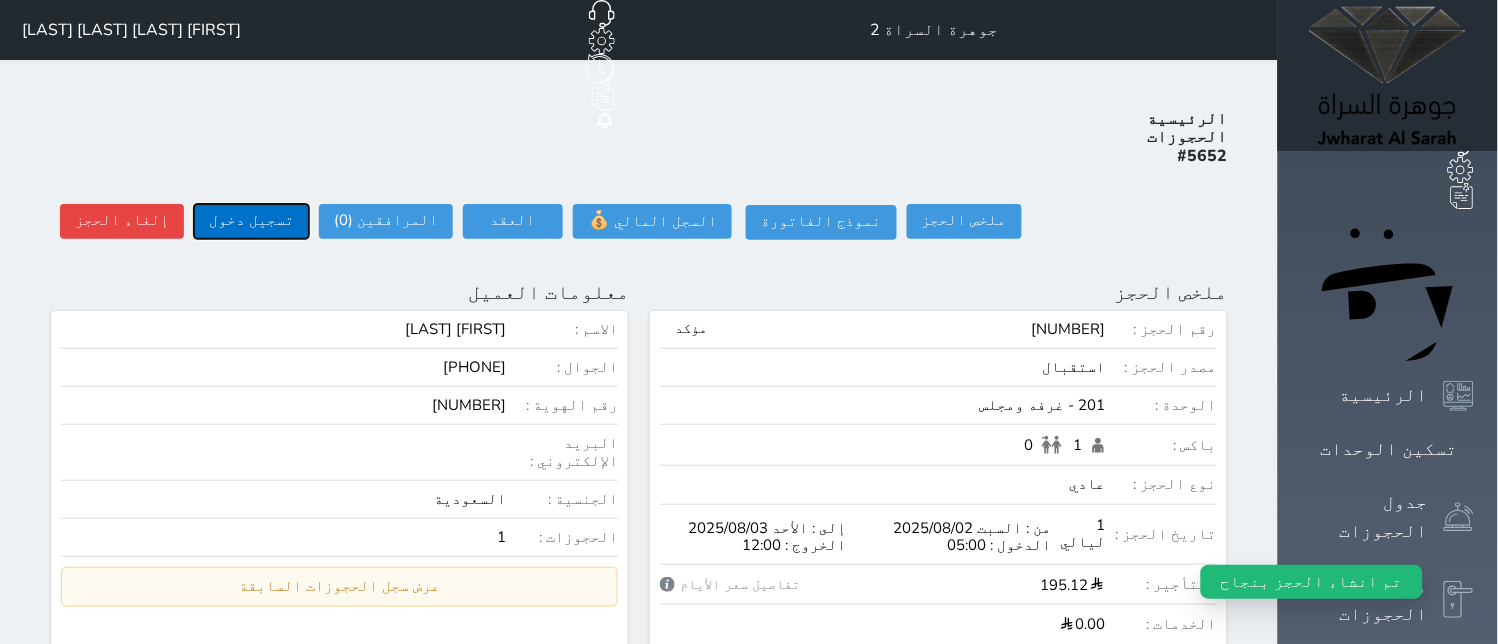 click on "تسجيل دخول" at bounding box center (251, 221) 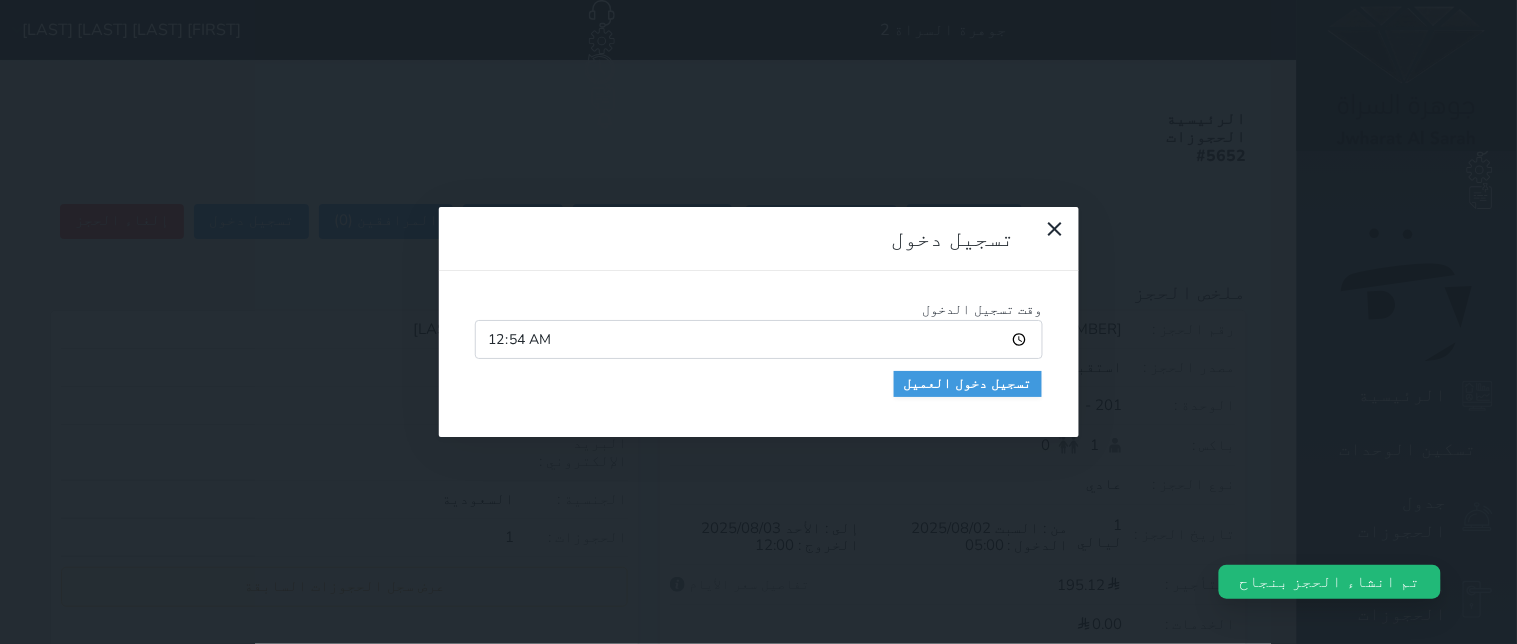 click on "وقت تسجيل الدخول    [TIME]" at bounding box center (759, 329) 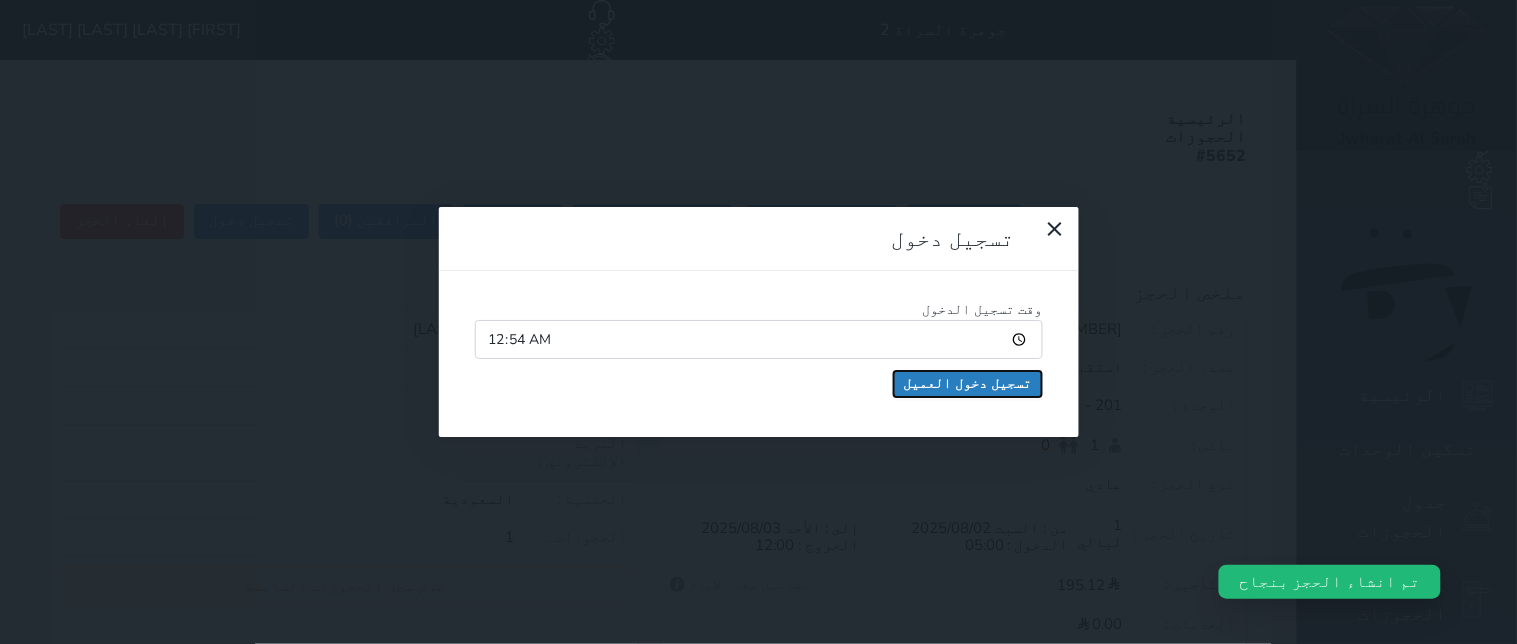 click on "تسجيل دخول العميل" at bounding box center (968, 384) 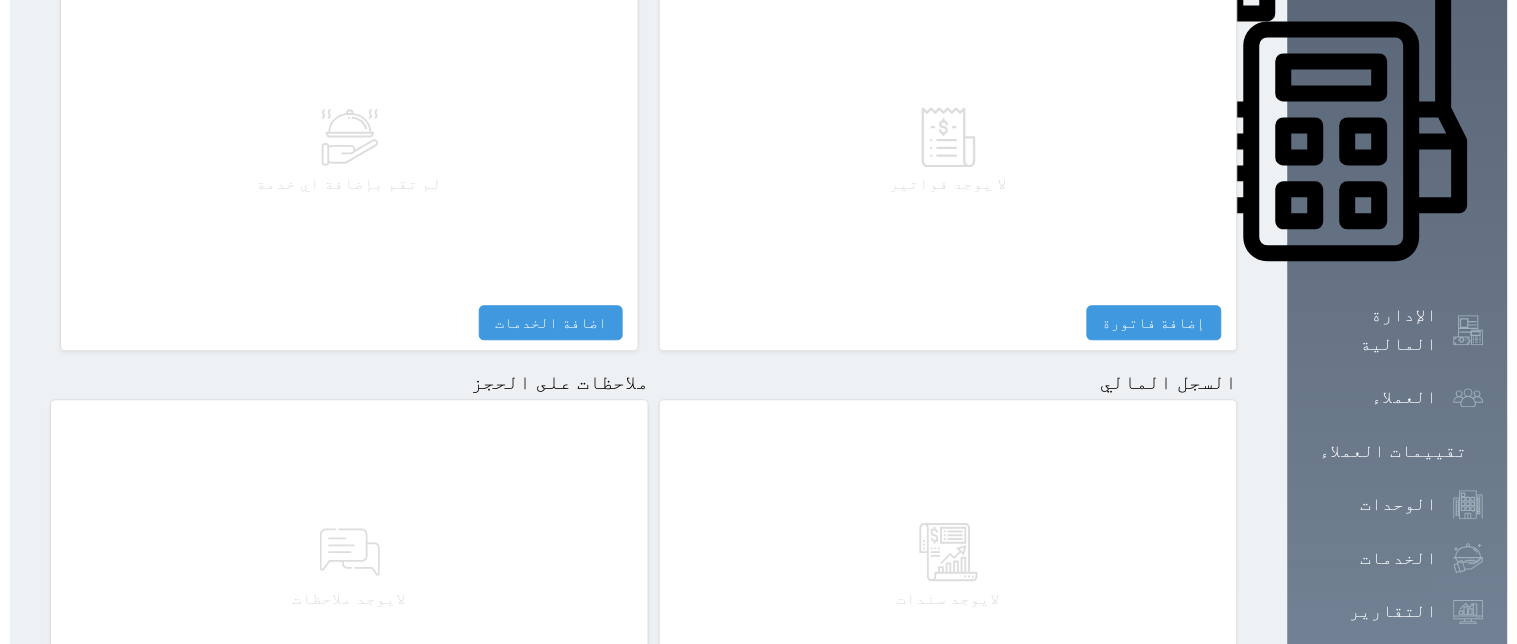 scroll, scrollTop: 1137, scrollLeft: 0, axis: vertical 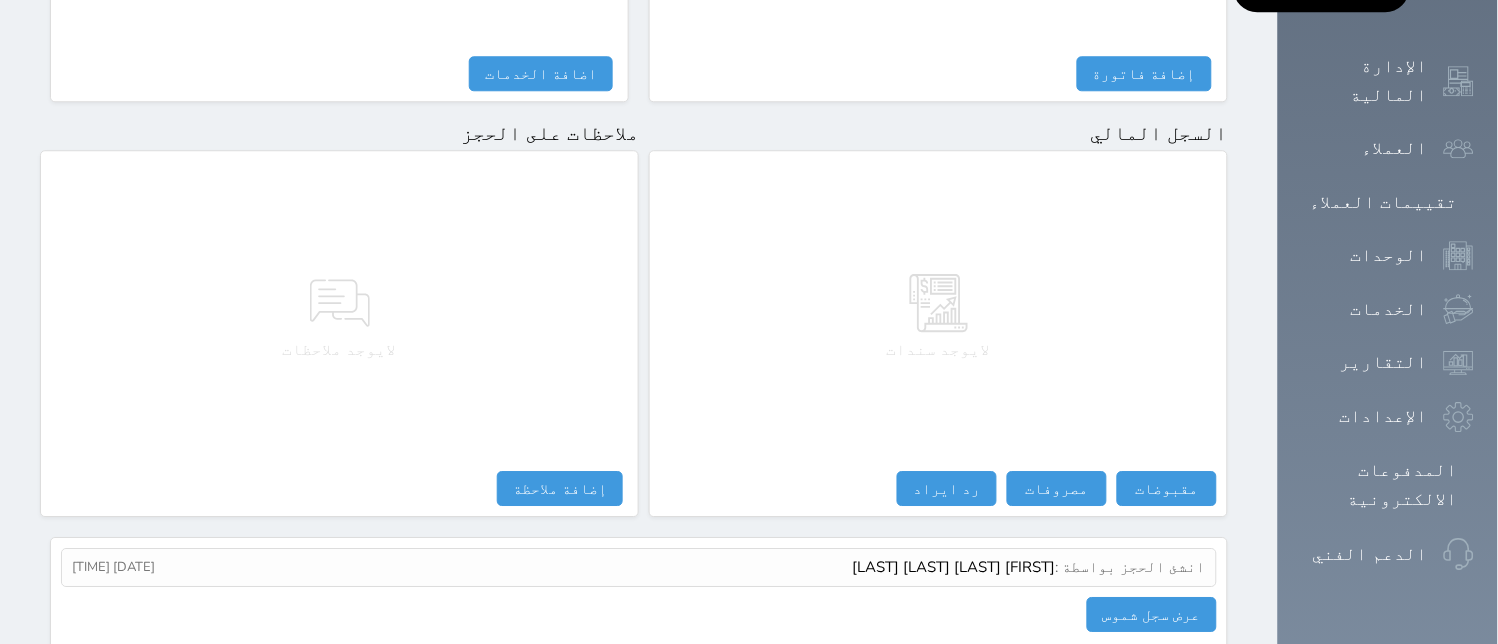 click on "لايوجد سندات   مقبوضات           مقبوضات                 النوع  *    اختيار     التاريخ *   [DATE] [TIME]   من *   [FIRST] [LAST]   المبلغ *   0   لأجل *     طريقة الدفع *   اختر طريقة الدفع   دفع نقدى   تحويل بنكى   مدى   بطاقة ائتمان   آجل   ملاحظات         حفظ     مصروفات           مصروفات                   النوع  *   اختيار     التاريخ *   [DATE] [TIME]   إلى *     المبلغ *     لأجل *     استلمت بواسطة *     طريقة الدفع *   اختر طريقة الدفع   دفع نقدى   تحويل بنكى   مدى   بطاقة ائتمان     ملاحظات     حفظ             تسجيل مغادرة
لم تقم بعمل تصفيه لهذا الحجز - الرصيد :
230.00     (مدين)   سند قبض - تصفية حساب   نوع التصفية *" at bounding box center (938, 333) 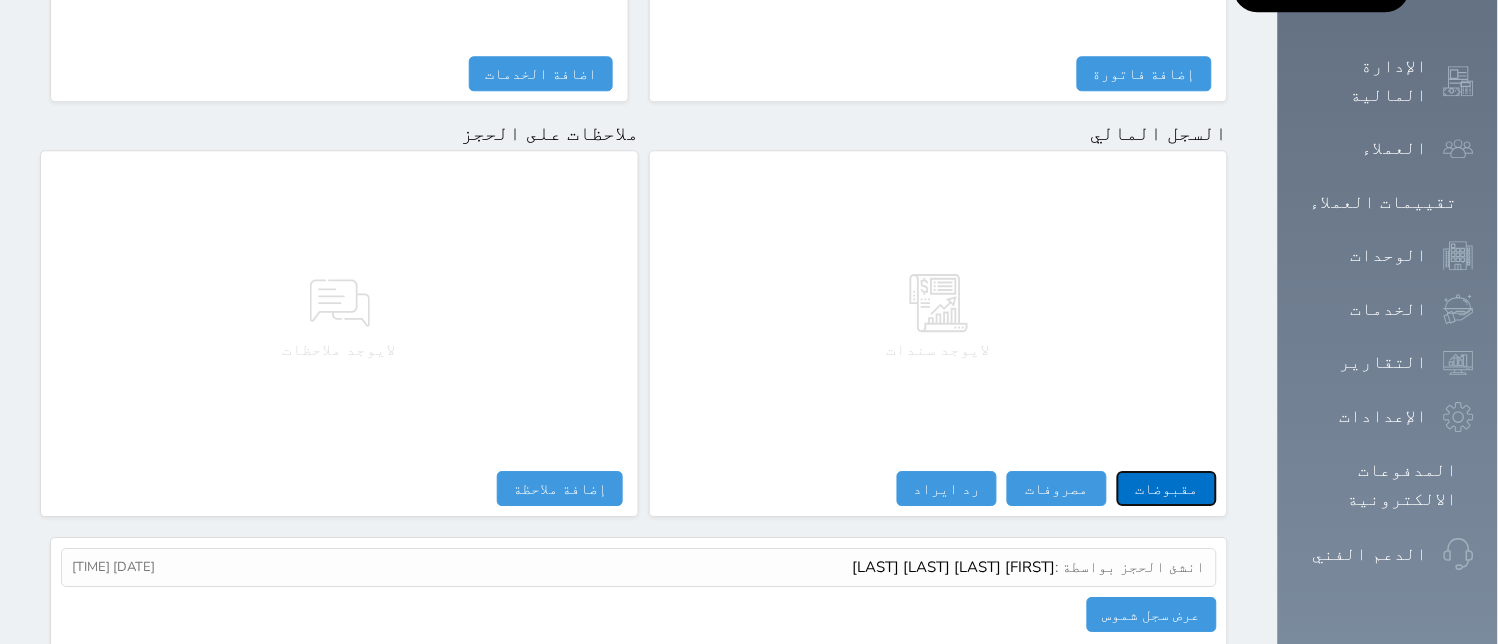 click on "مقبوضات" at bounding box center [1167, 488] 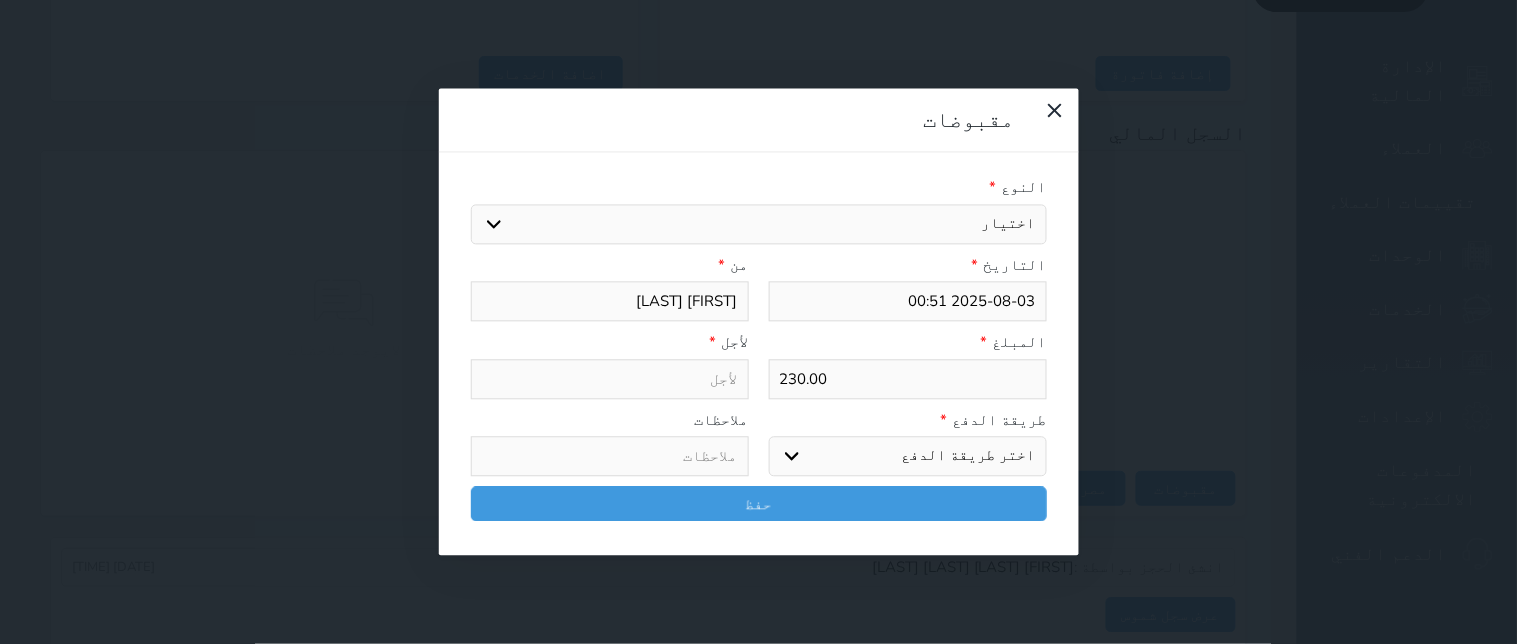 click on "اختيار   مقبوضات عامة قيمة إيجار فواتير تامين عربون لا ينطبق آخر مغسلة واي فاي - الإنترنت مواقف السيارات طعام الأغذية والمشروبات مشروبات المشروبات الباردة المشروبات الساخنة الإفطار غداء عشاء مخبز و كعك حمام سباحة الصالة الرياضية سبا و خدمات الجمال اختيار وإسقاط (خدمات النقل) ميني بار كابل - تلفزيون سرير إضافي تصفيف الشعر التسوق خدمات الجولات السياحية المنظمة خدمات الدليل السياحي" at bounding box center (759, 224) 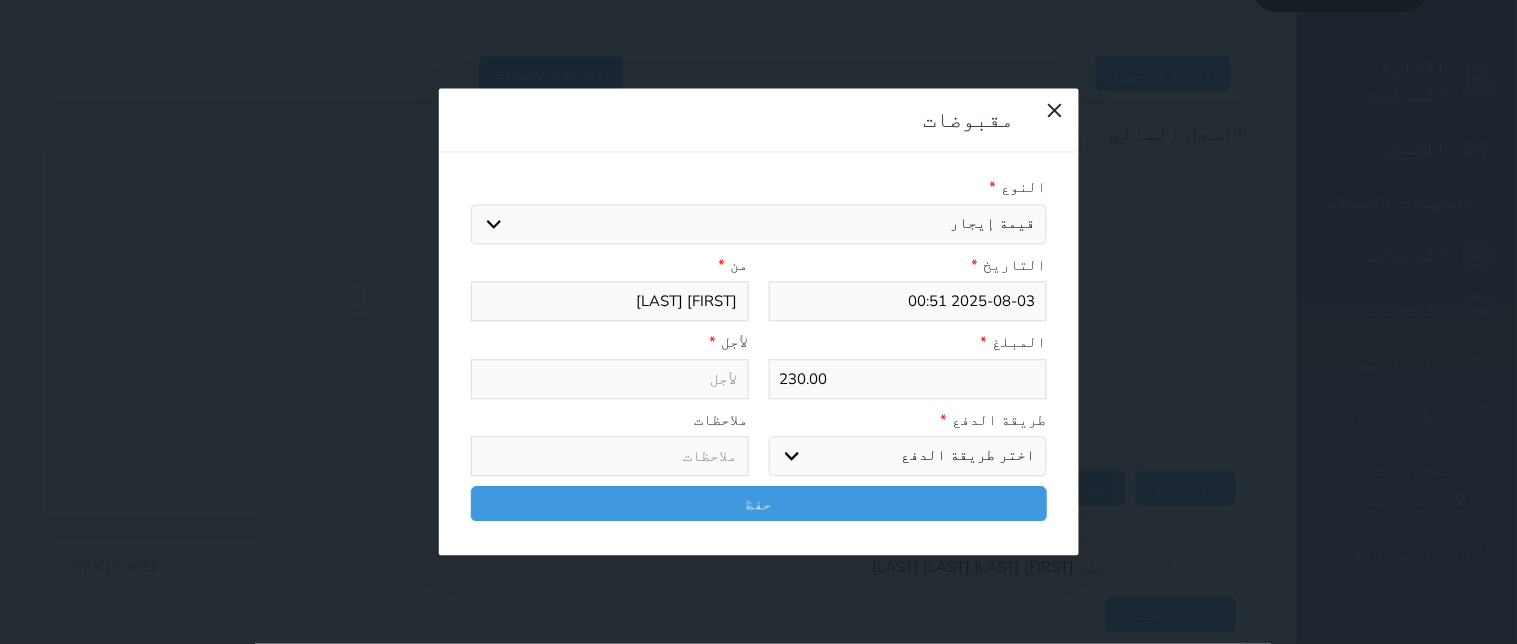 click on "اختيار   مقبوضات عامة قيمة إيجار فواتير تامين عربون لا ينطبق آخر مغسلة واي فاي - الإنترنت مواقف السيارات طعام الأغذية والمشروبات مشروبات المشروبات الباردة المشروبات الساخنة الإفطار غداء عشاء مخبز و كعك حمام سباحة الصالة الرياضية سبا و خدمات الجمال اختيار وإسقاط (خدمات النقل) ميني بار كابل - تلفزيون سرير إضافي تصفيف الشعر التسوق خدمات الجولات السياحية المنظمة خدمات الدليل السياحي" at bounding box center [759, 224] 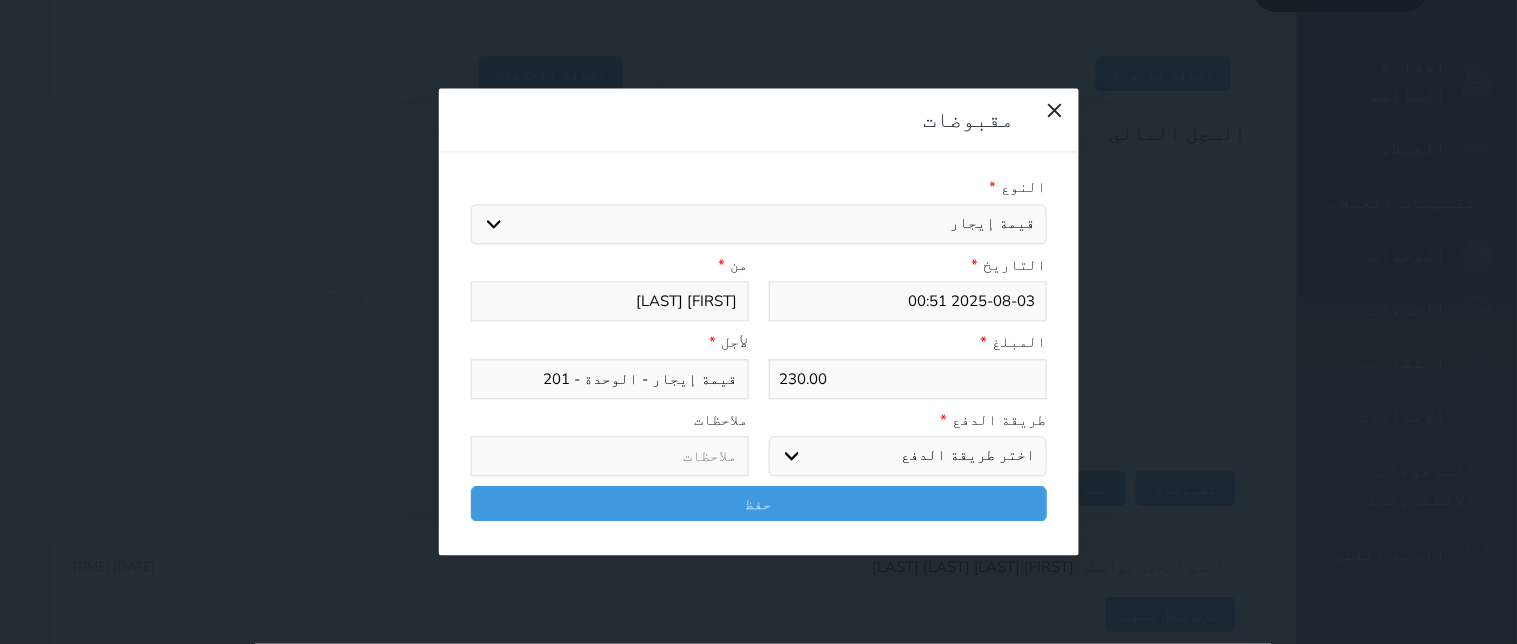 click on "اختر طريقة الدفع   دفع نقدى   تحويل بنكى   مدى   بطاقة ائتمان   آجل" at bounding box center [908, 457] 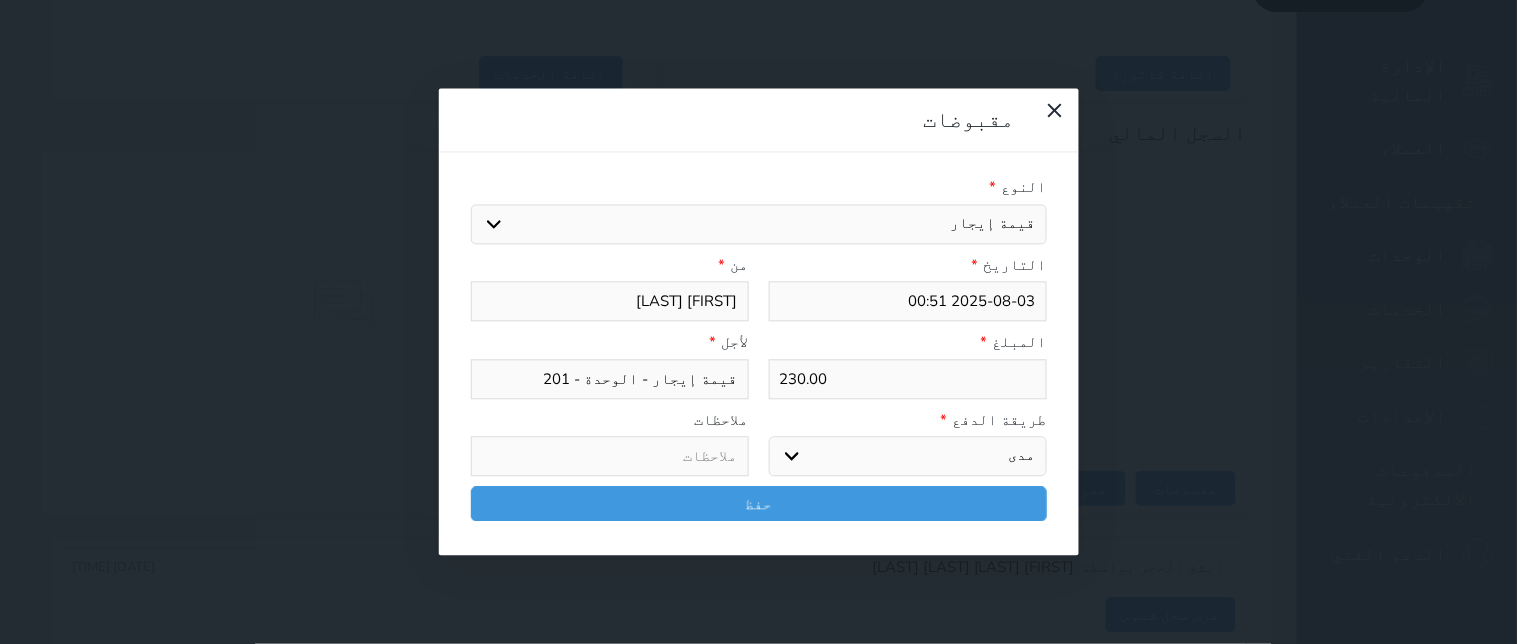click on "اختر طريقة الدفع   دفع نقدى   تحويل بنكى   مدى   بطاقة ائتمان   آجل" at bounding box center (908, 457) 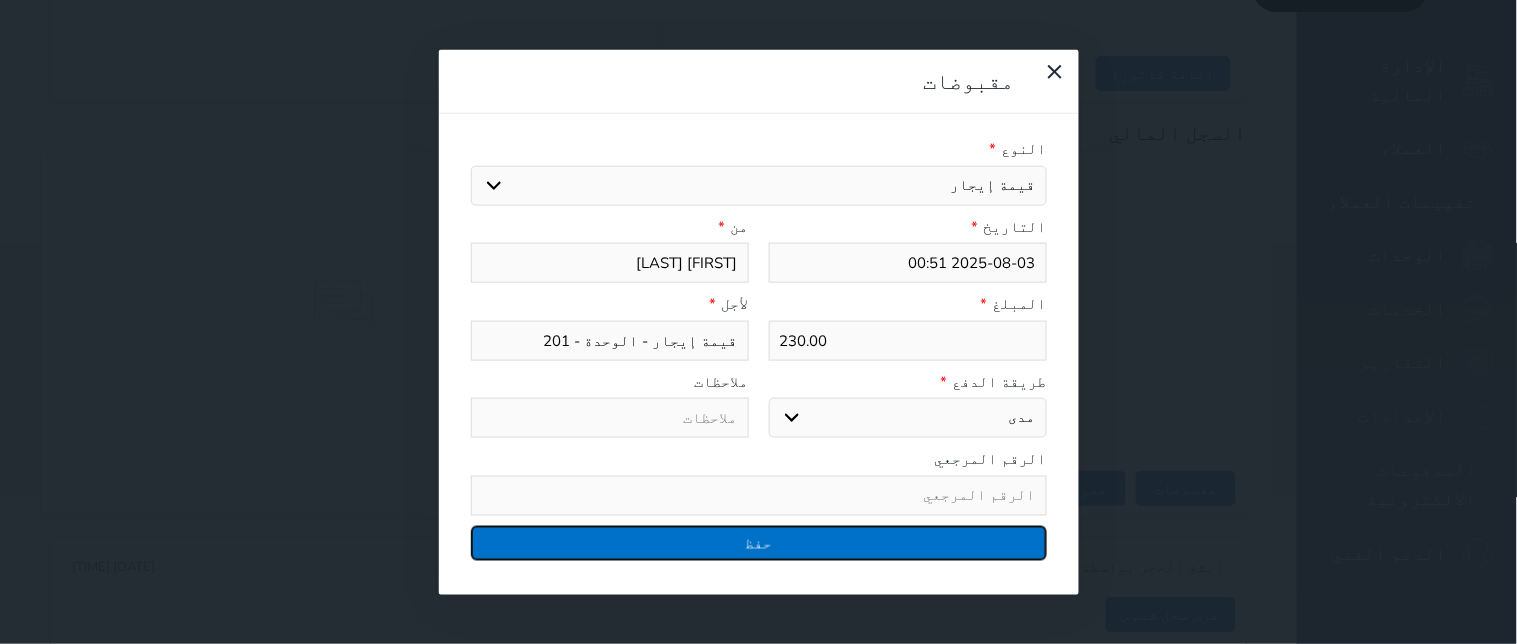 click on "حفظ" at bounding box center (759, 542) 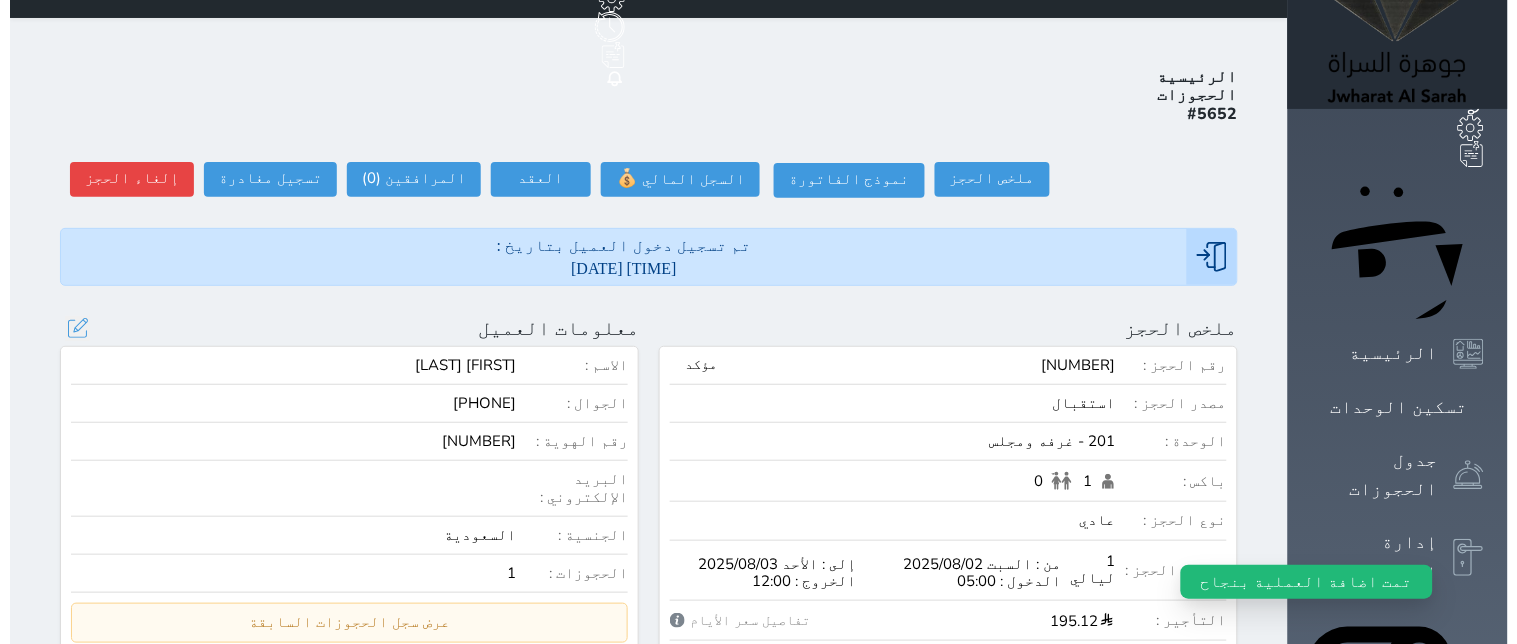 scroll, scrollTop: 0, scrollLeft: 0, axis: both 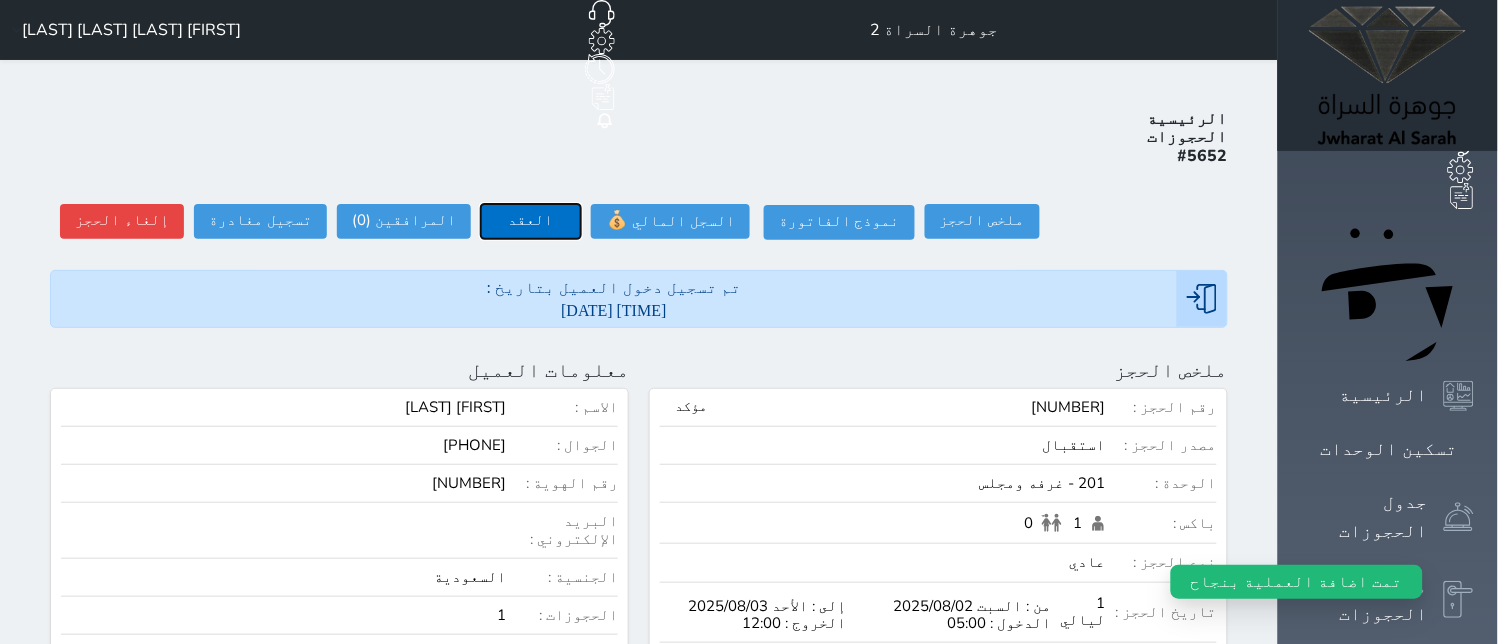 click on "العقد" at bounding box center [531, 221] 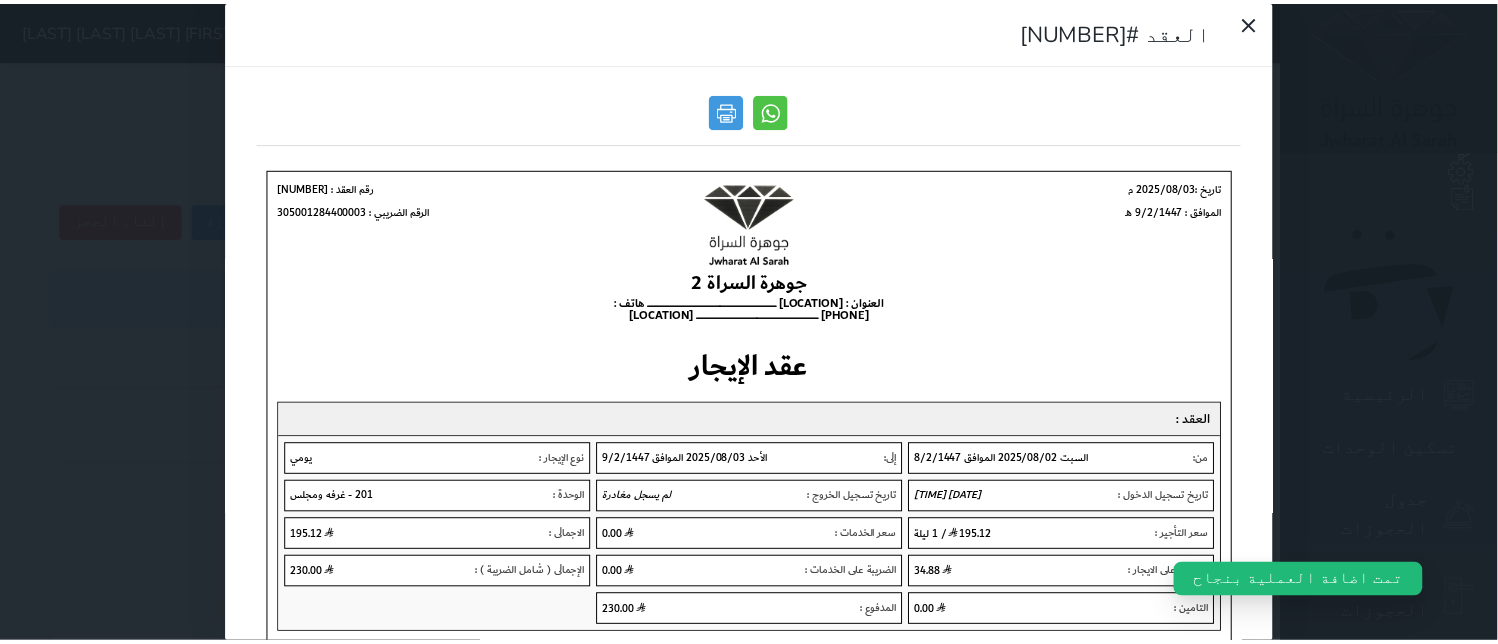 scroll, scrollTop: 0, scrollLeft: 0, axis: both 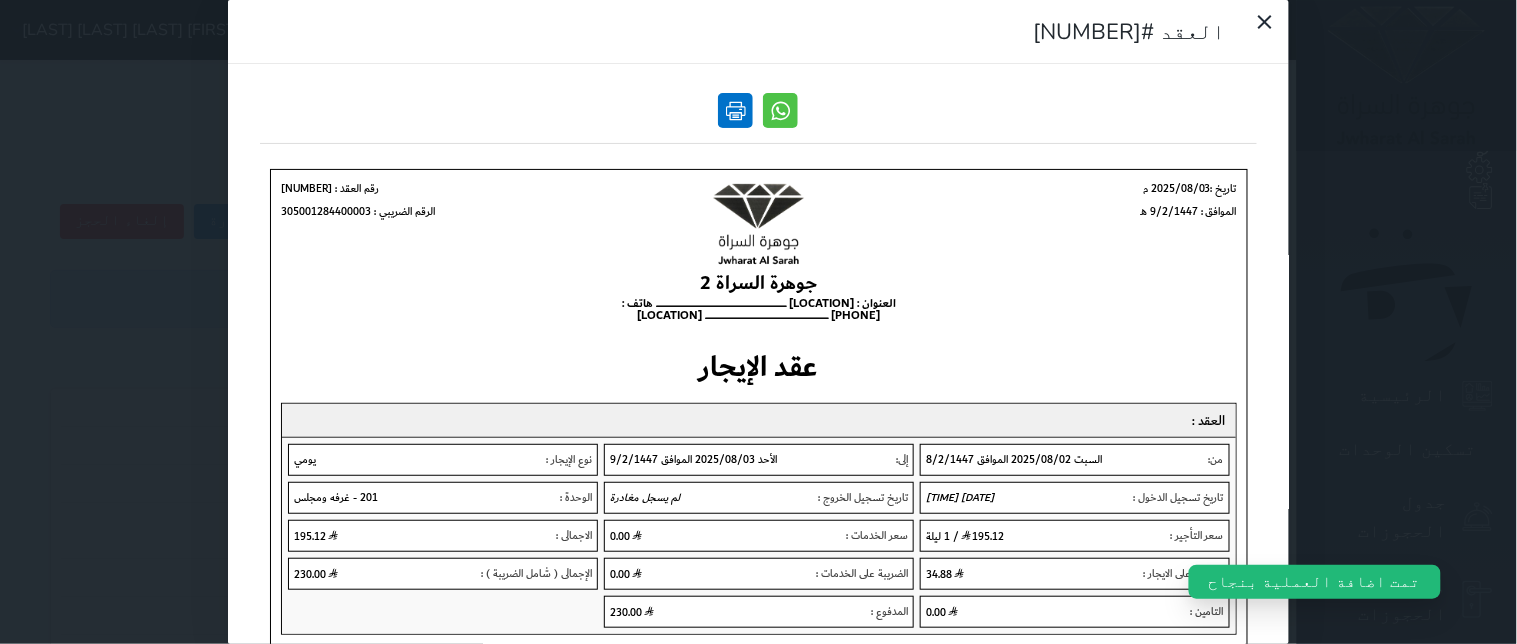 click at bounding box center [736, 110] 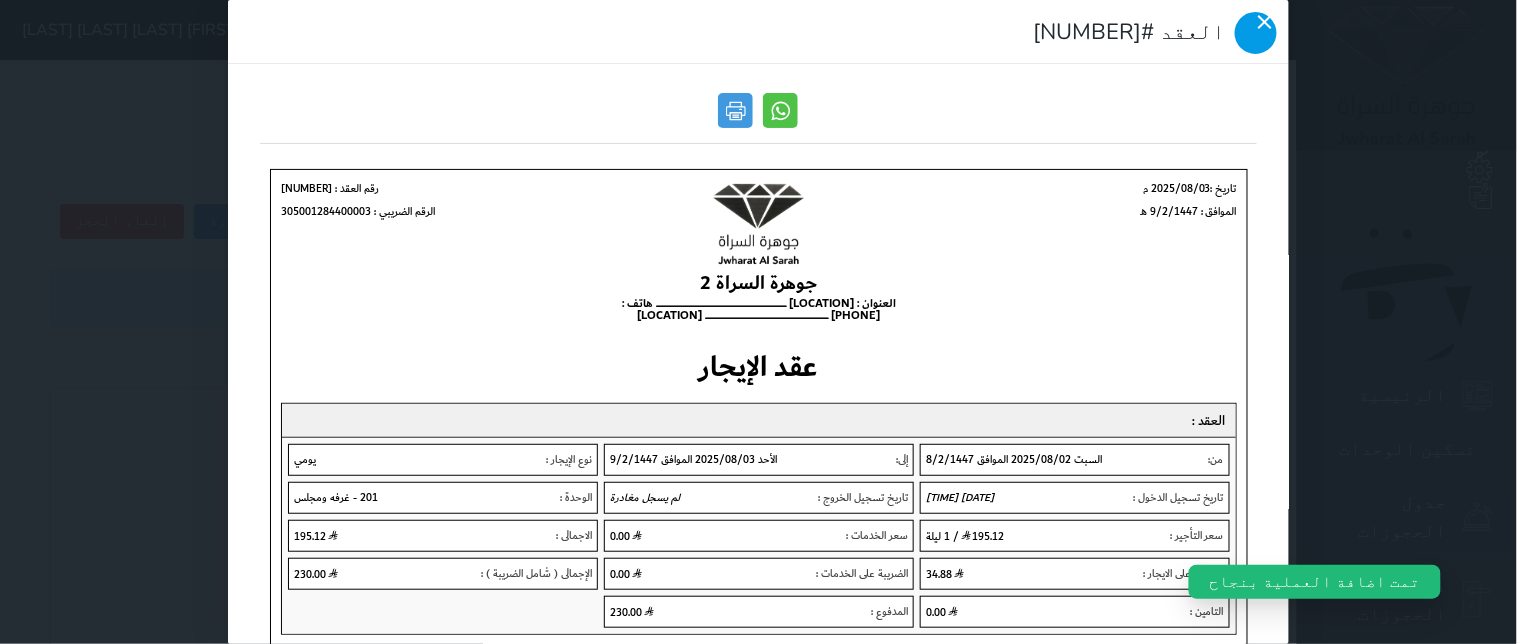 click 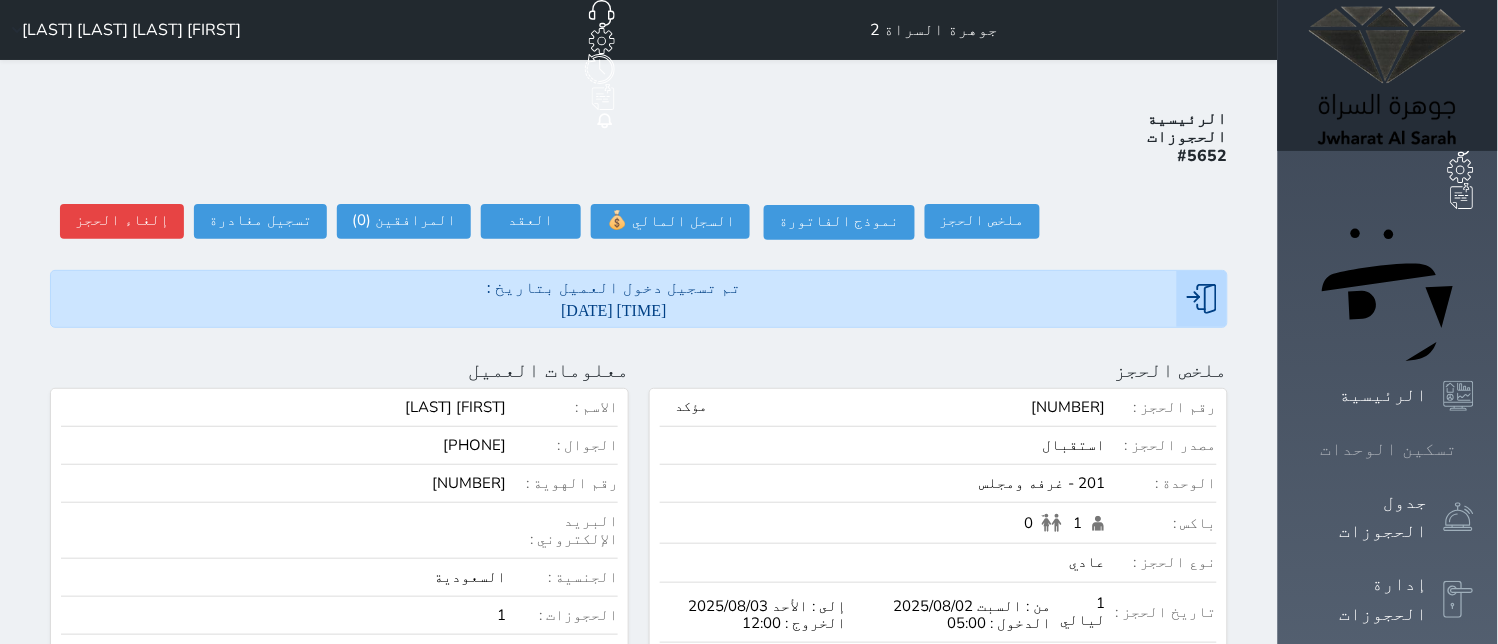 click at bounding box center (1474, 449) 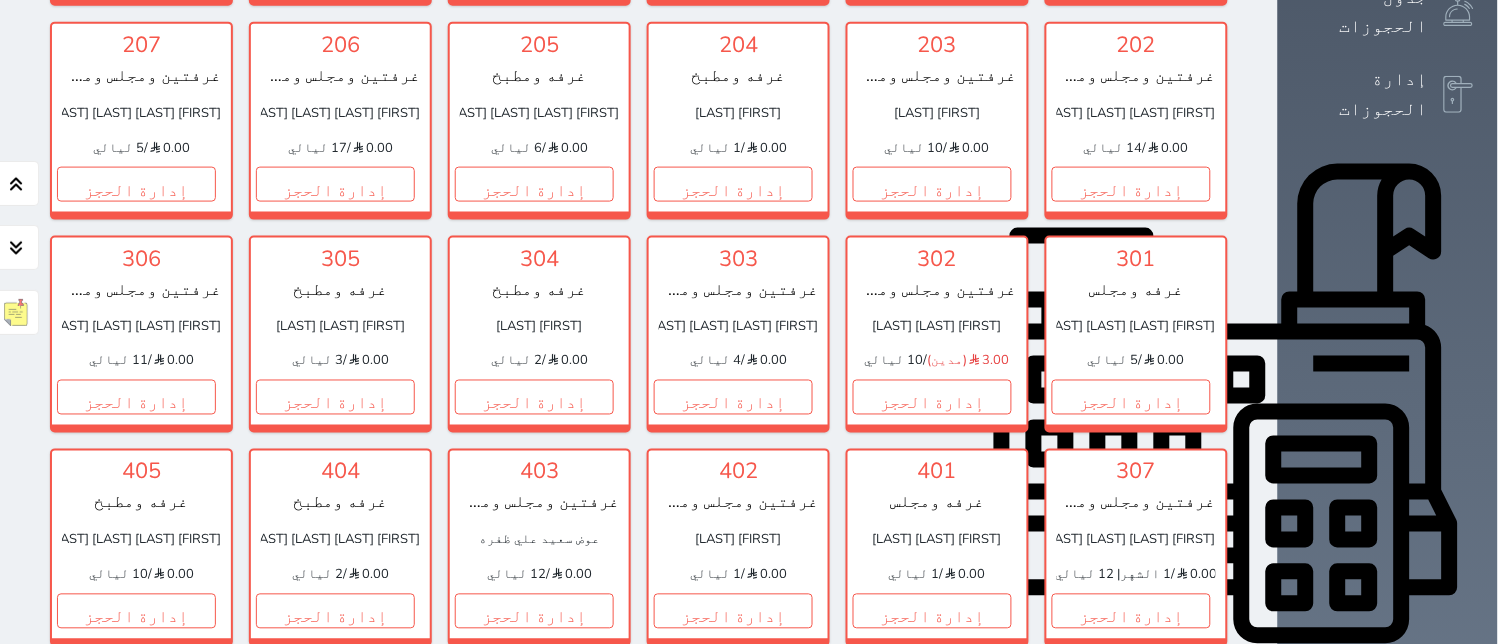 scroll, scrollTop: 633, scrollLeft: 0, axis: vertical 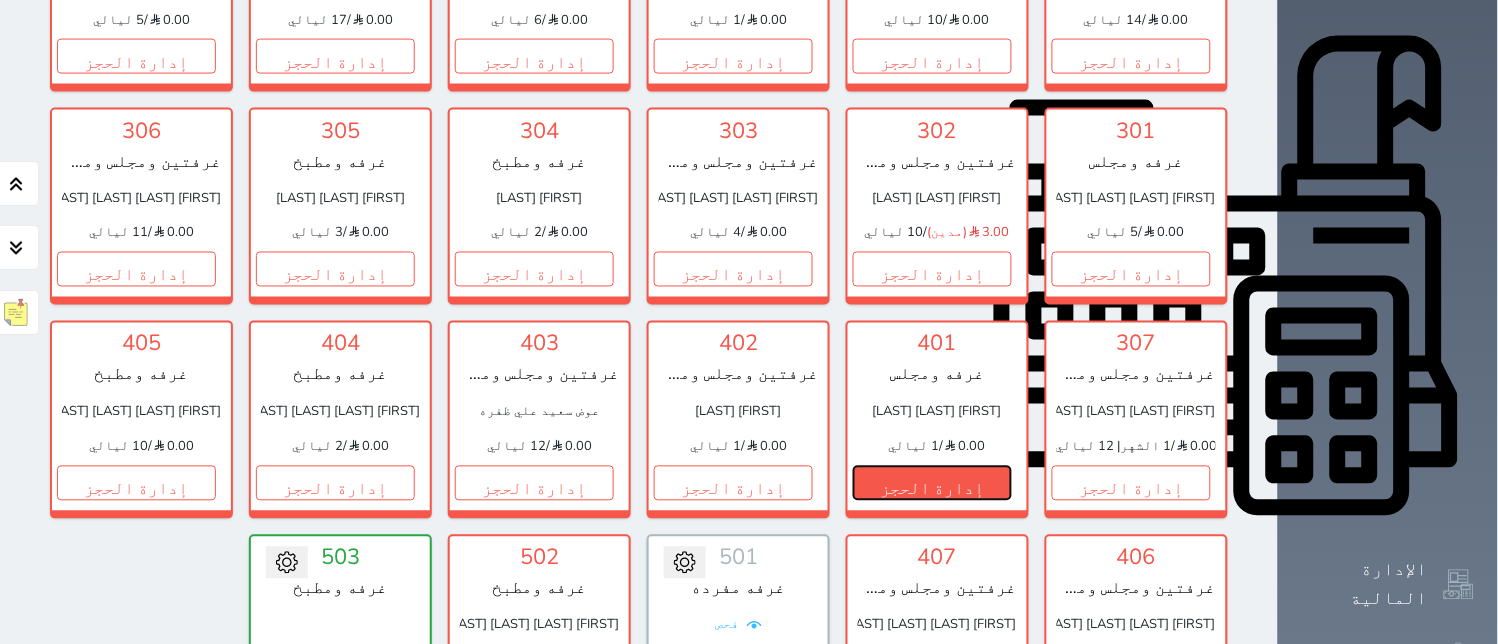 click on "إدارة الحجز" at bounding box center [932, 483] 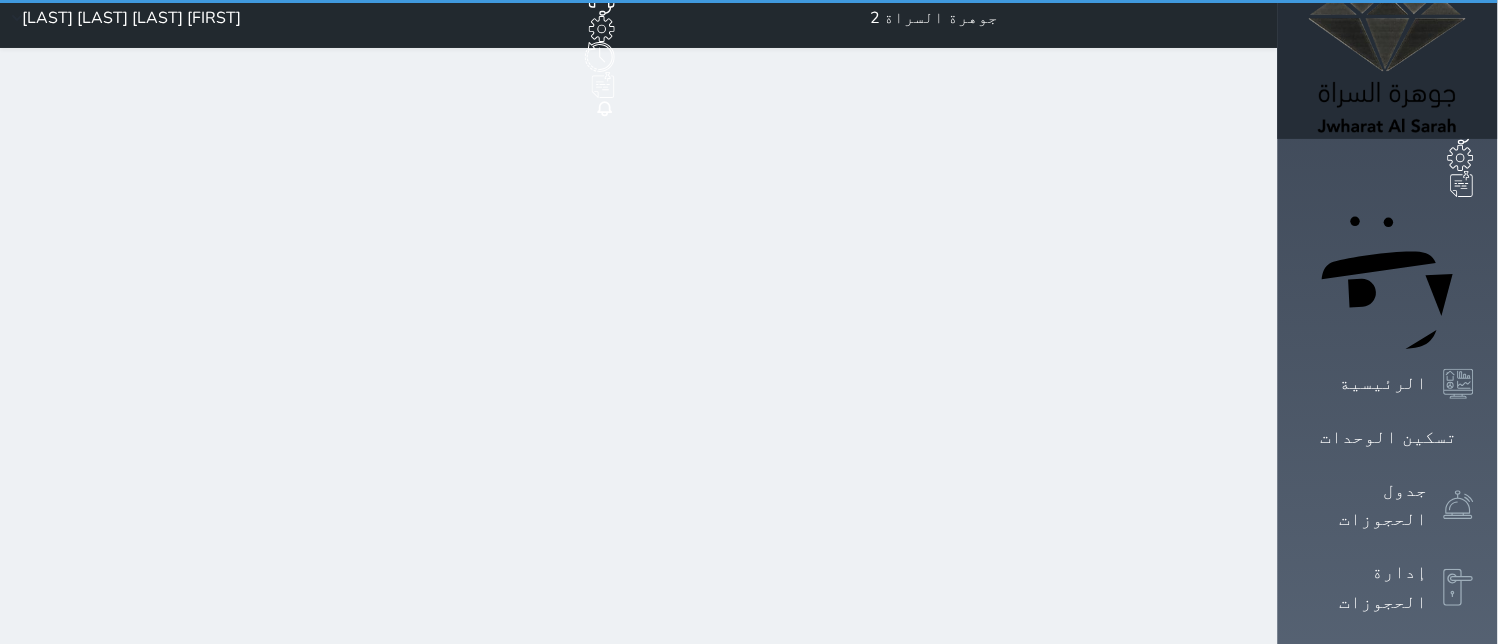 scroll, scrollTop: 0, scrollLeft: 0, axis: both 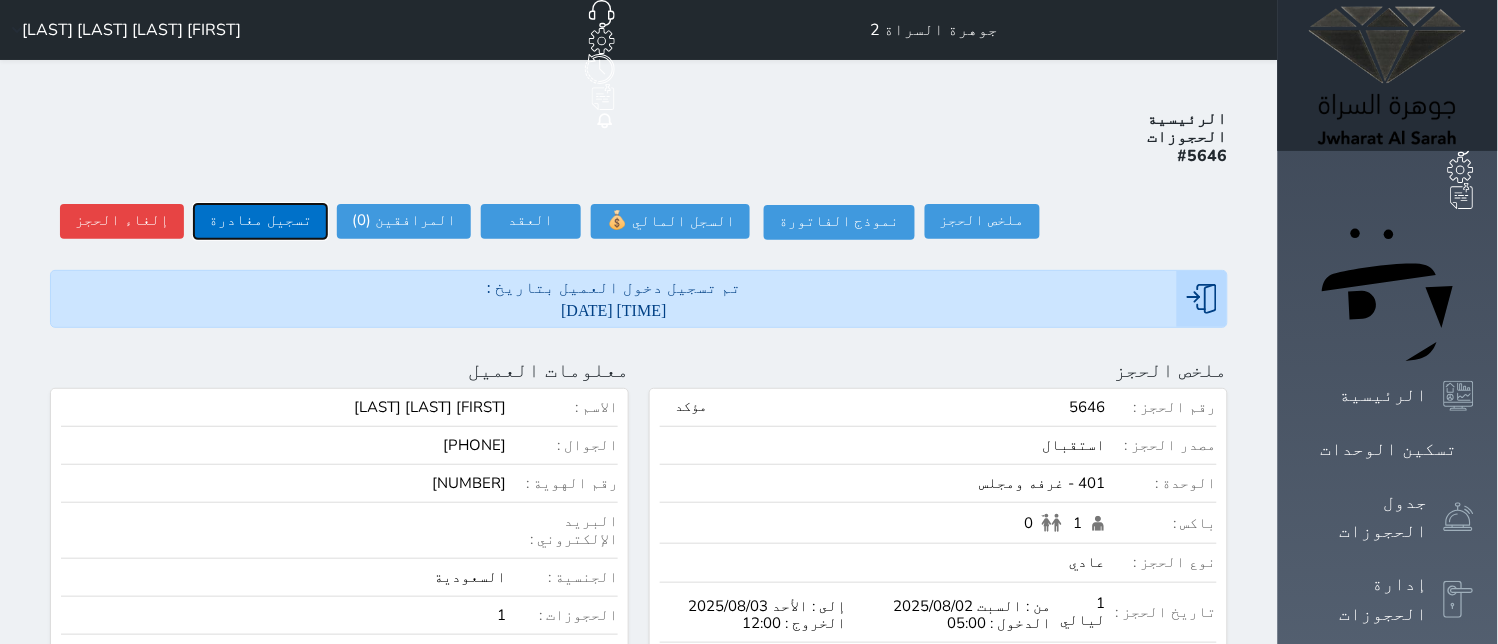 click on "تسجيل مغادرة" at bounding box center (260, 221) 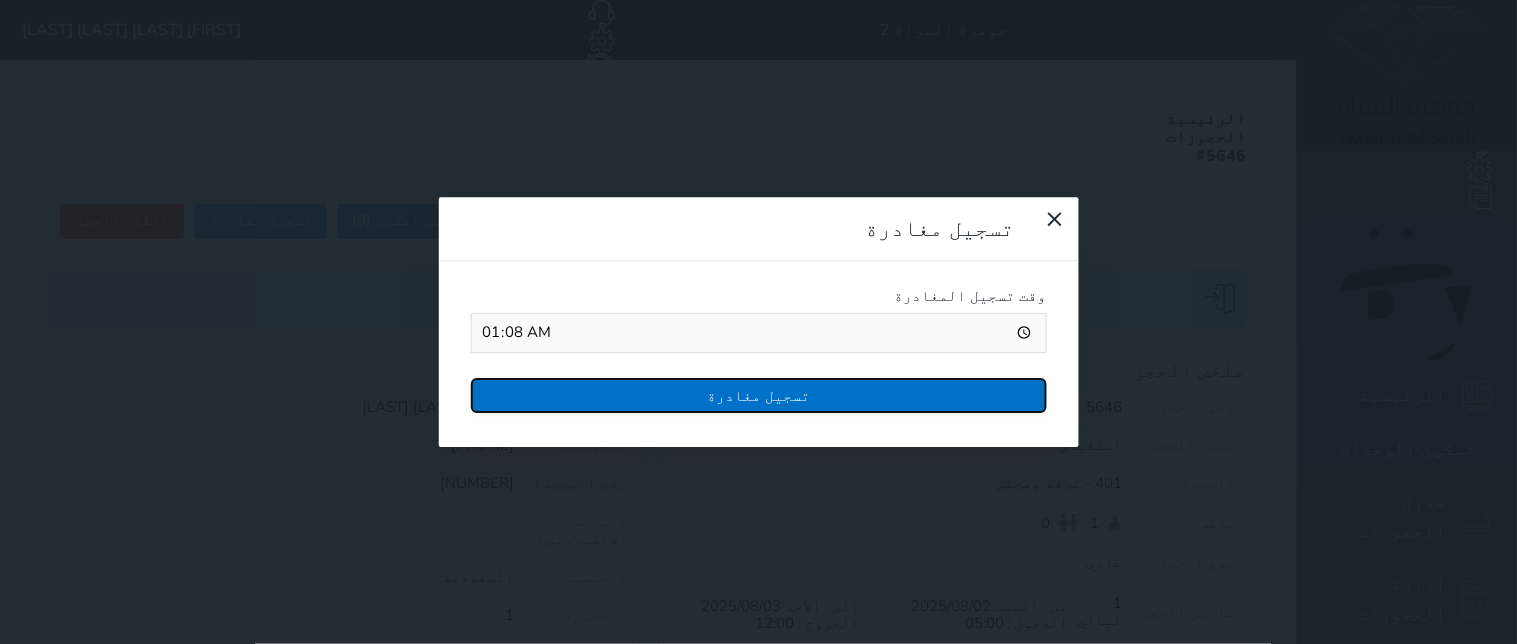click on "تسجيل مغادرة" at bounding box center (759, 395) 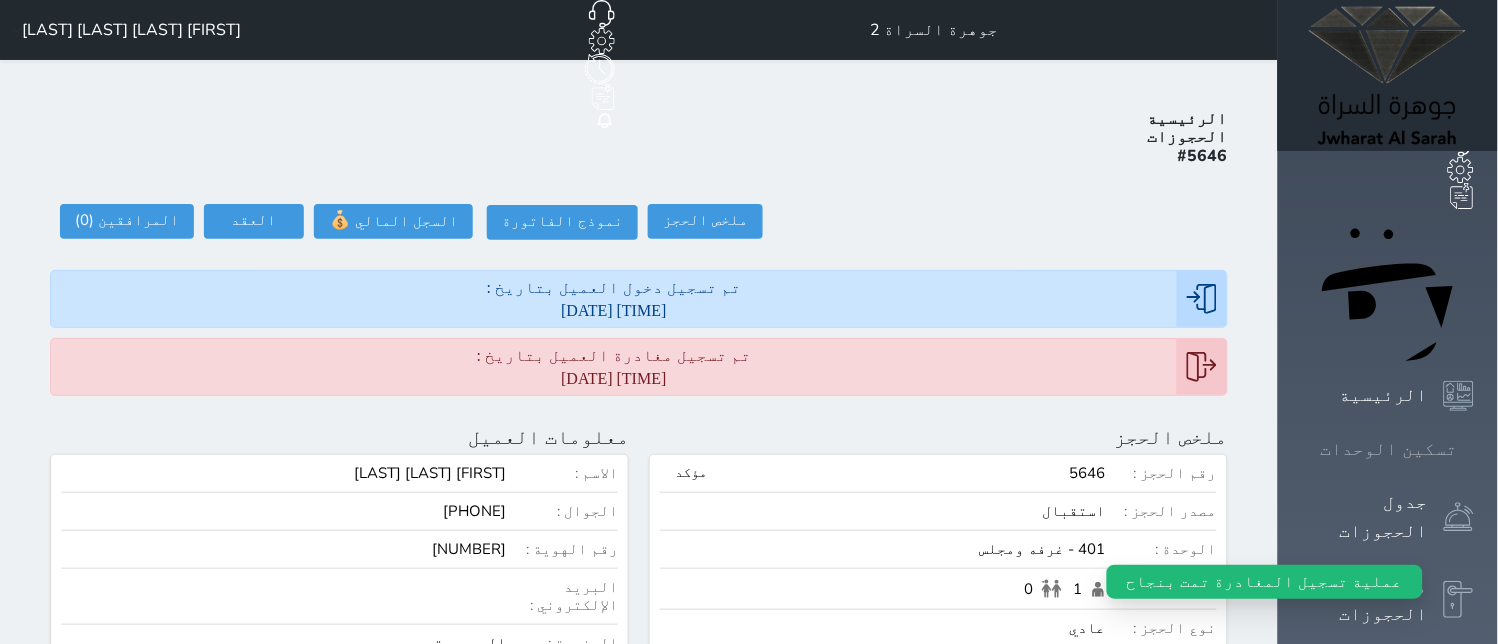 click 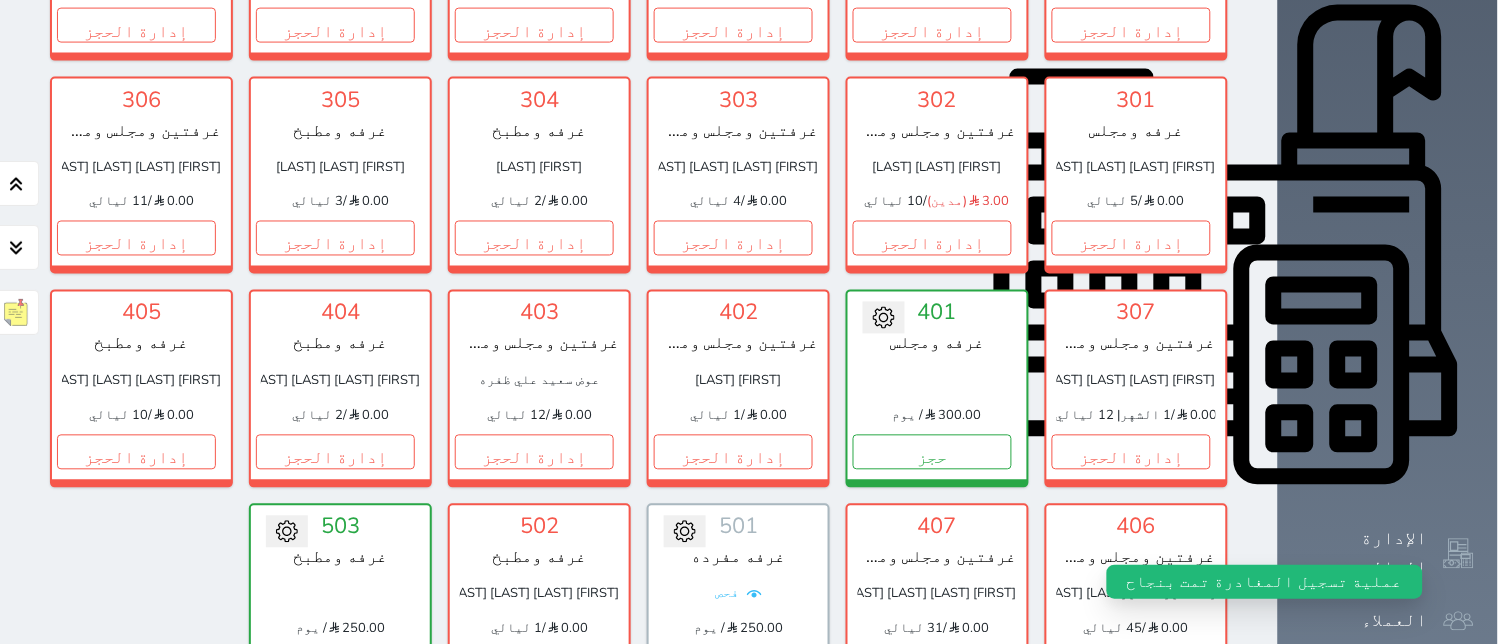 scroll, scrollTop: 666, scrollLeft: 0, axis: vertical 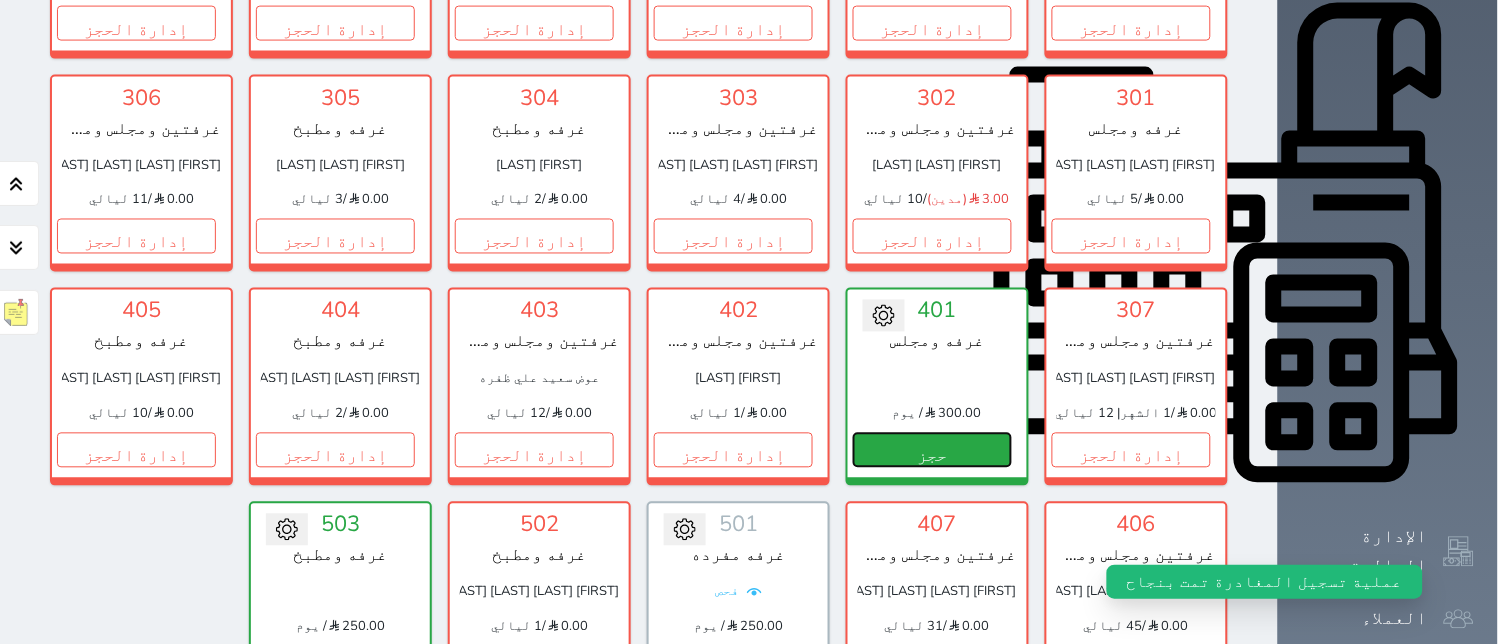click on "حجز" at bounding box center [932, 450] 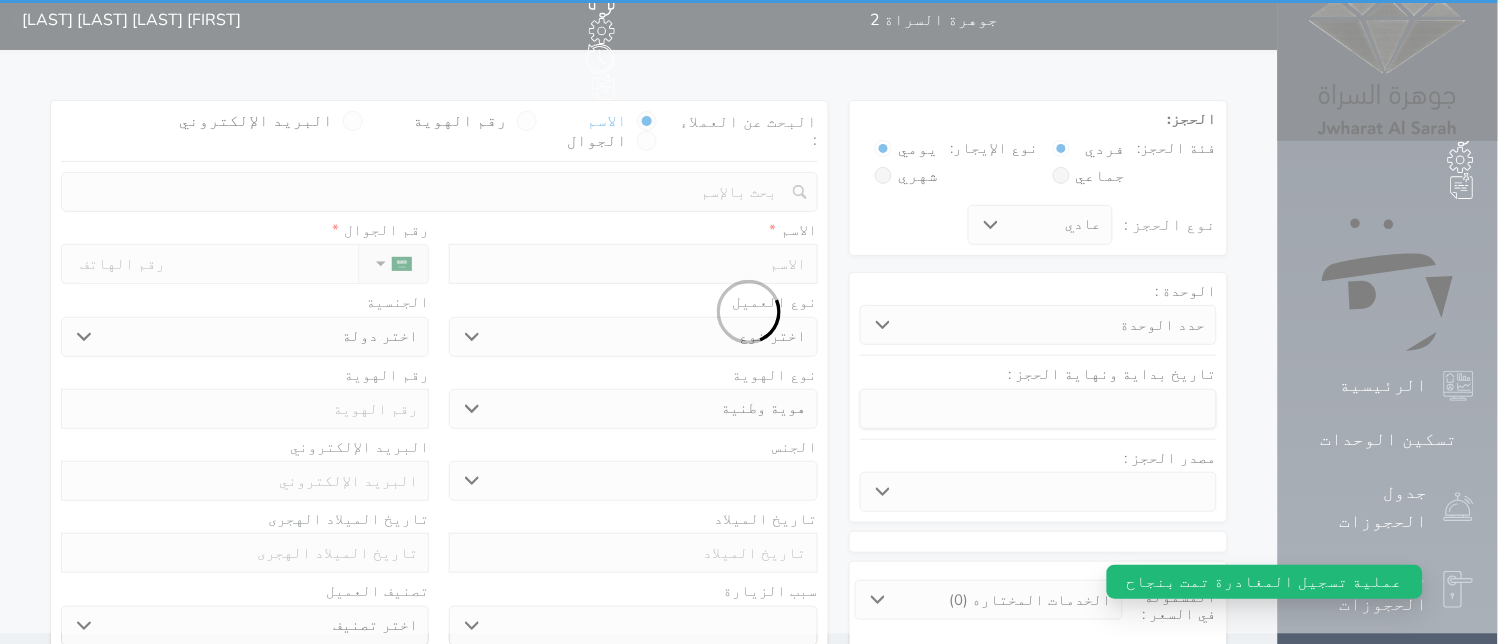 scroll, scrollTop: 0, scrollLeft: 0, axis: both 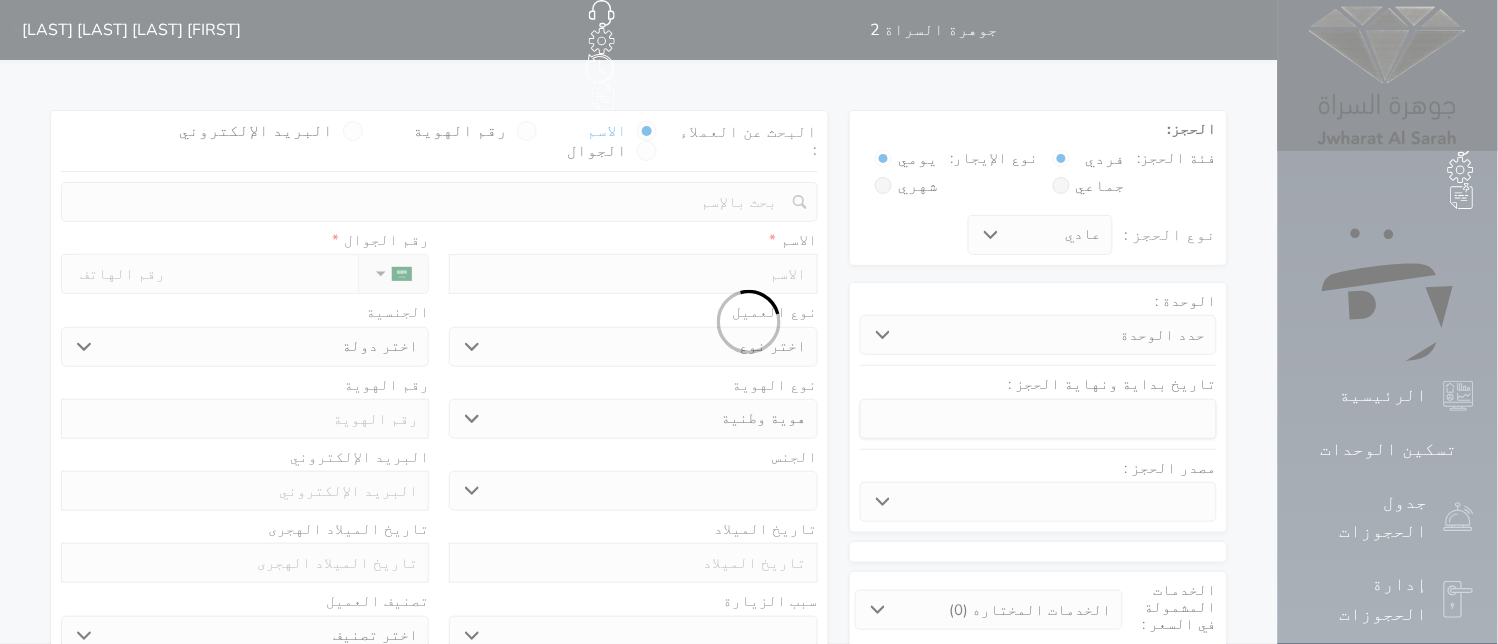 click at bounding box center [749, 322] 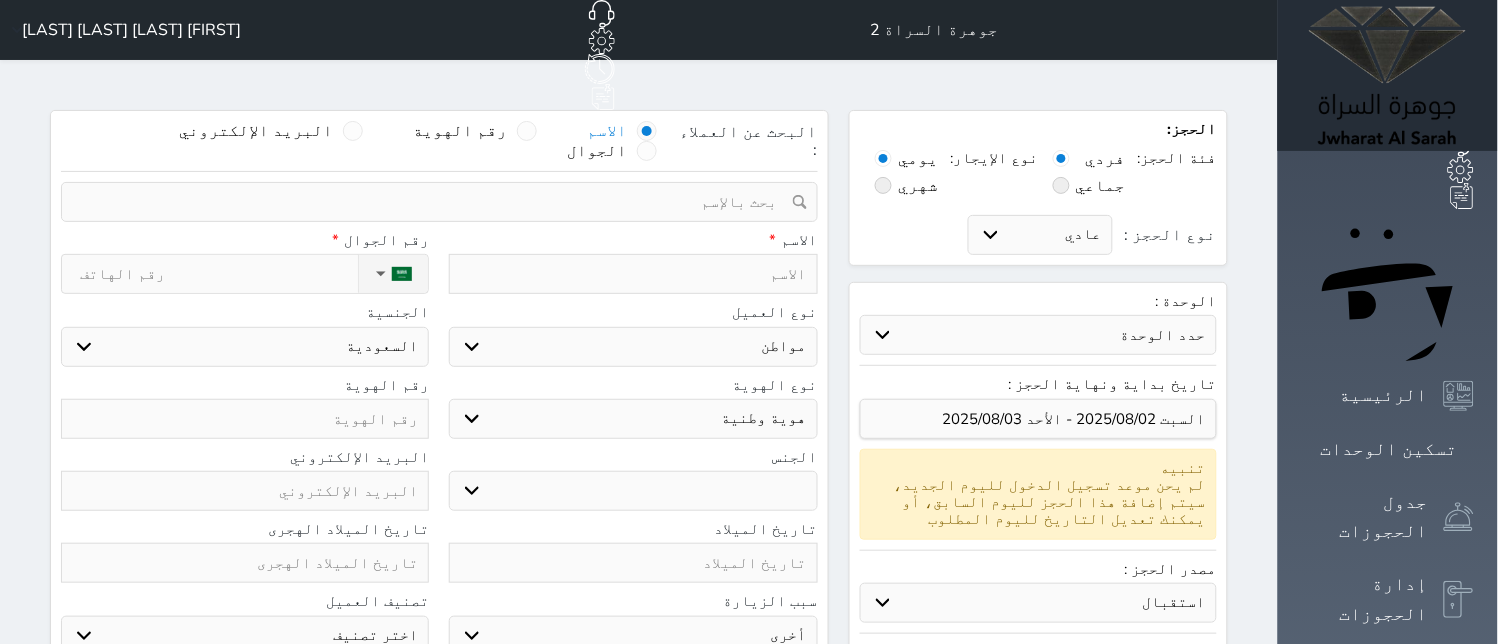 click on "رقم الهوية" at bounding box center (460, 131) 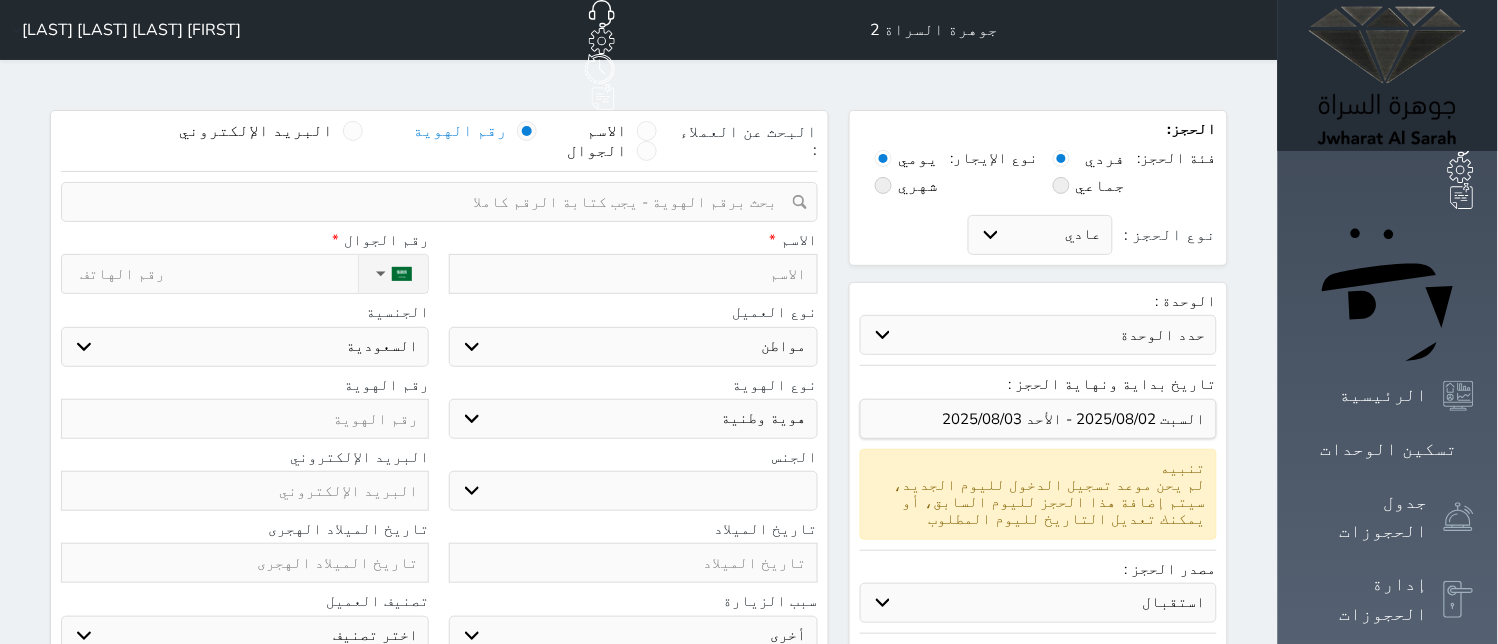 click at bounding box center (432, 202) 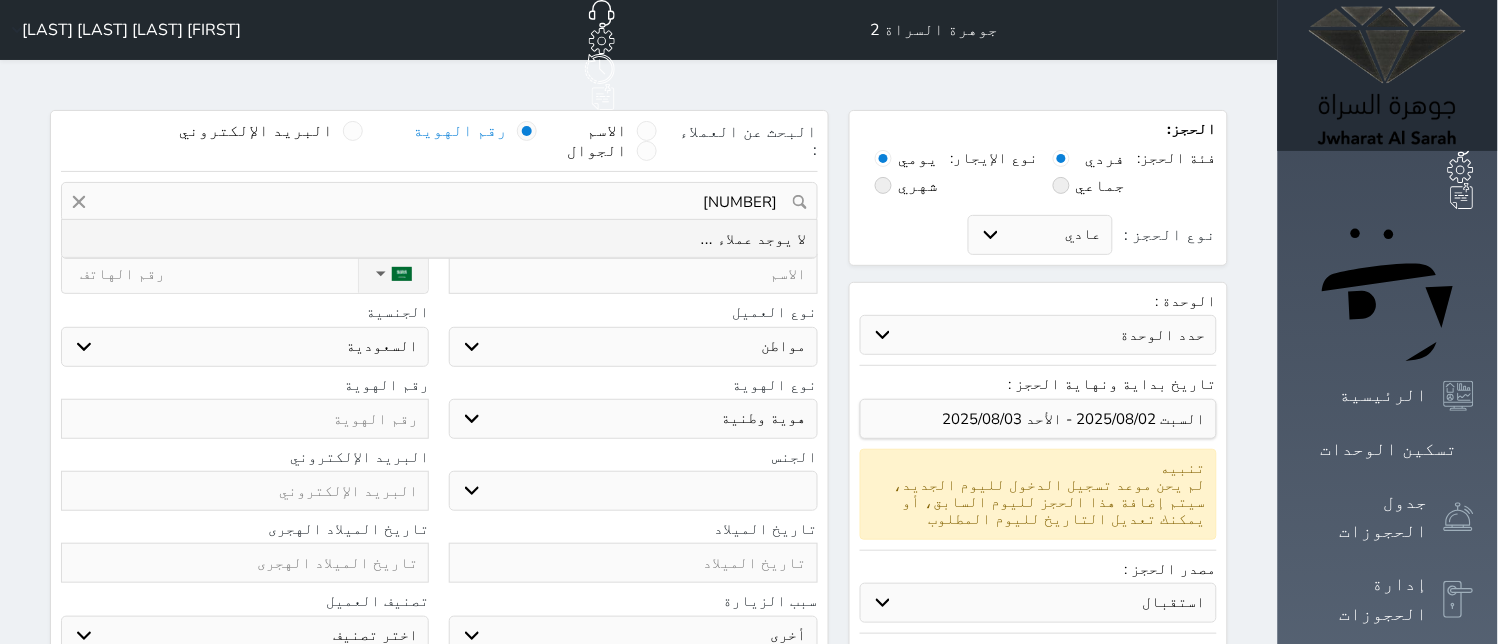 click on "[NUMBER]" at bounding box center [439, 202] 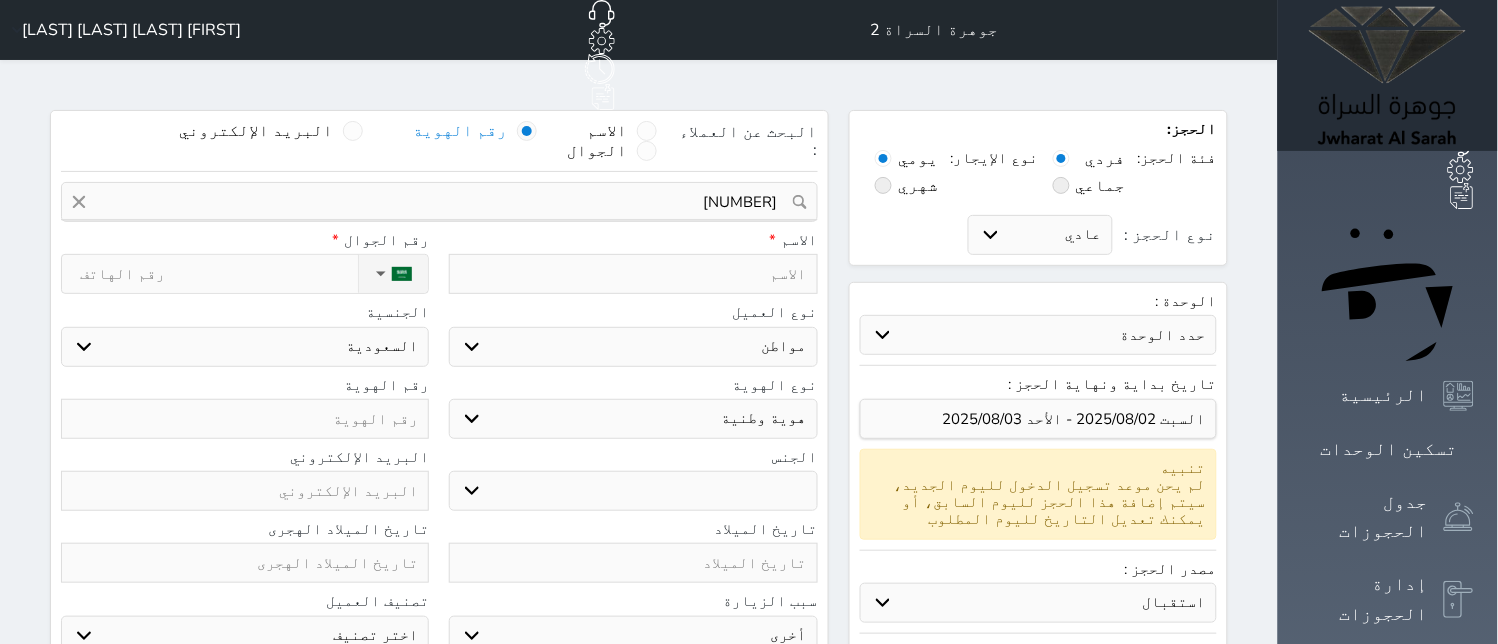 click at bounding box center [633, 274] 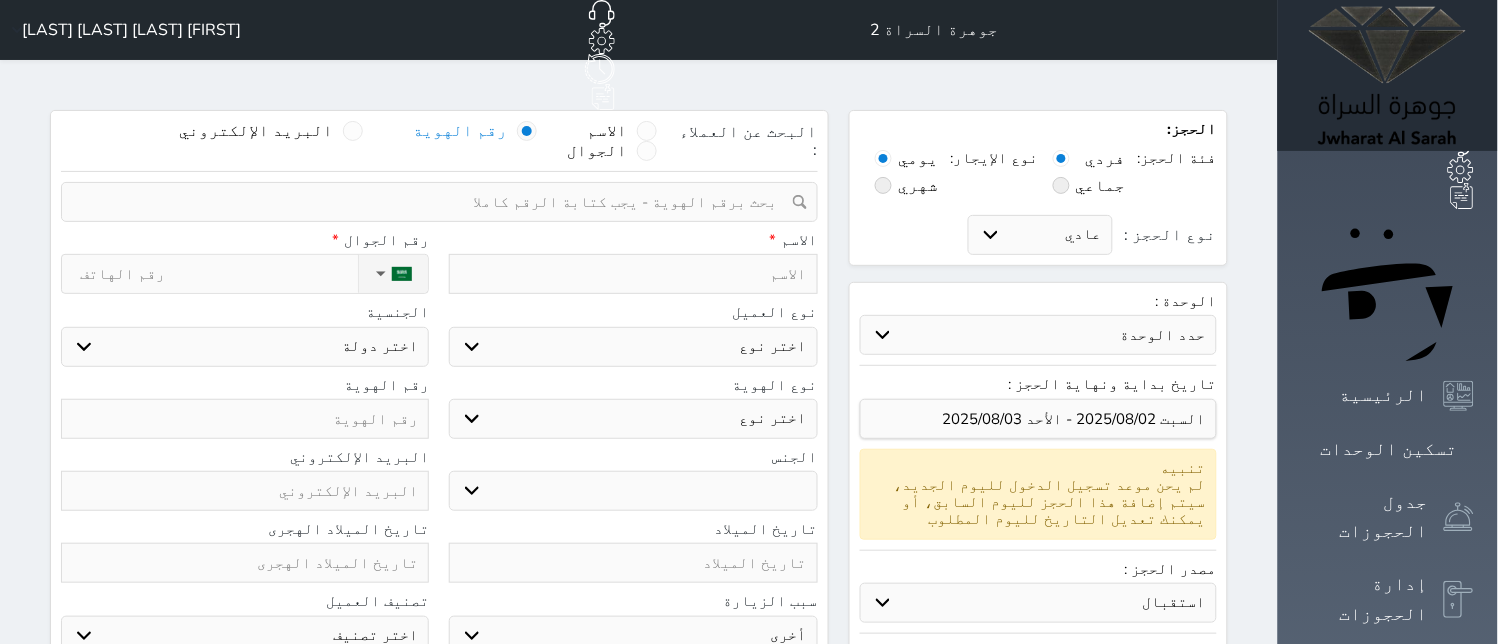 click at bounding box center [245, 419] 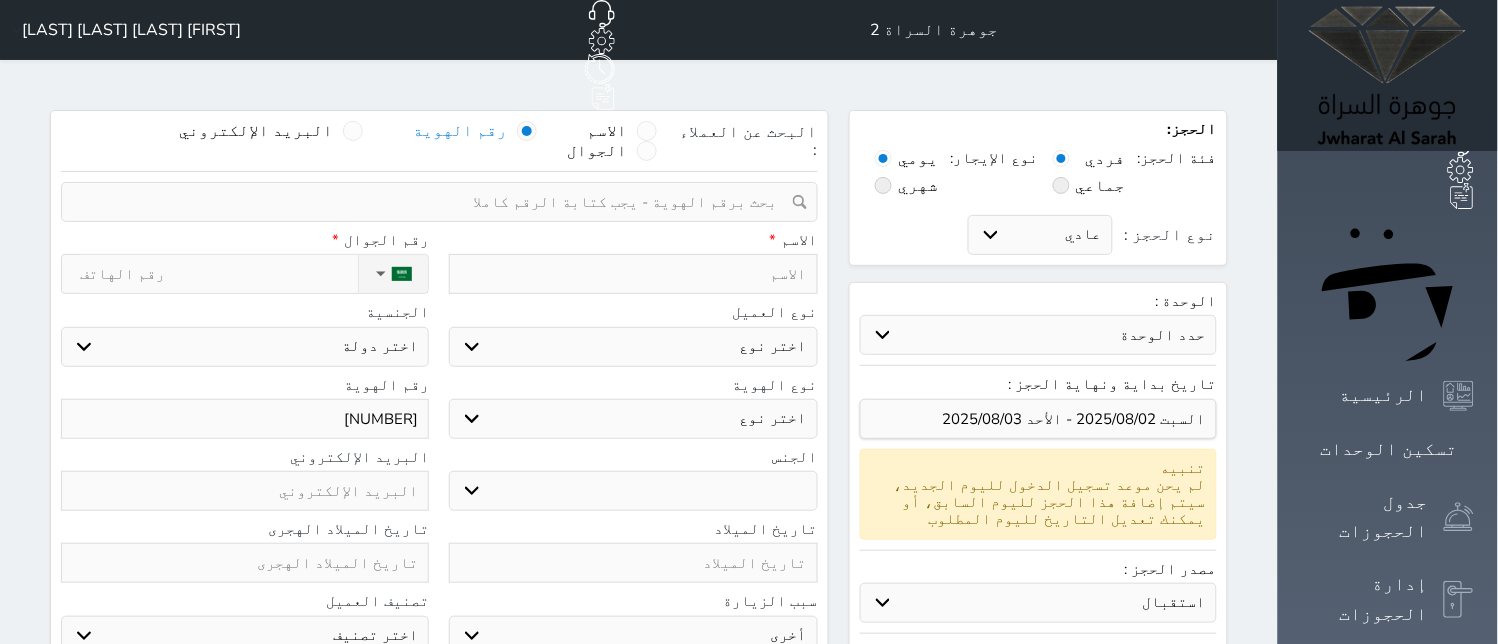 click on "نوع الحجز :" at bounding box center [219, 274] 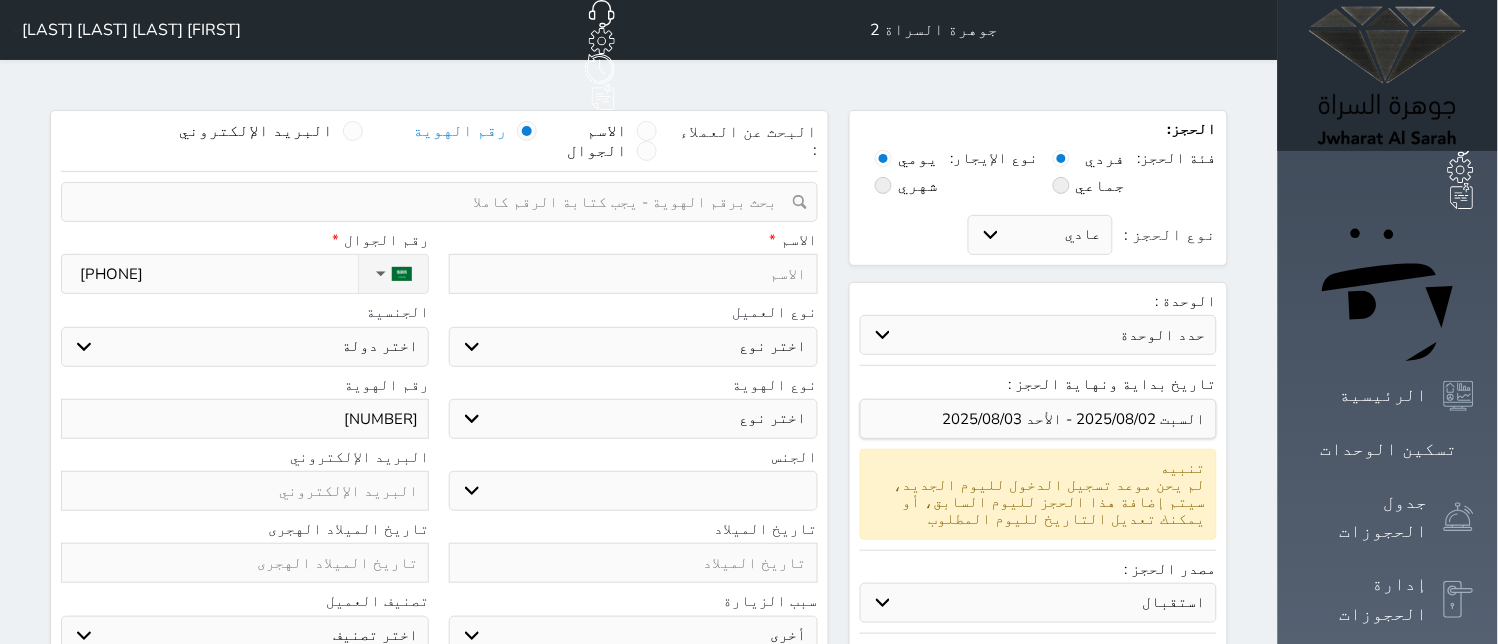 click on "نوع العميل" at bounding box center [633, 312] 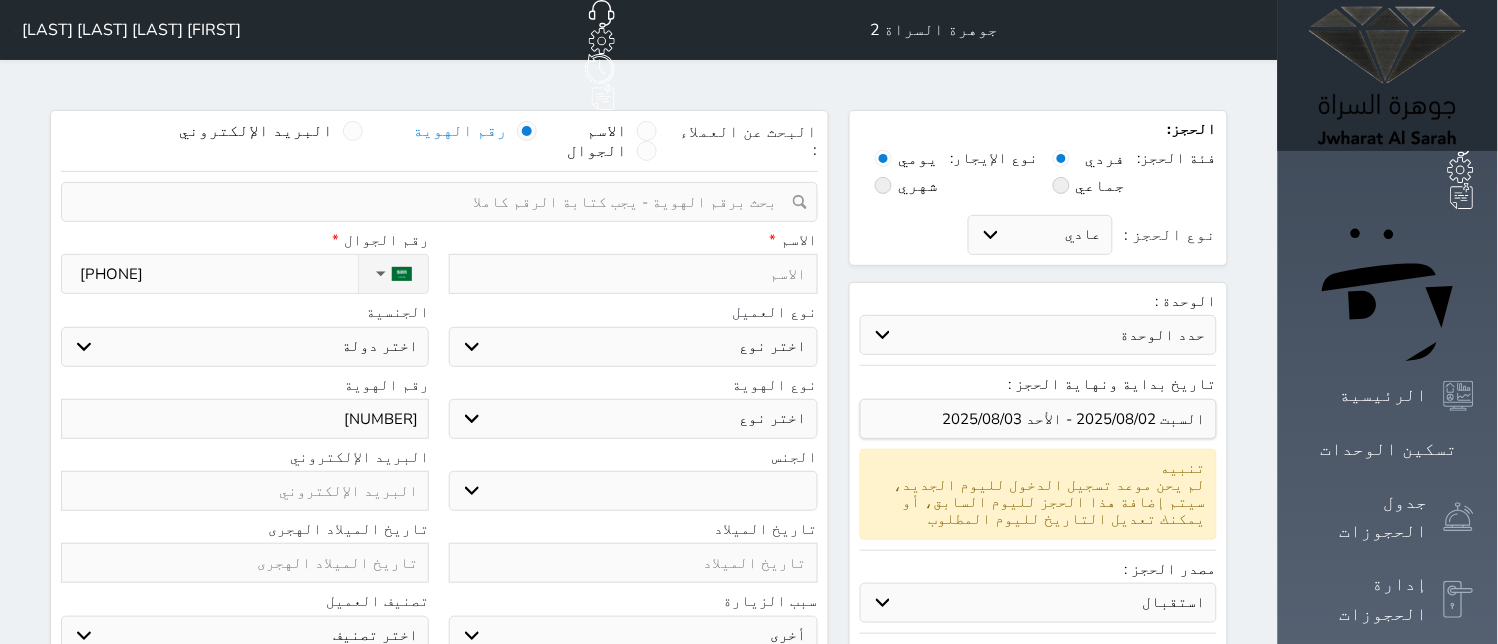 click at bounding box center (633, 274) 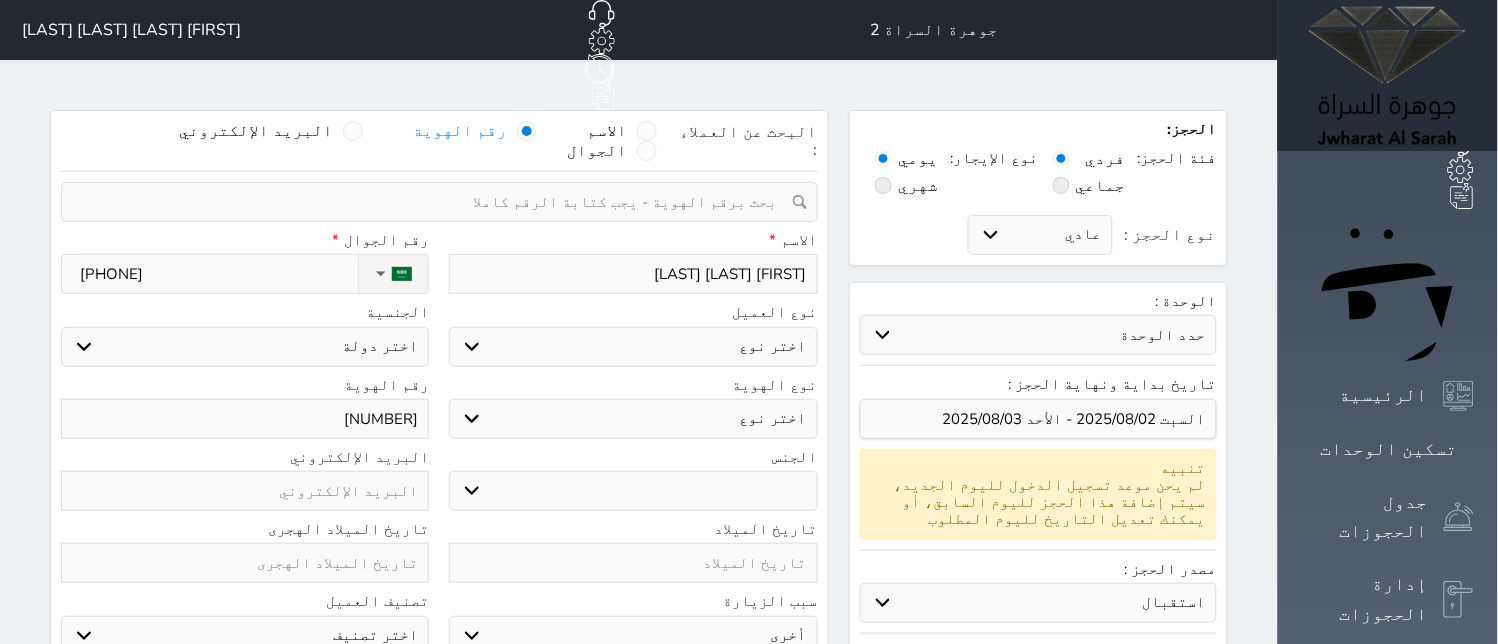 click on "اختر نوع   مواطن مواطن خليجي زائر مقيم" at bounding box center (633, 347) 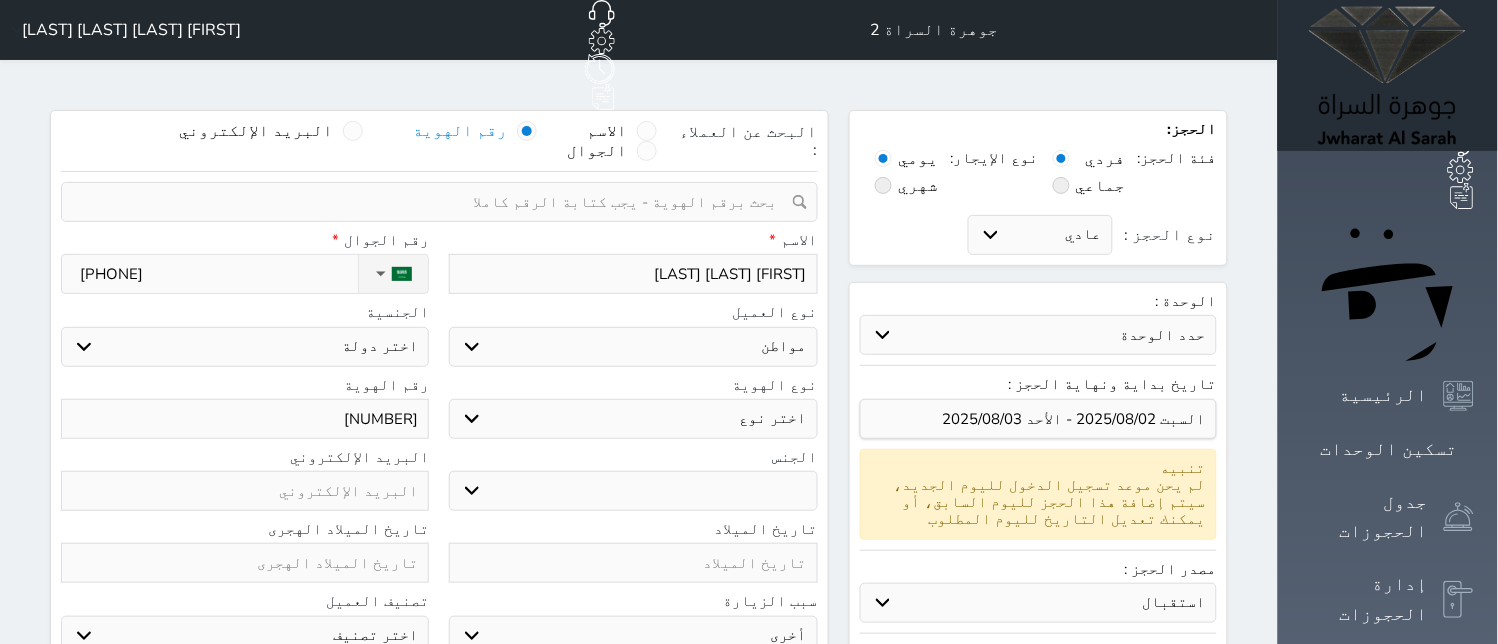 click on "اختر نوع   مواطن مواطن خليجي زائر مقيم" at bounding box center (633, 347) 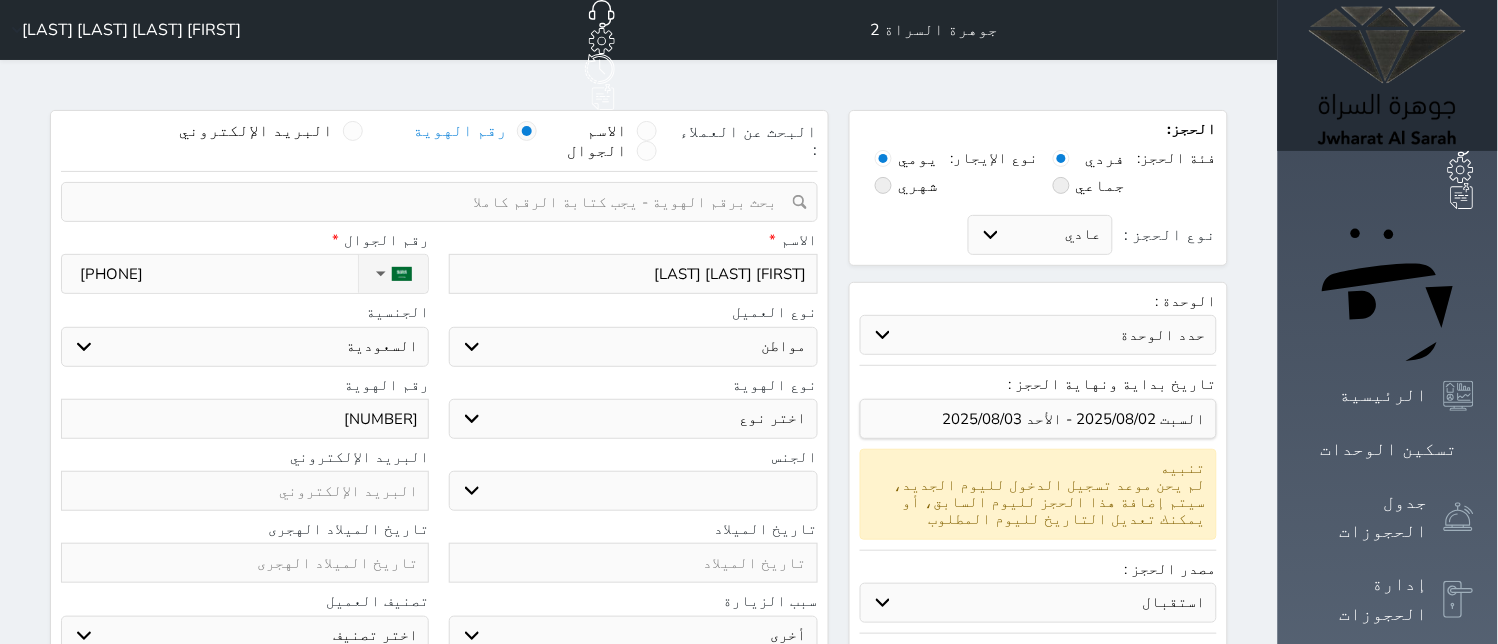 click on "اختر نوع   هوية وطنية هوية عائلية جواز السفر" at bounding box center (633, 419) 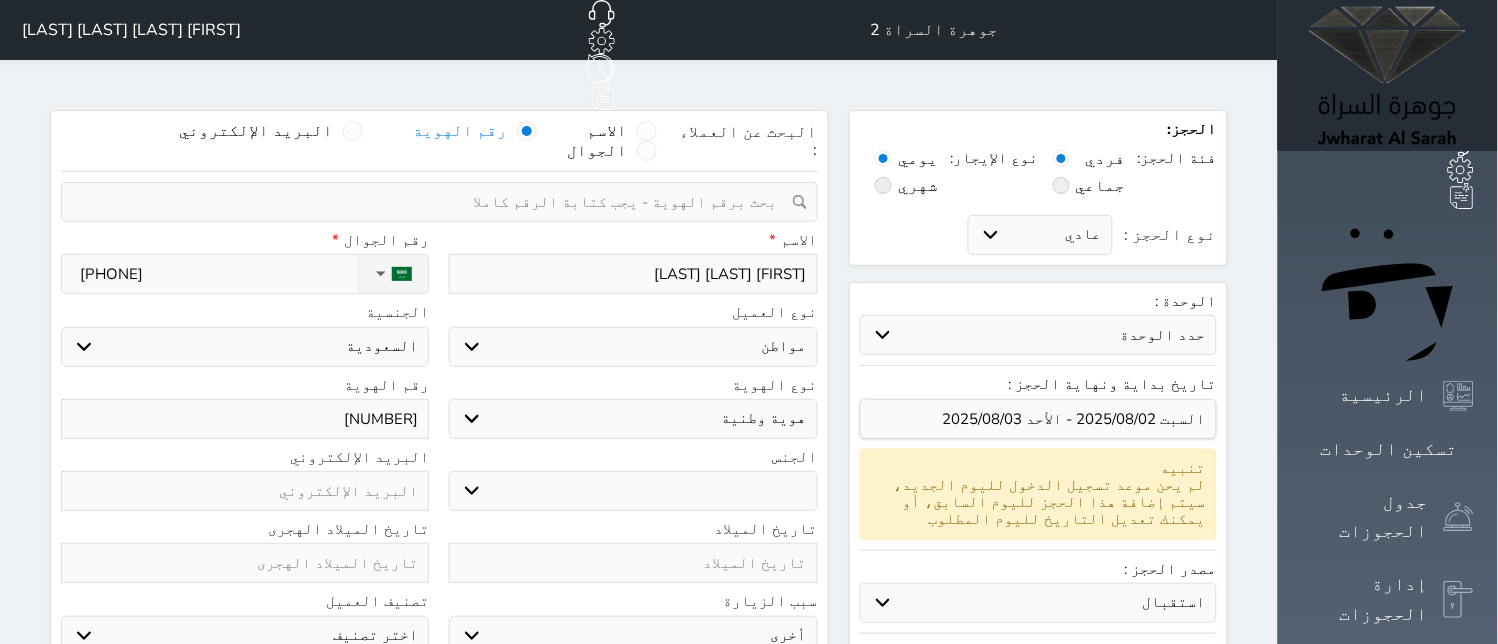 click on "اختر نوع   هوية وطنية هوية عائلية جواز السفر" at bounding box center (633, 419) 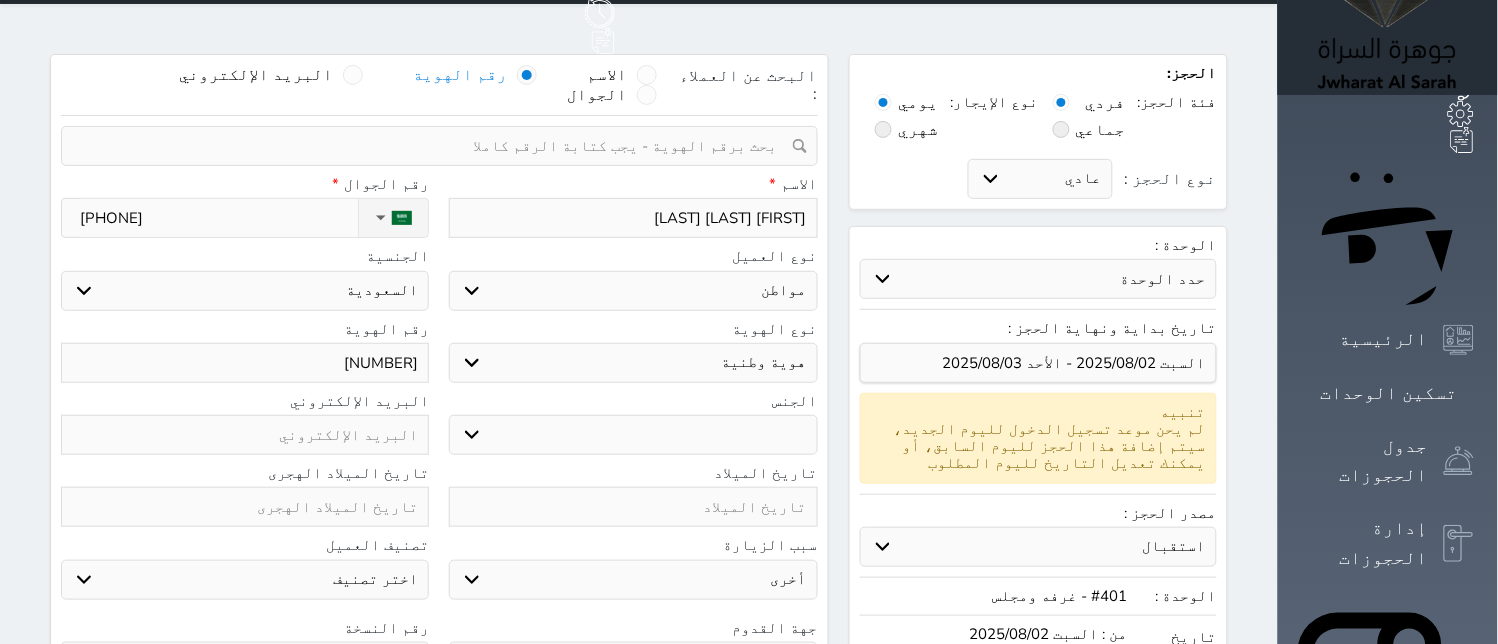 scroll, scrollTop: 111, scrollLeft: 0, axis: vertical 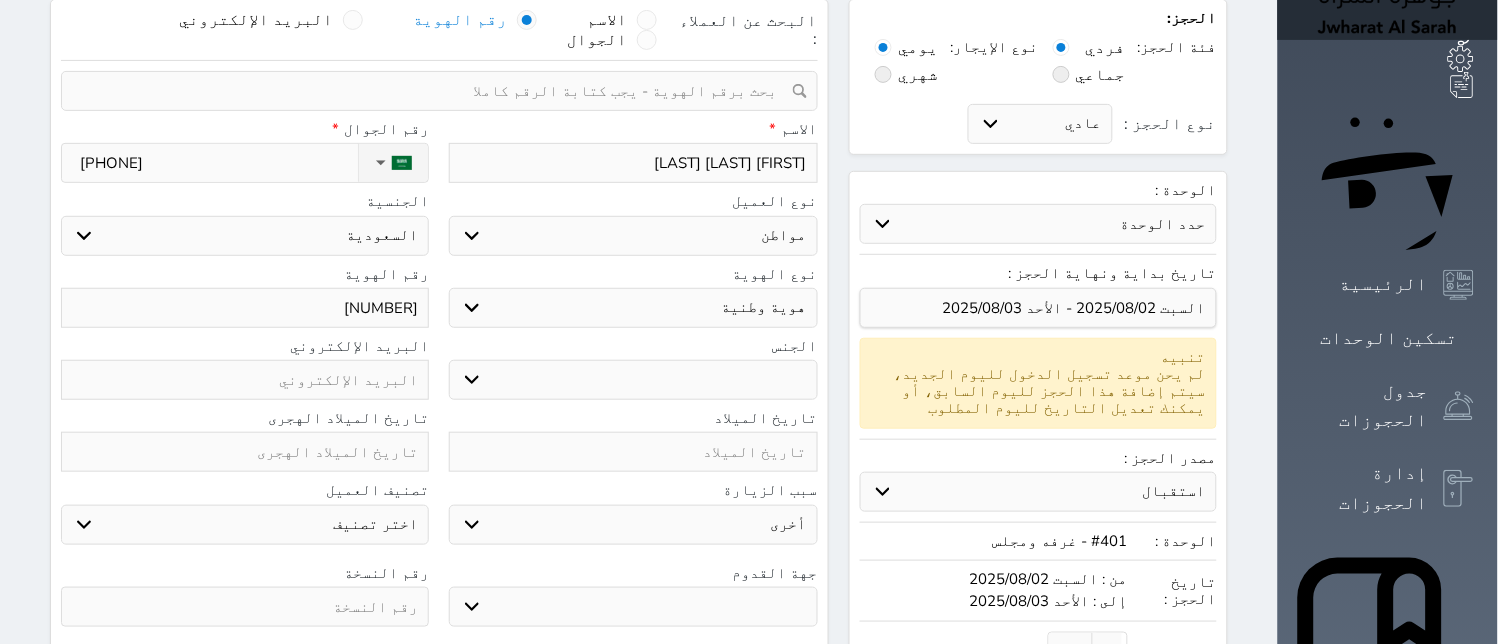 click on "ذكر   انثى" at bounding box center (633, 380) 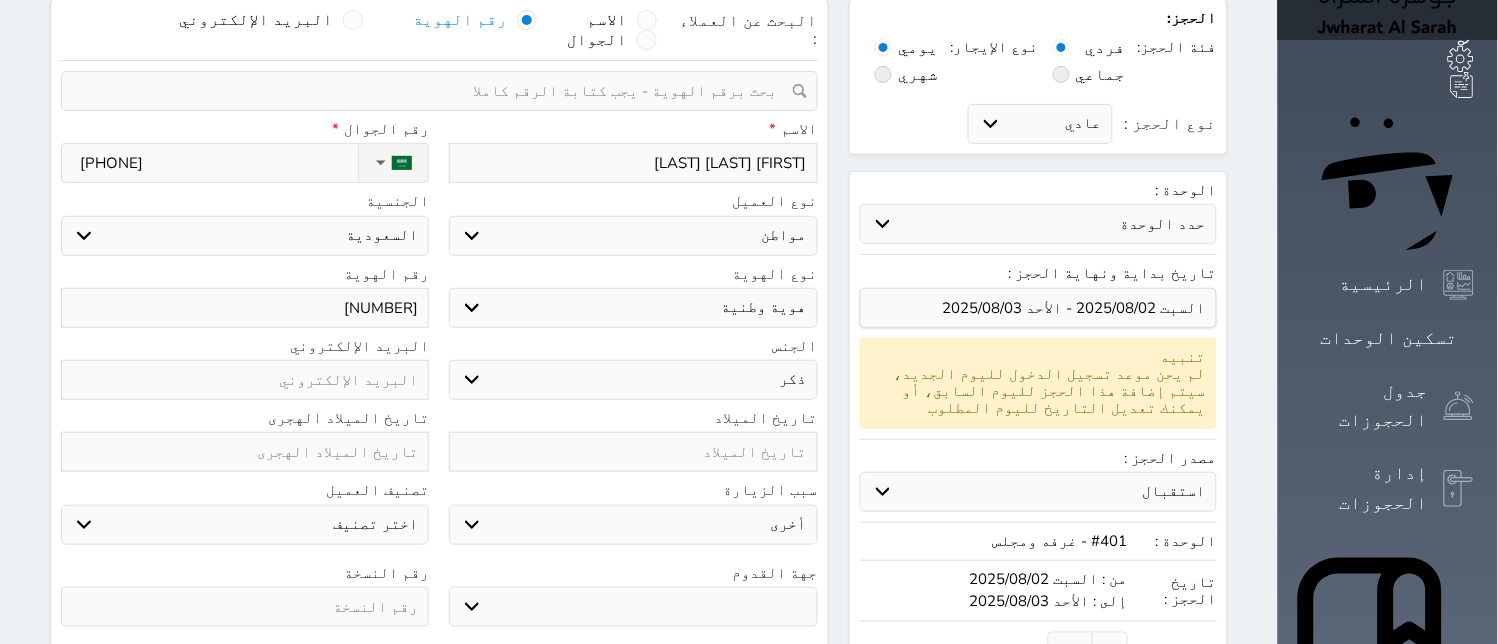 click on "ذكر   انثى" at bounding box center (633, 380) 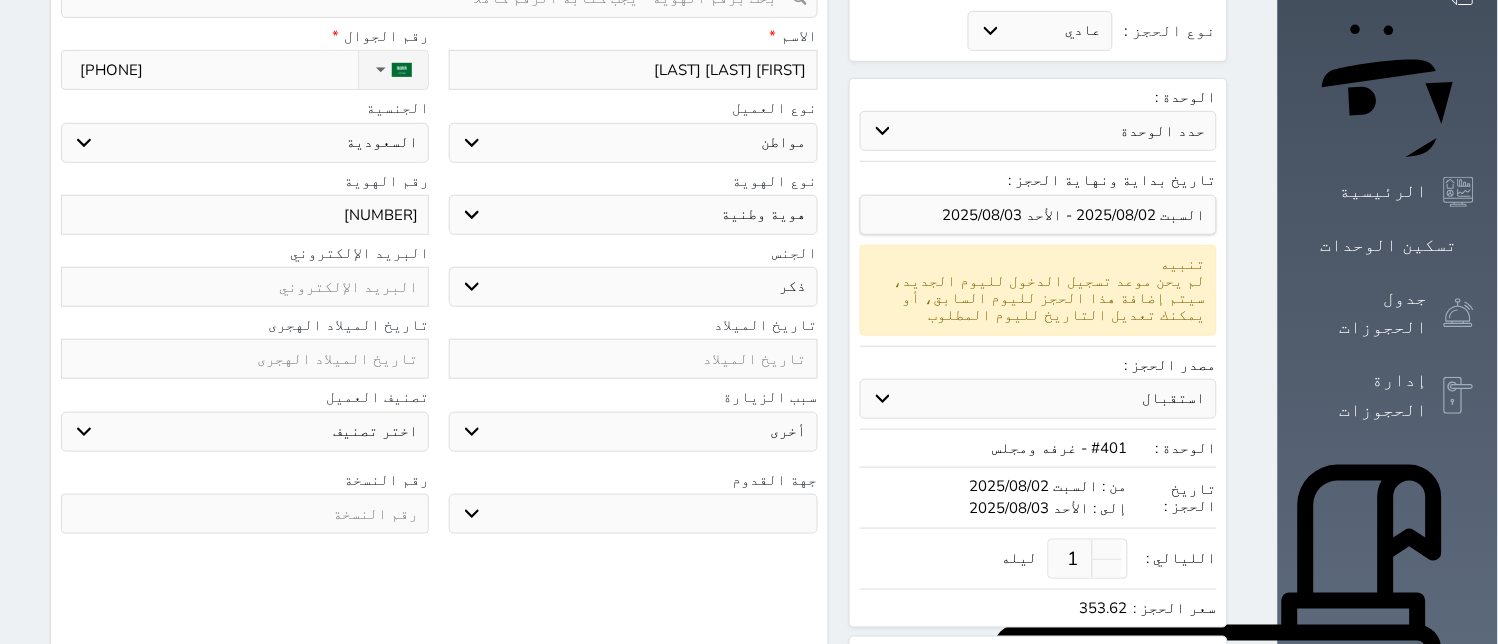scroll, scrollTop: 444, scrollLeft: 0, axis: vertical 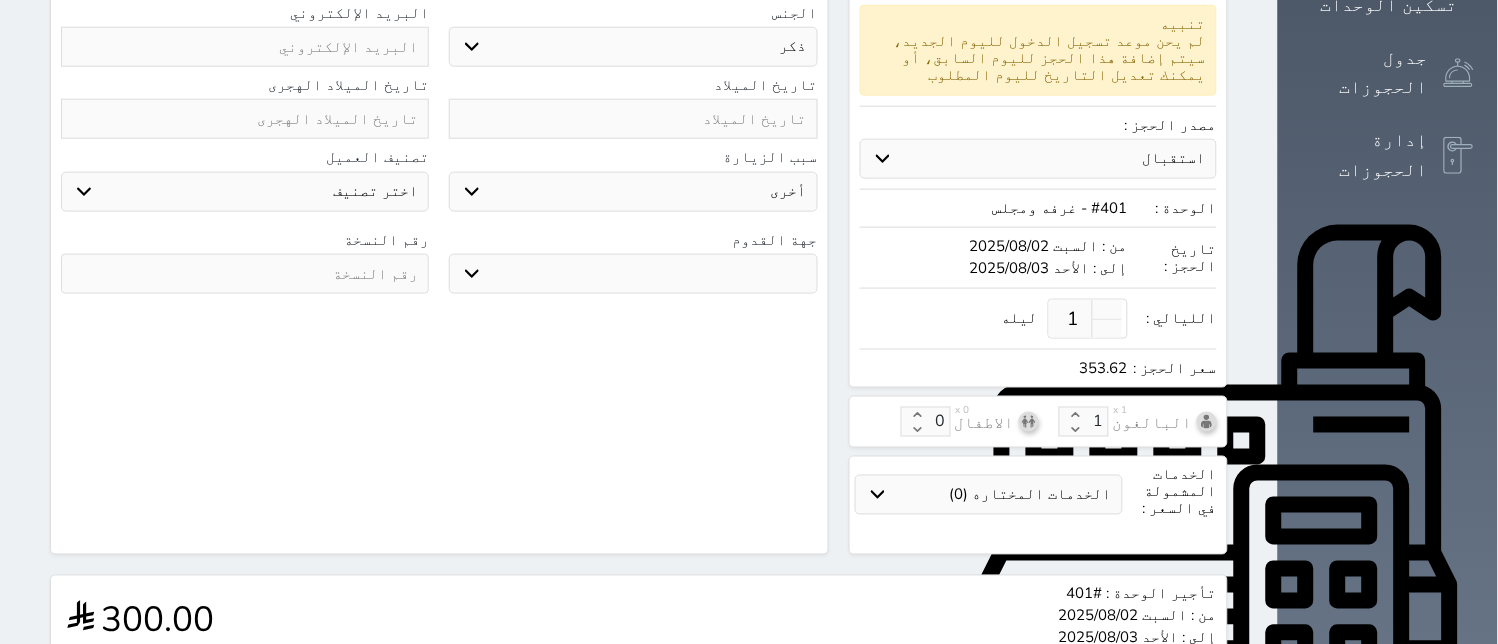 click on "جو بحر ارض" at bounding box center (633, 274) 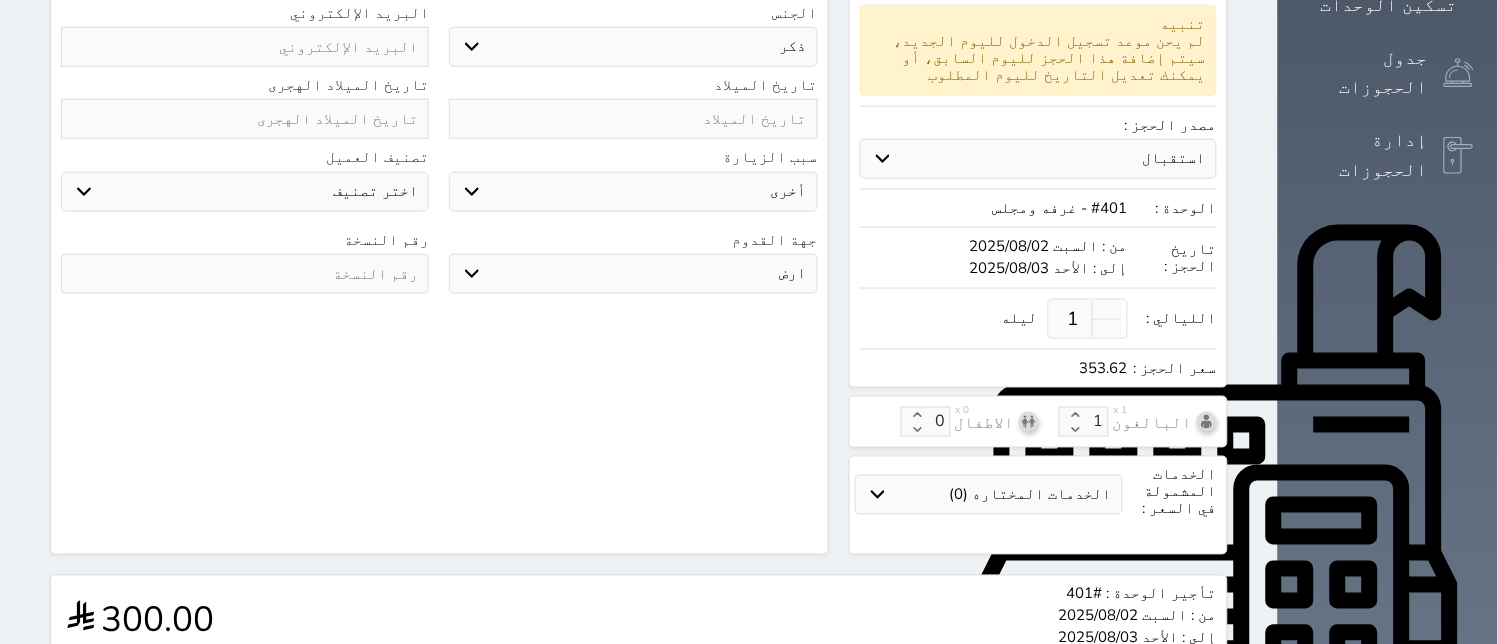 click on "جو بحر ارض" at bounding box center (633, 274) 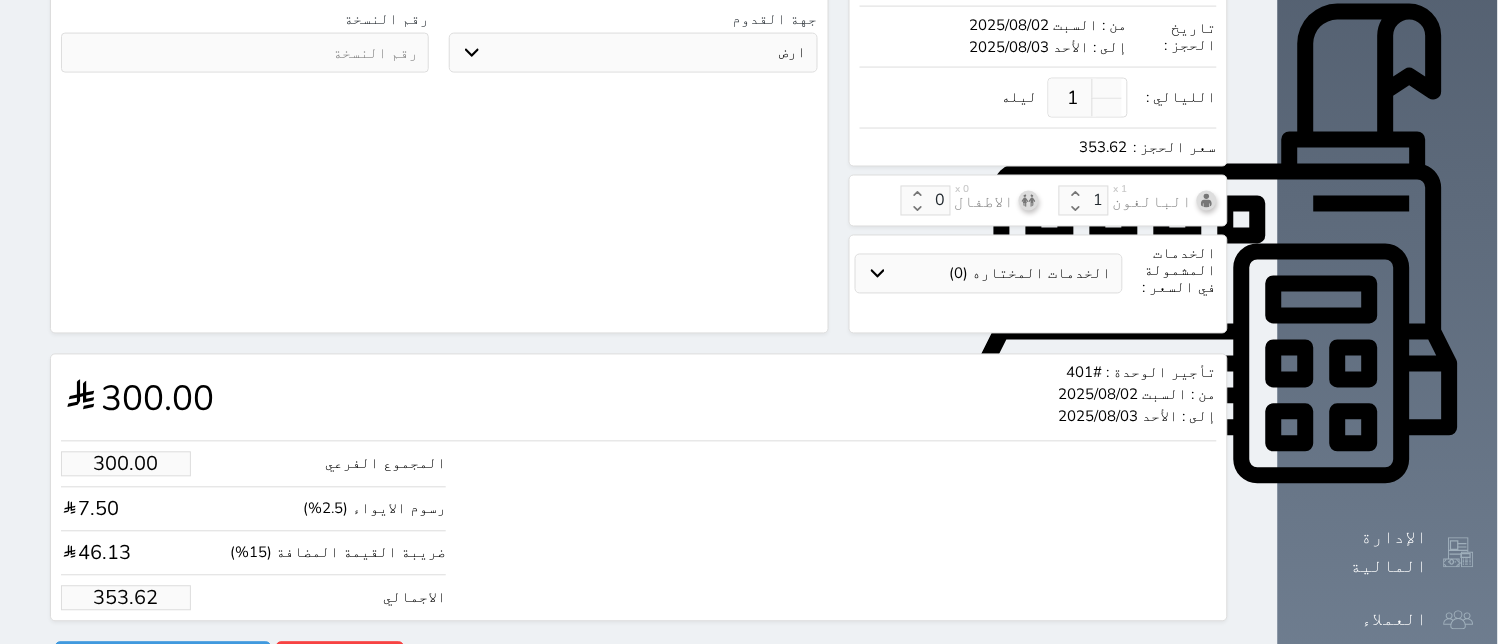 scroll, scrollTop: 668, scrollLeft: 0, axis: vertical 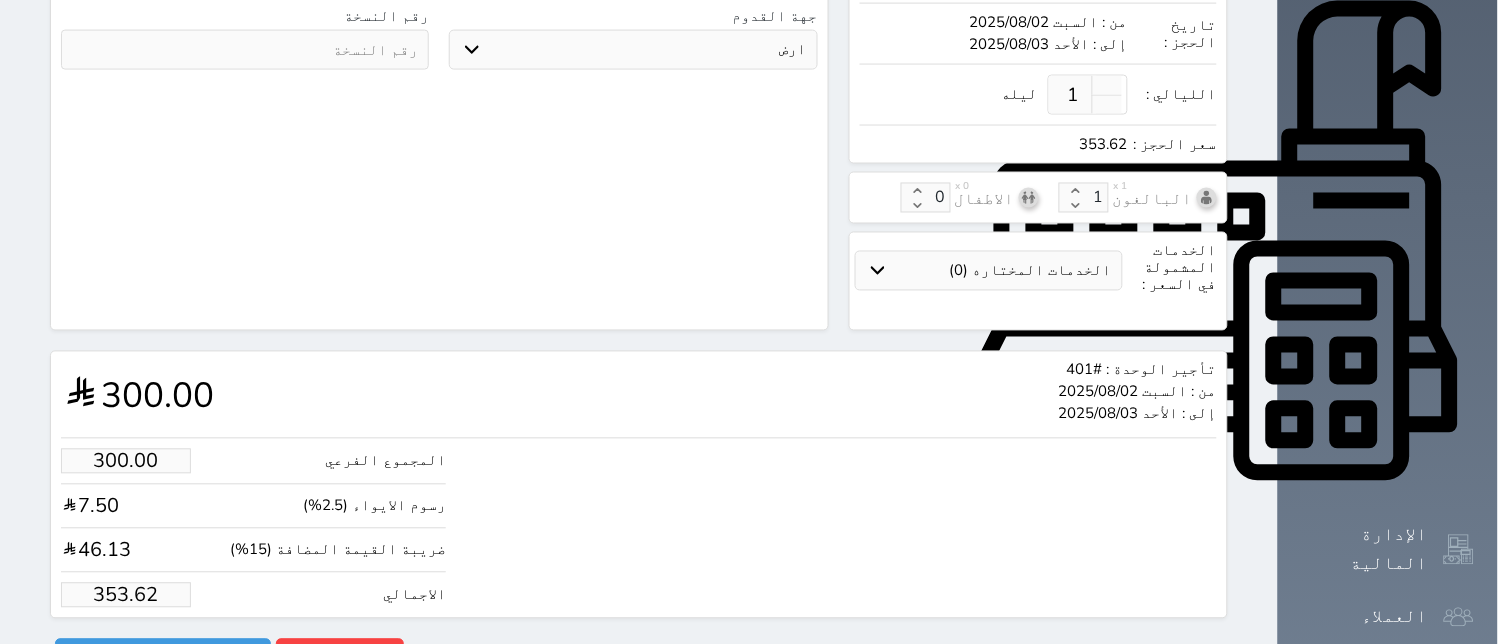 click on "353.62" at bounding box center (126, 595) 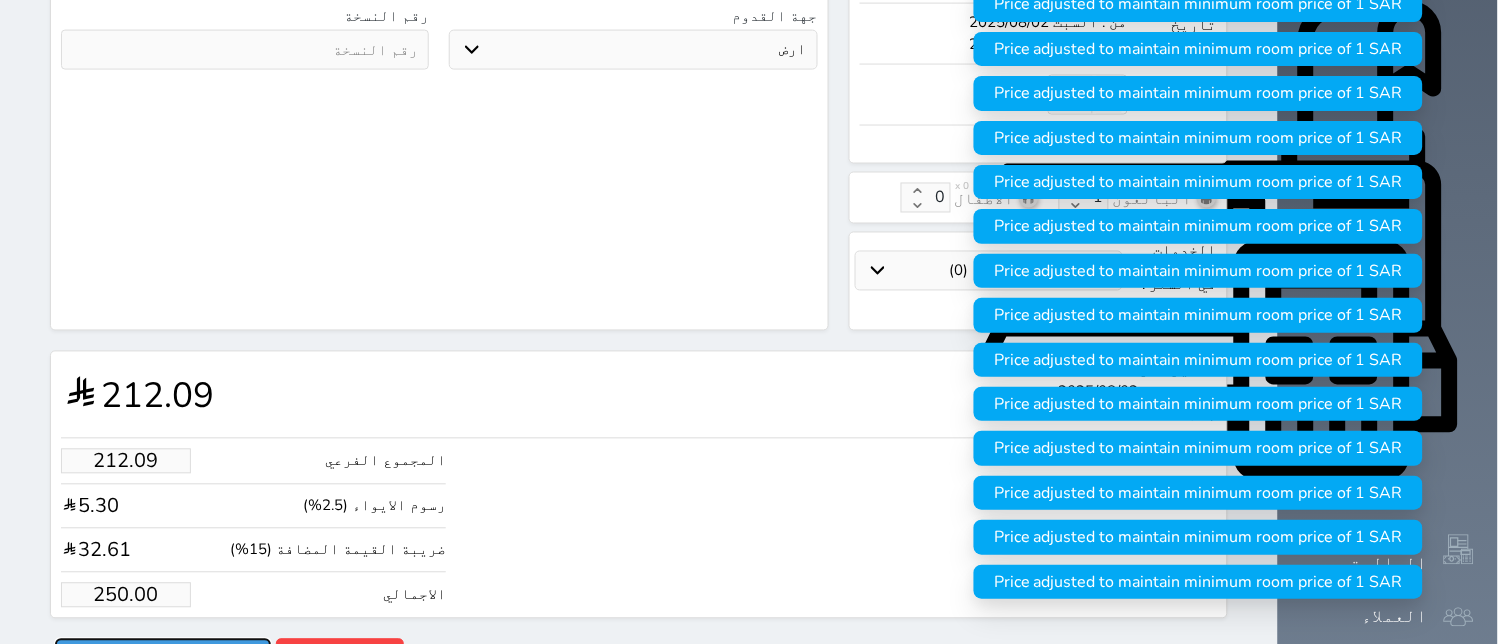 click on "حجز" at bounding box center [163, 656] 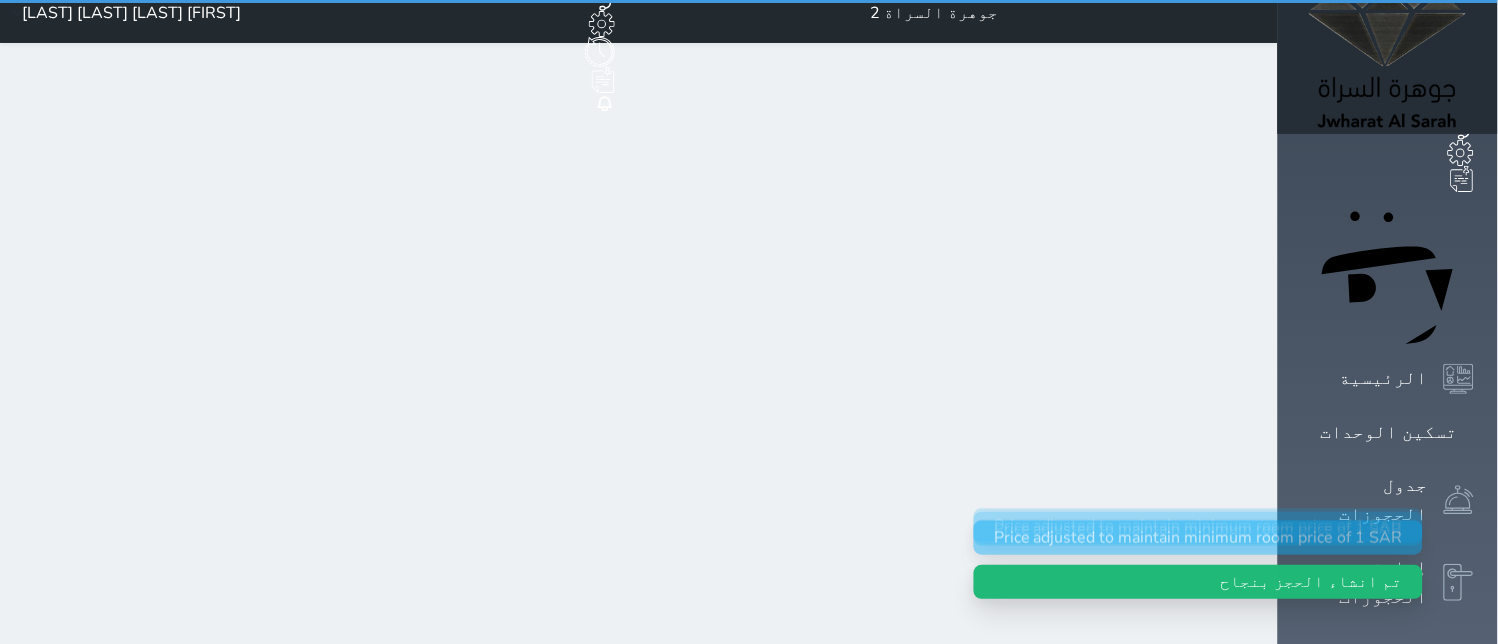 scroll, scrollTop: 0, scrollLeft: 0, axis: both 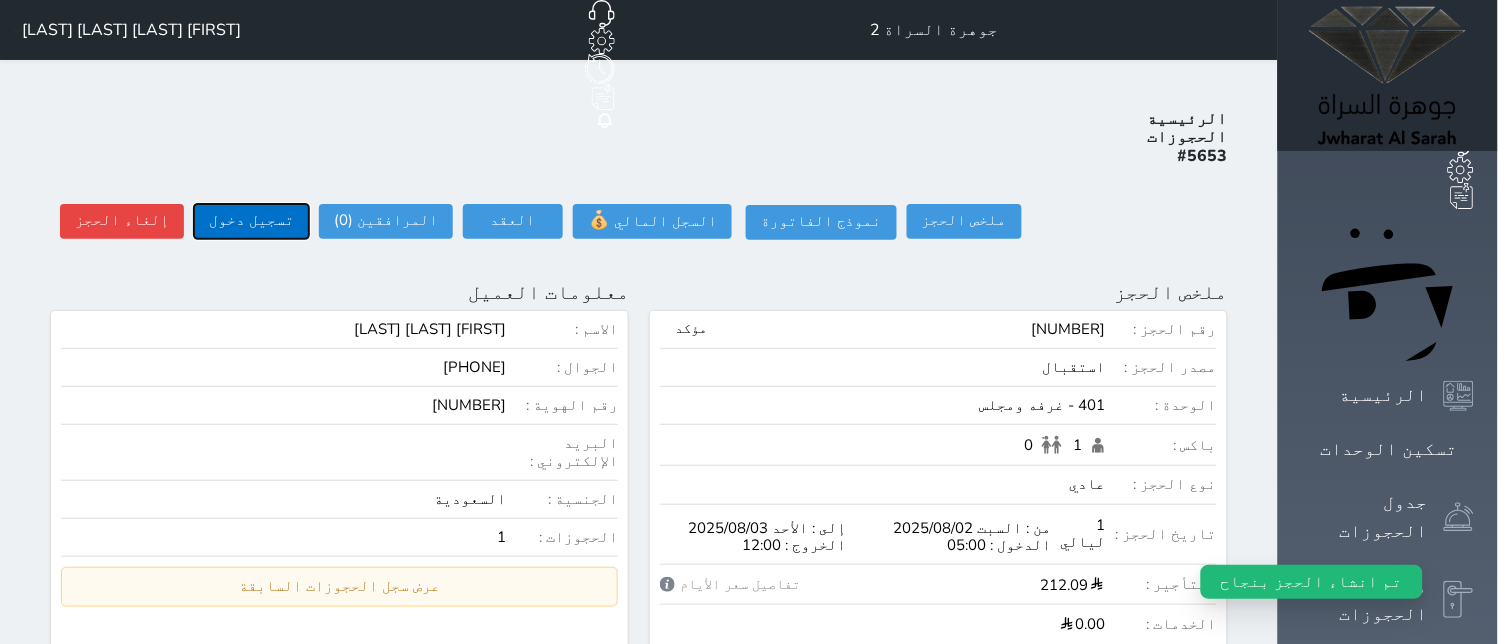 click on "تسجيل دخول" at bounding box center (251, 221) 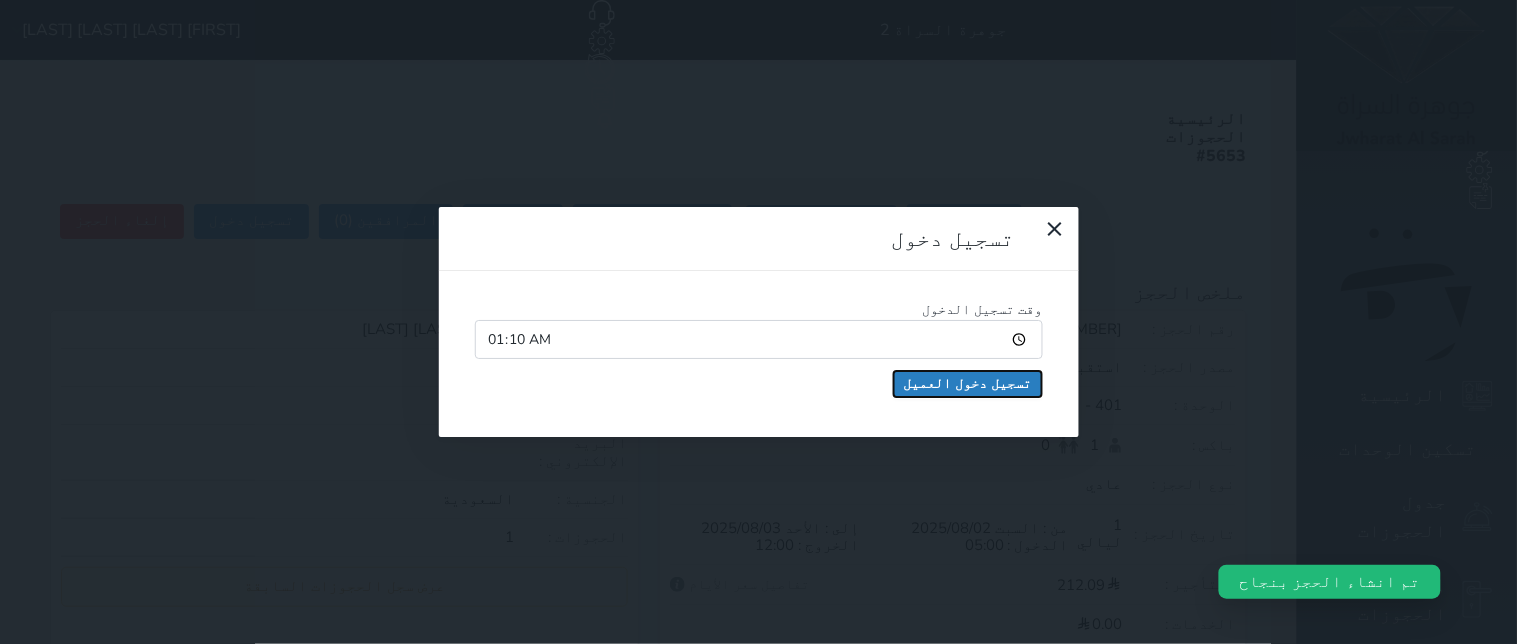 click on "تسجيل دخول العميل" at bounding box center (968, 384) 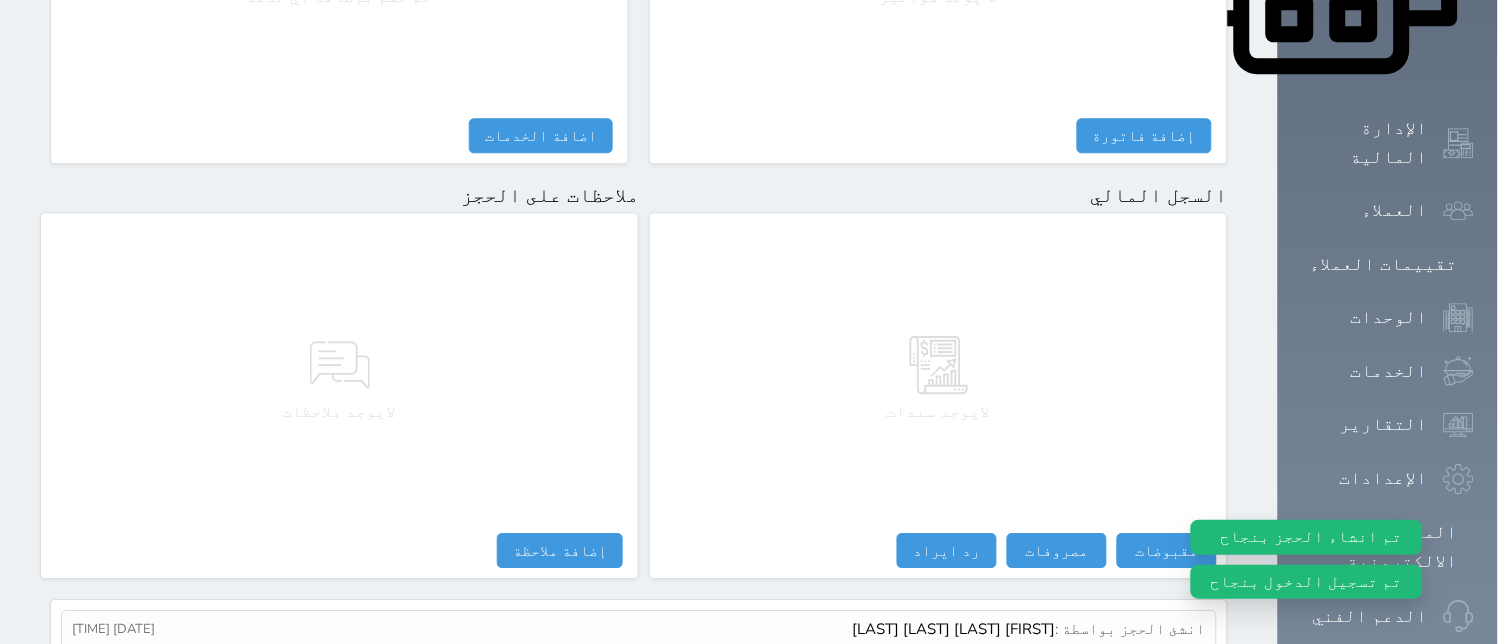 scroll, scrollTop: 1137, scrollLeft: 0, axis: vertical 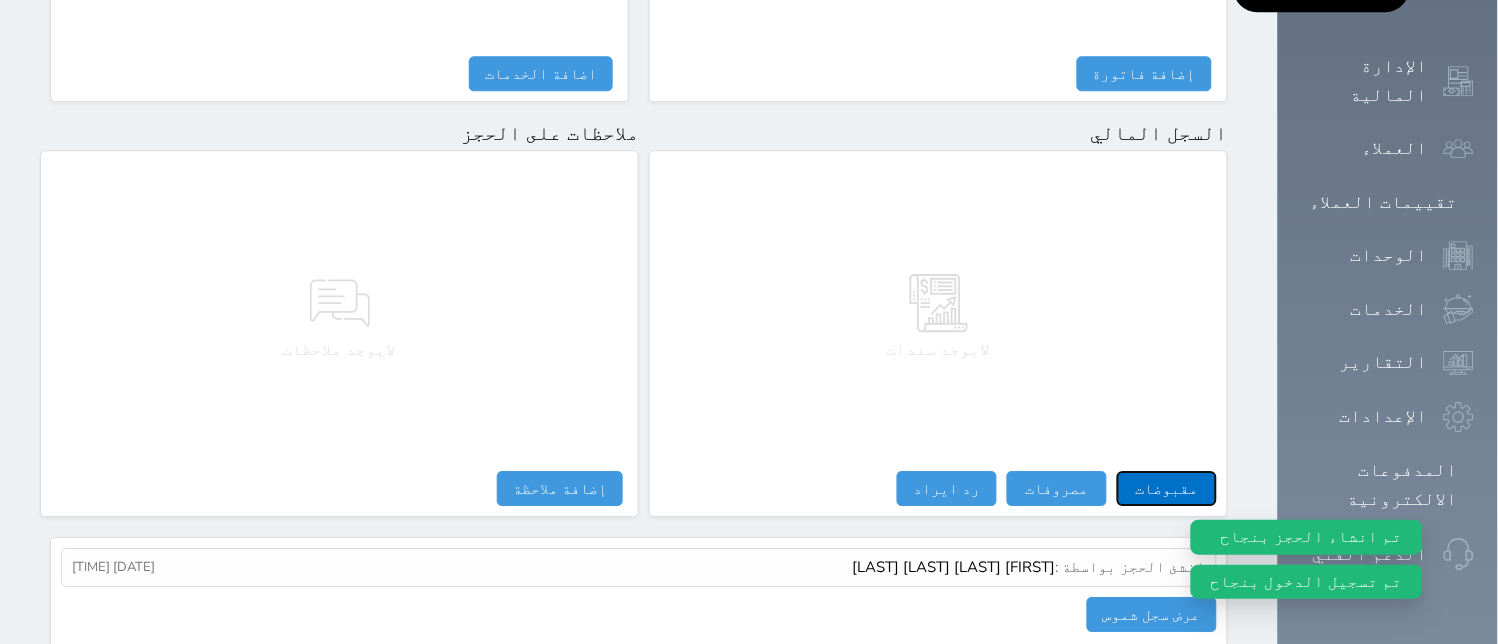 click on "مقبوضات" at bounding box center [1167, 488] 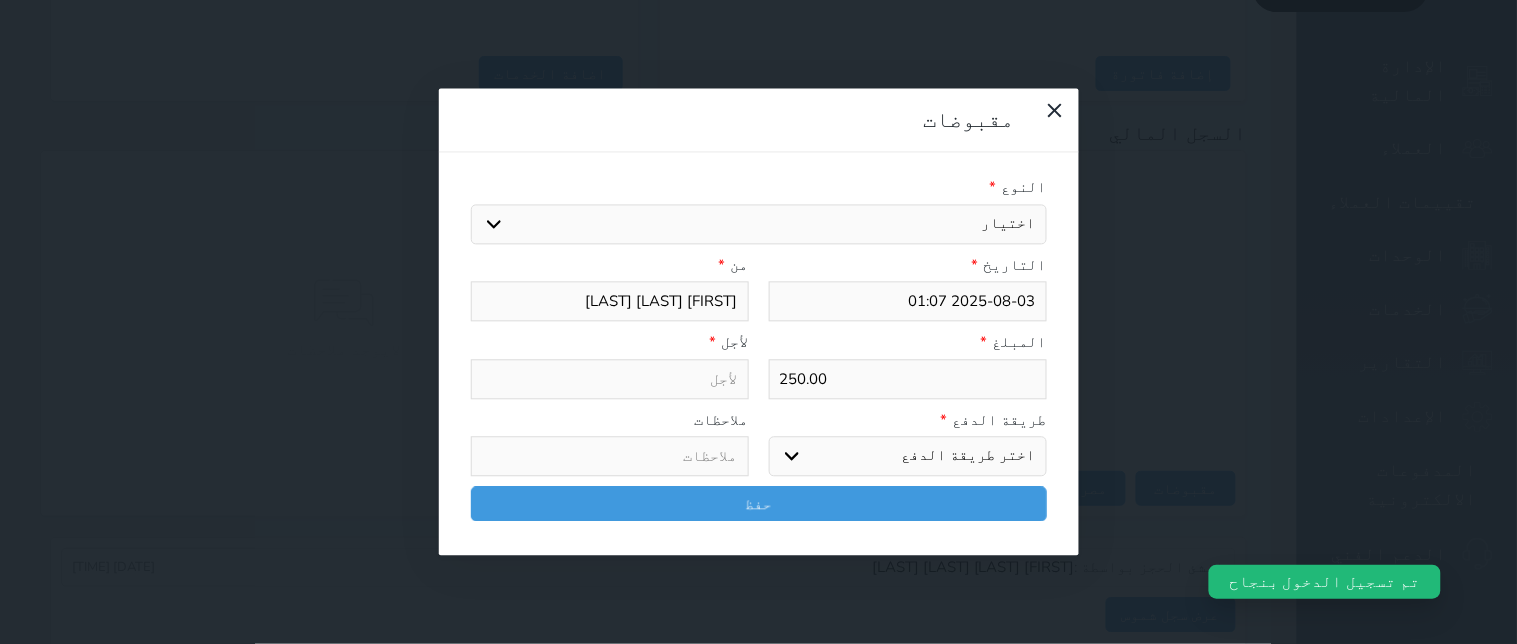 click on "اختيار   مقبوضات عامة قيمة إيجار فواتير تامين عربون لا ينطبق آخر مغسلة واي فاي - الإنترنت مواقف السيارات طعام الأغذية والمشروبات مشروبات المشروبات الباردة المشروبات الساخنة الإفطار غداء عشاء مخبز و كعك حمام سباحة الصالة الرياضية سبا و خدمات الجمال اختيار وإسقاط (خدمات النقل) ميني بار كابل - تلفزيون سرير إضافي تصفيف الشعر التسوق خدمات الجولات السياحية المنظمة خدمات الدليل السياحي" at bounding box center (759, 224) 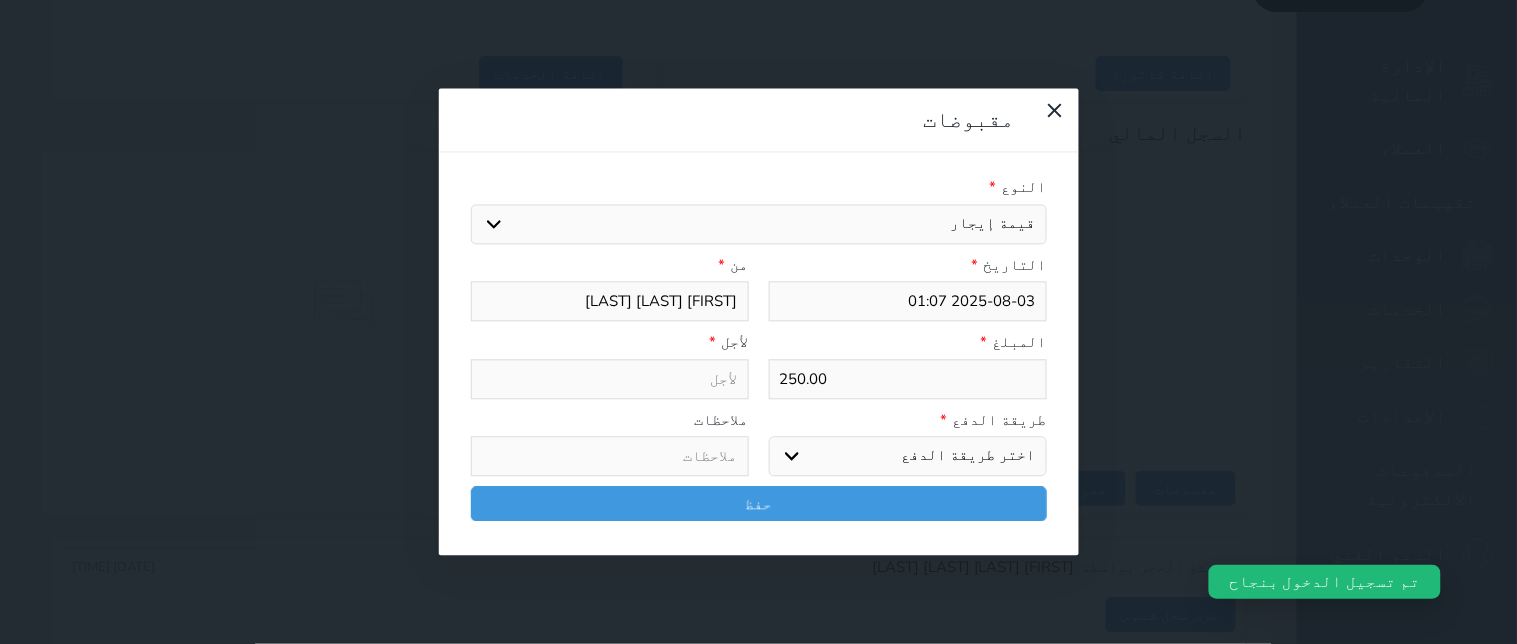 click on "اختيار   مقبوضات عامة قيمة إيجار فواتير تامين عربون لا ينطبق آخر مغسلة واي فاي - الإنترنت مواقف السيارات طعام الأغذية والمشروبات مشروبات المشروبات الباردة المشروبات الساخنة الإفطار غداء عشاء مخبز و كعك حمام سباحة الصالة الرياضية سبا و خدمات الجمال اختيار وإسقاط (خدمات النقل) ميني بار كابل - تلفزيون سرير إضافي تصفيف الشعر التسوق خدمات الجولات السياحية المنظمة خدمات الدليل السياحي" at bounding box center (759, 224) 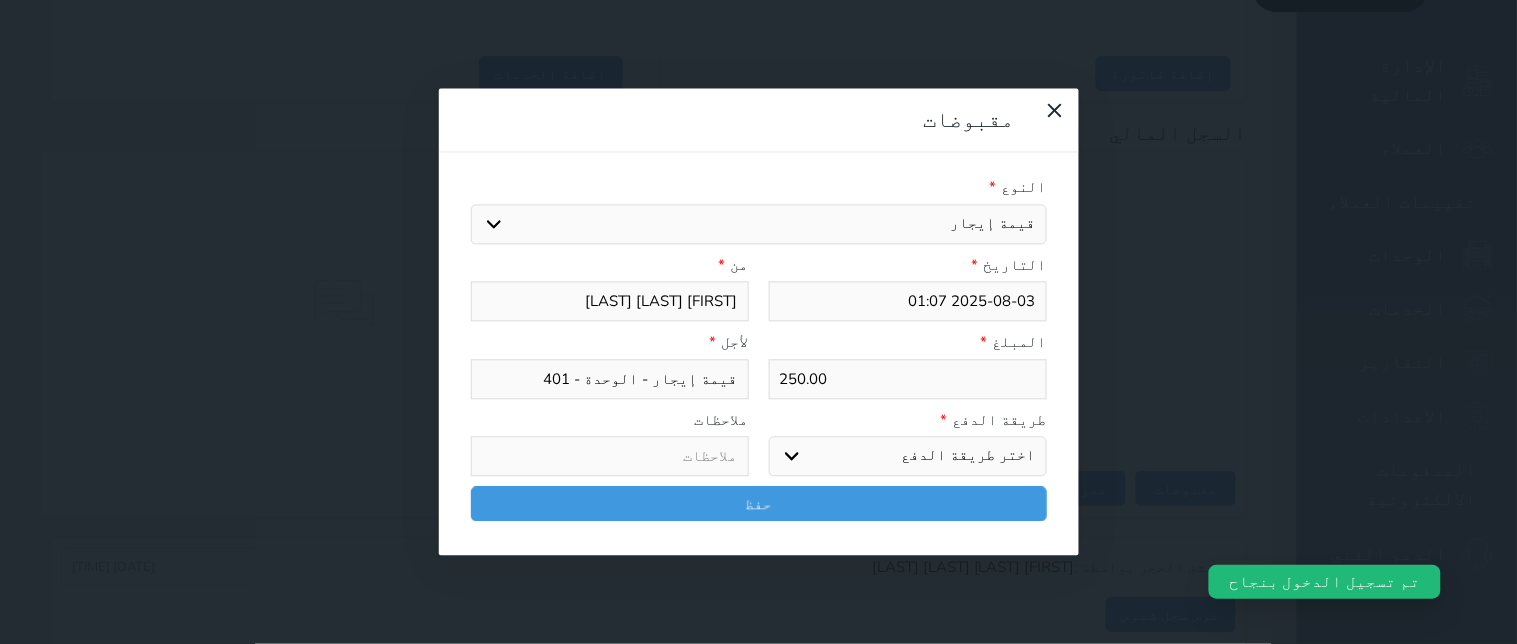 click on "اختر طريقة الدفع   دفع نقدى   تحويل بنكى   مدى   بطاقة ائتمان   آجل" at bounding box center [908, 457] 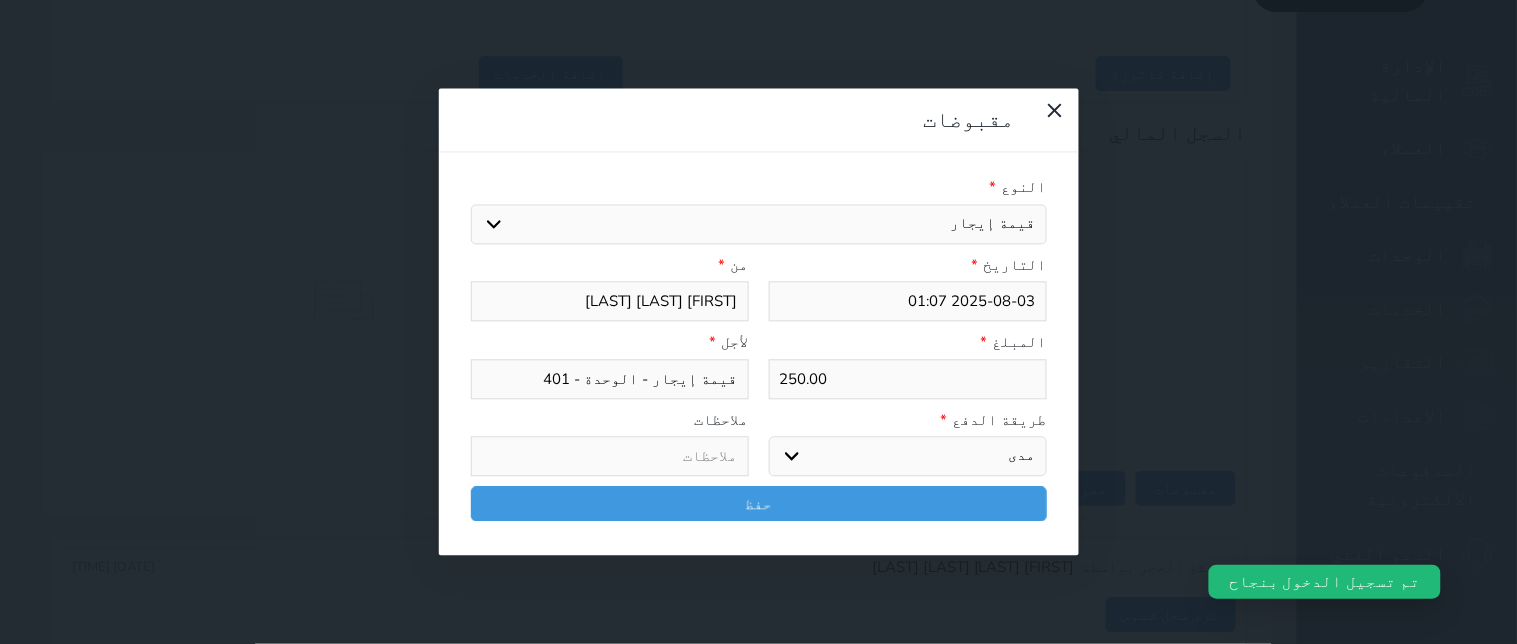 click on "اختر طريقة الدفع   دفع نقدى   تحويل بنكى   مدى   بطاقة ائتمان   آجل" at bounding box center [908, 457] 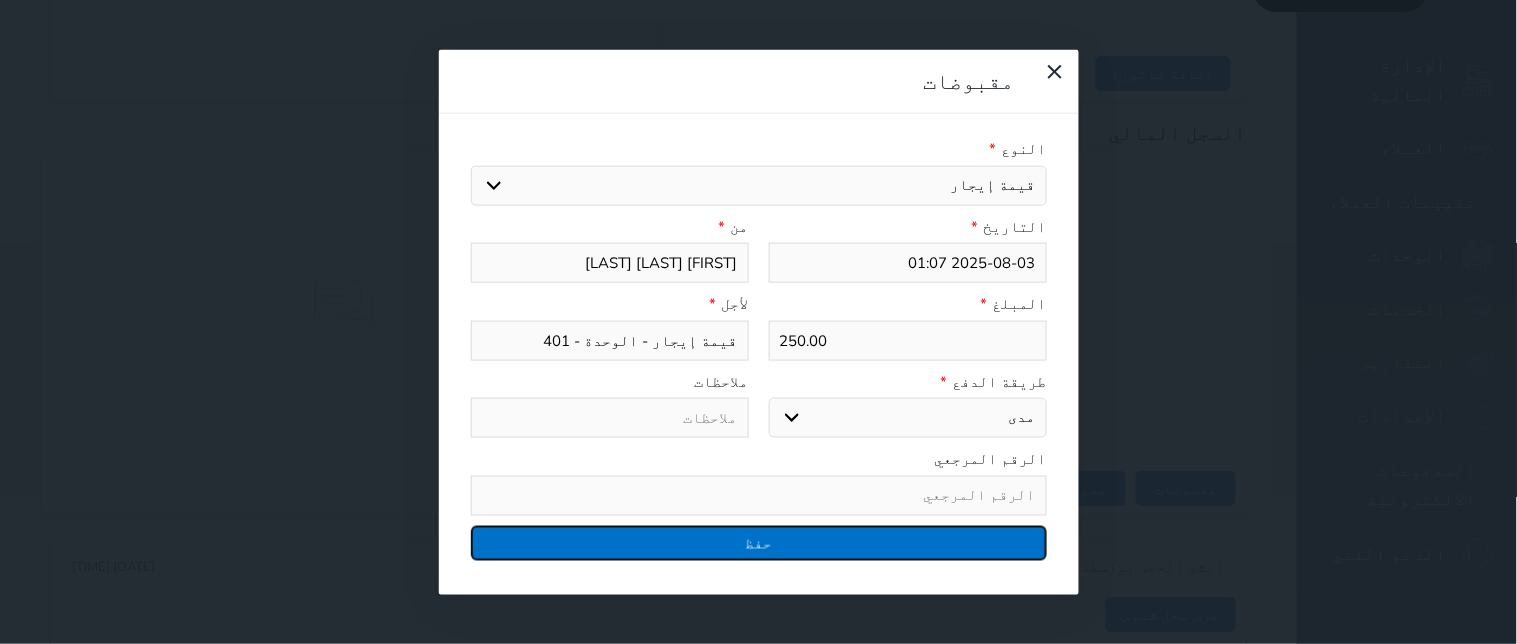 click on "حفظ" at bounding box center (759, 542) 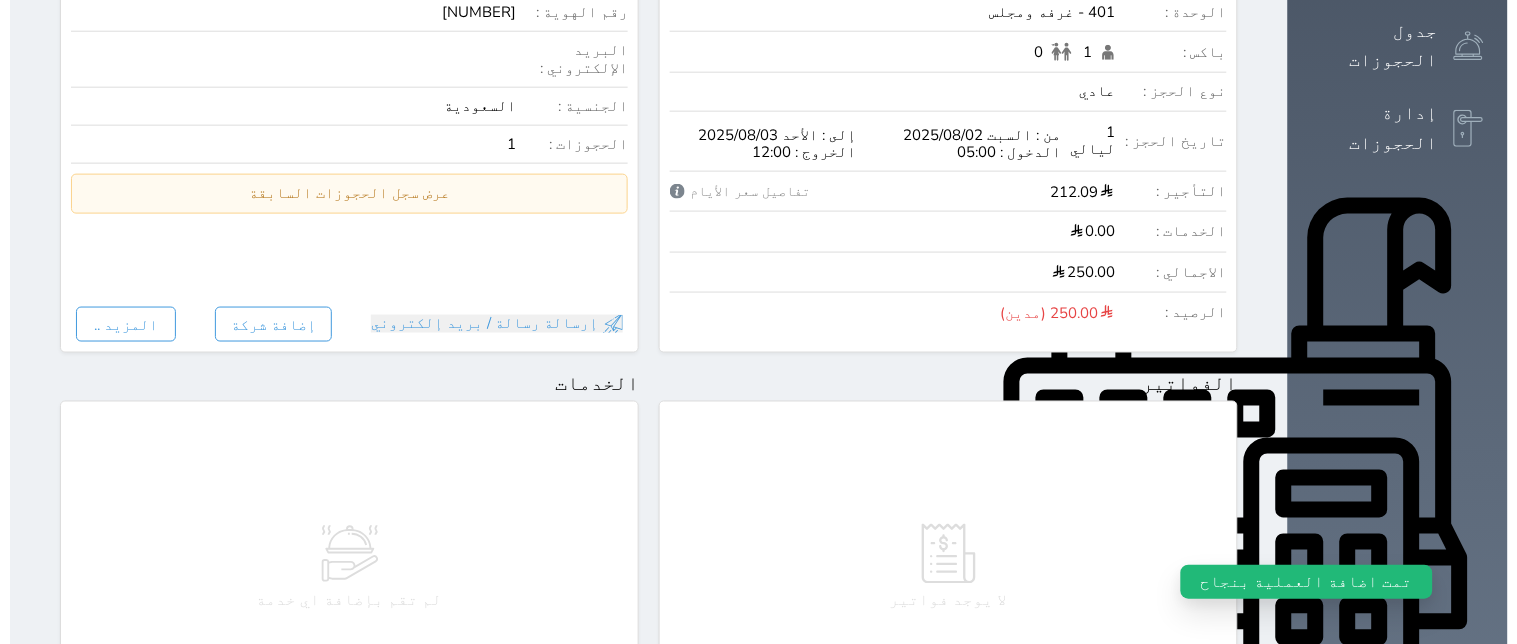 scroll, scrollTop: 0, scrollLeft: 0, axis: both 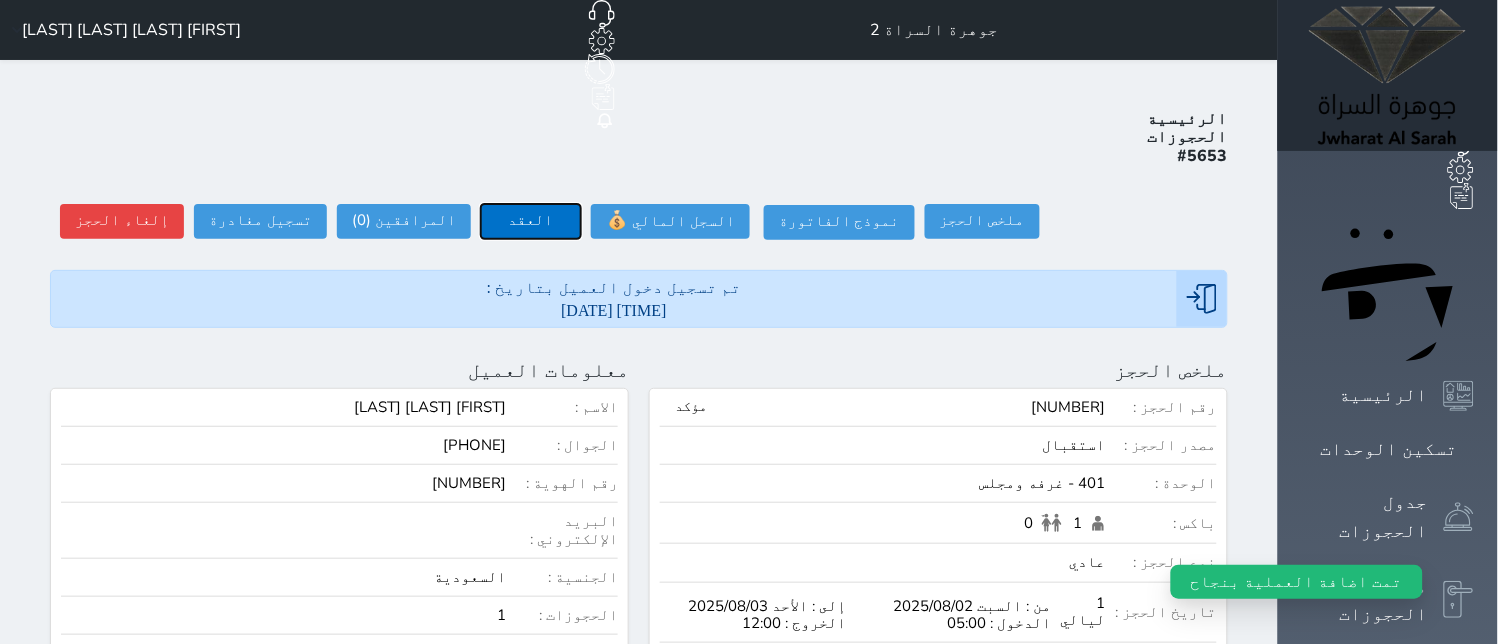 click on "العقد" at bounding box center (531, 221) 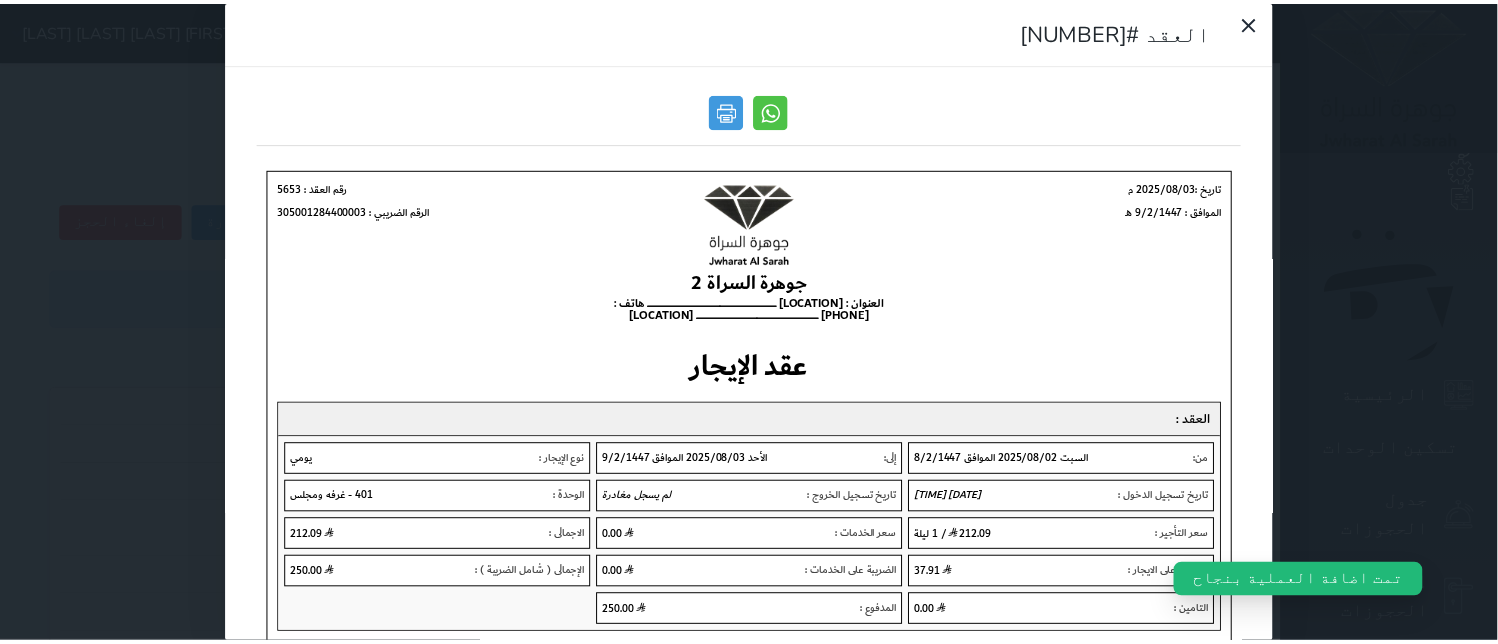 scroll, scrollTop: 0, scrollLeft: 0, axis: both 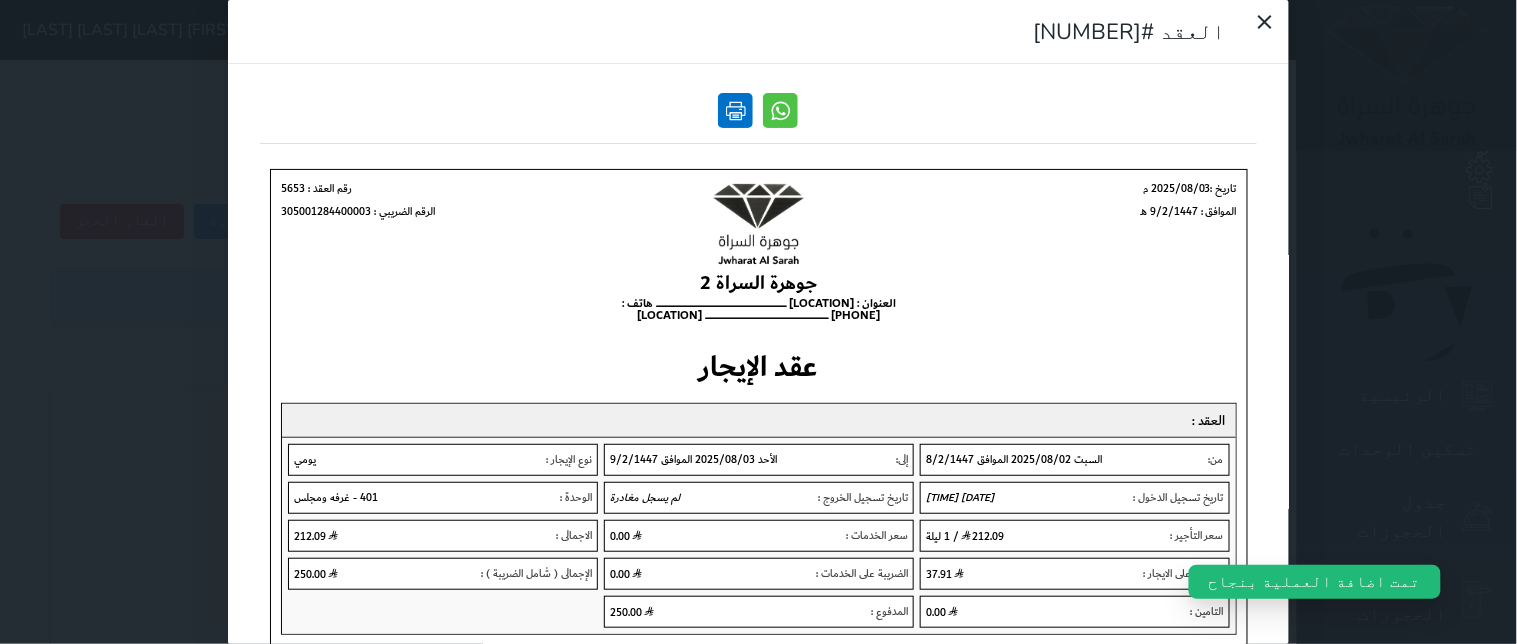 click at bounding box center [736, 110] 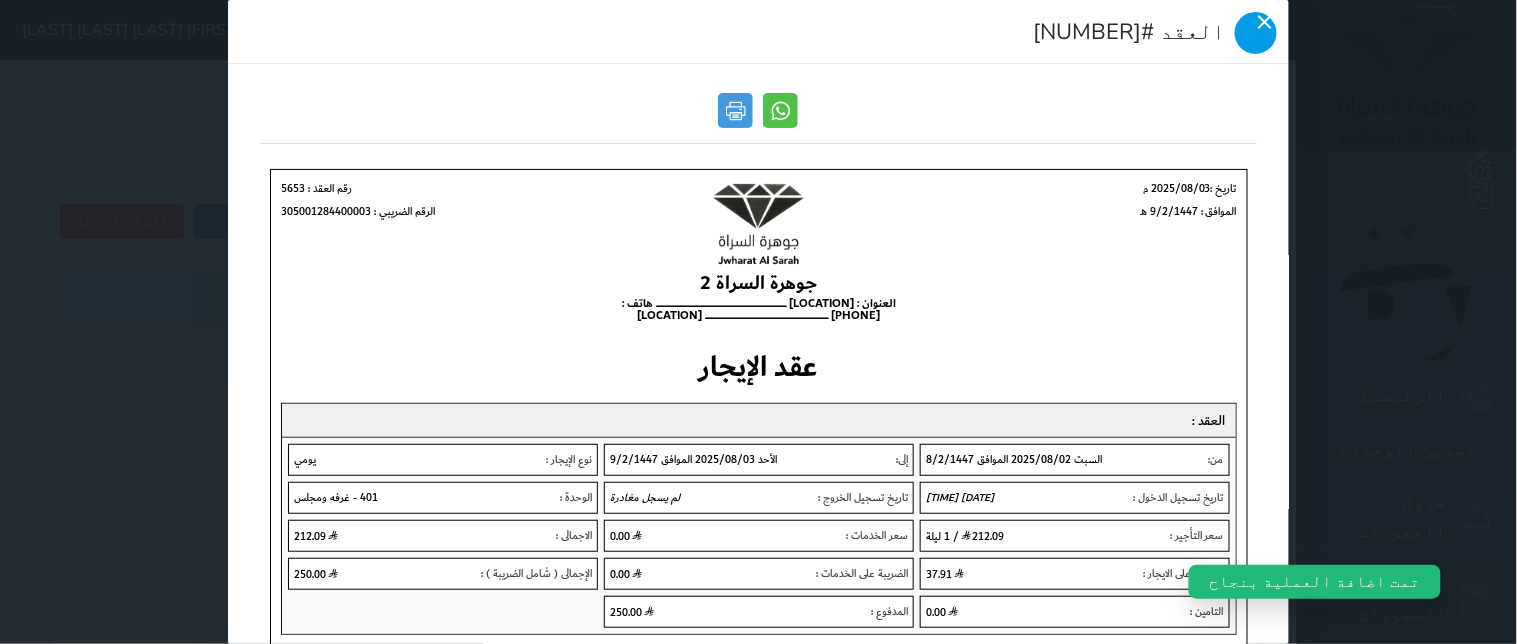 click at bounding box center [1256, 33] 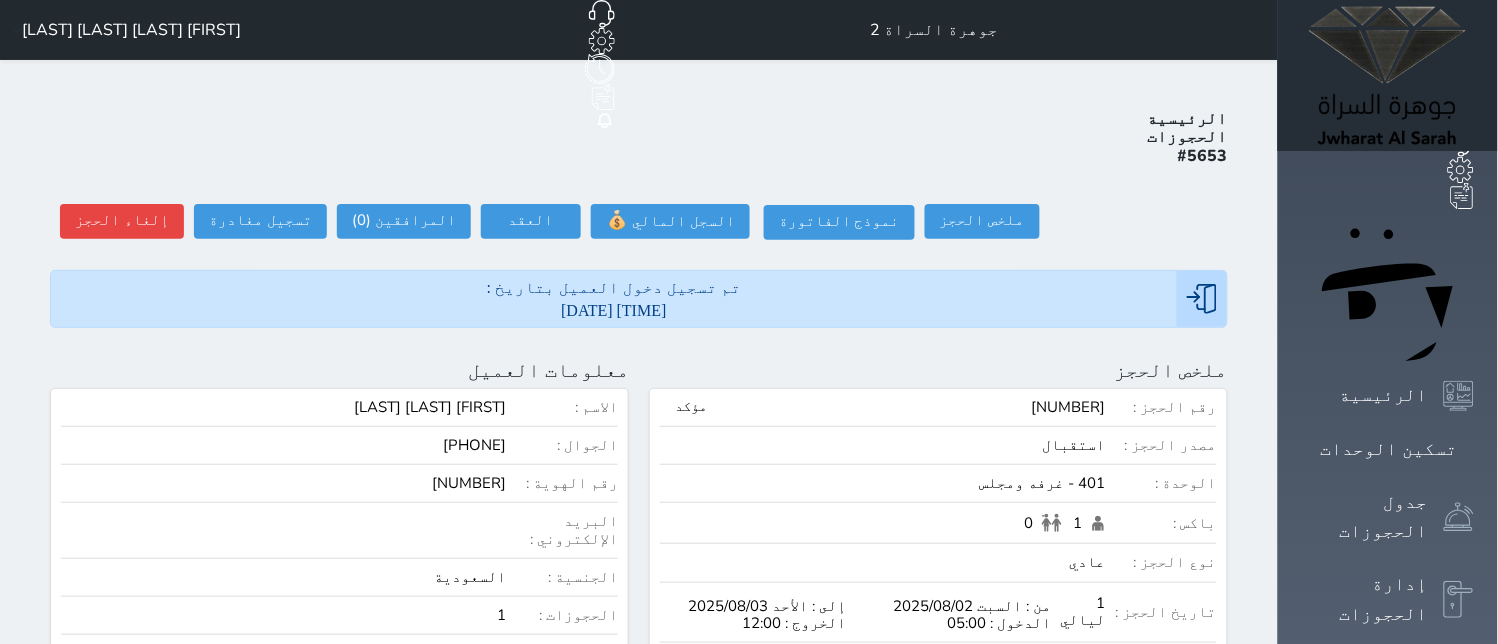 click on "حجز جماعي جديد   حجز جديد             الرئيسية     تسكين الوحدات     جدول الحجوزات     إدارة الحجوزات     POS     الإدارة المالية     العملاء     تقييمات العملاء     الوحدات     الخدمات     التقارير     الإعدادات                                 المدفوعات الالكترونية     الدعم الفني" at bounding box center [1388, 941] 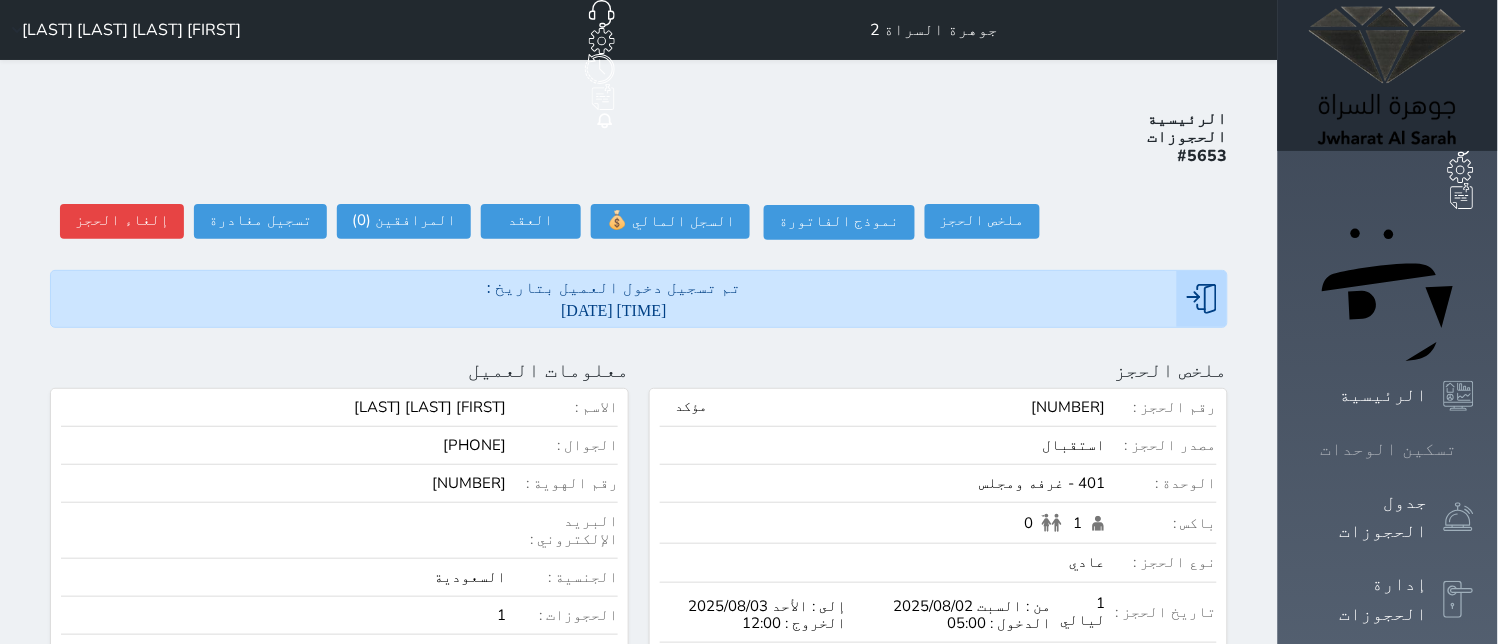 click 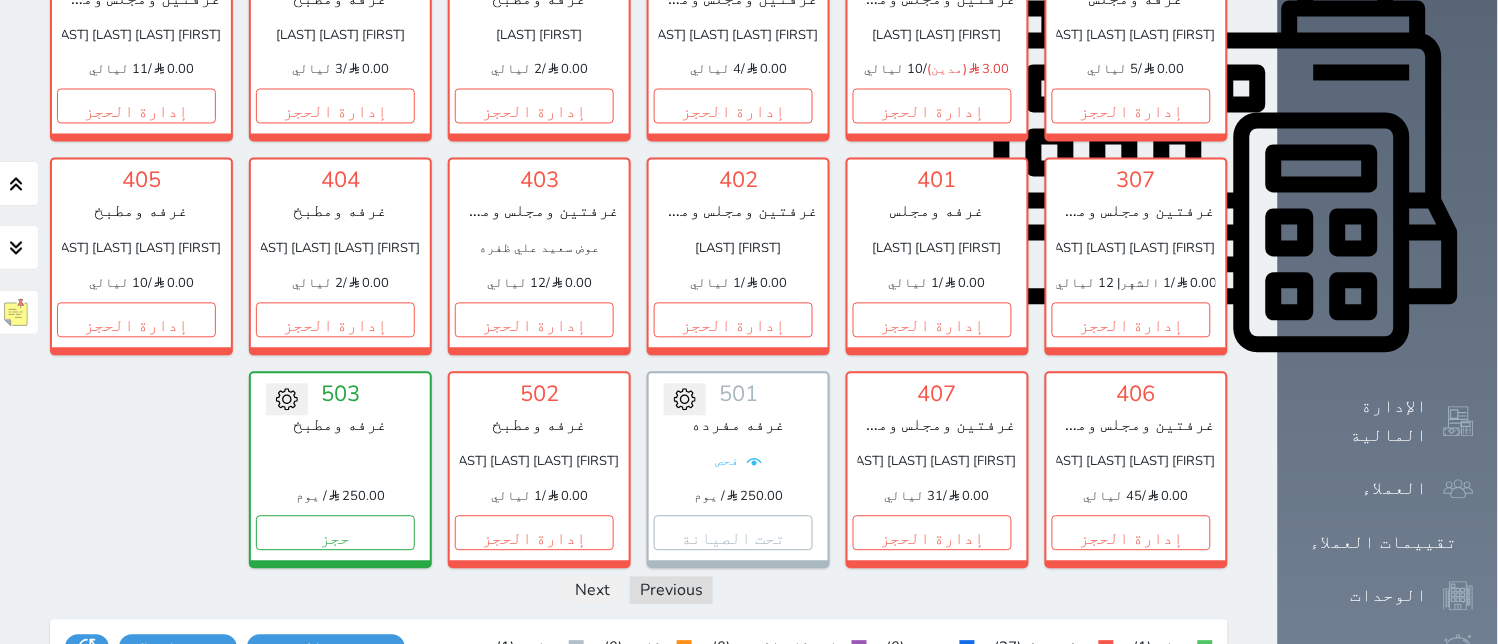 scroll, scrollTop: 1127, scrollLeft: 0, axis: vertical 